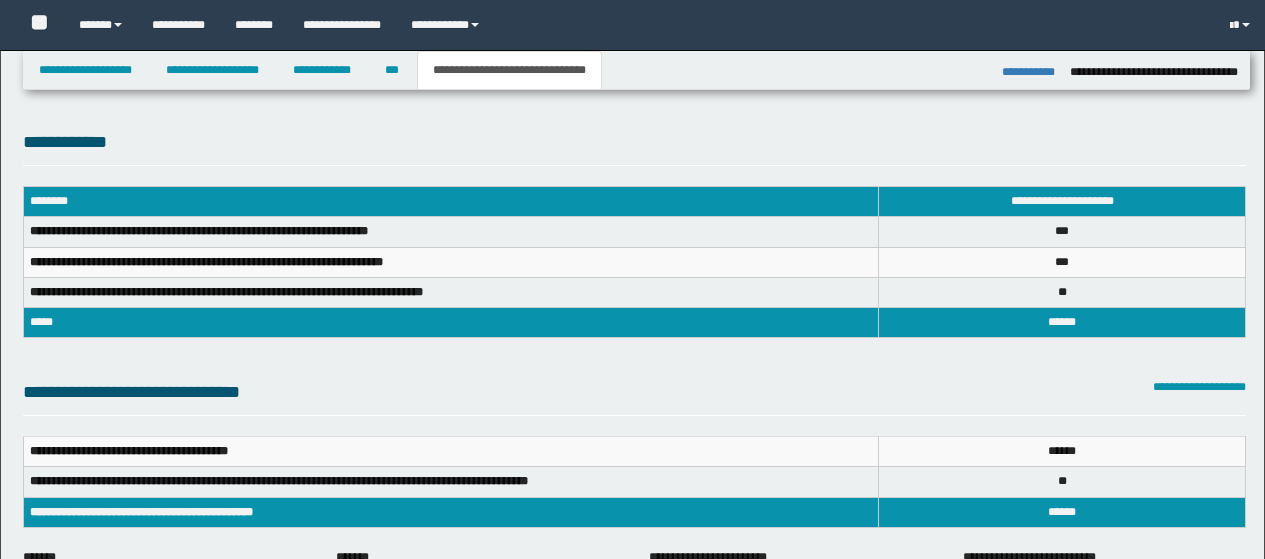 select on "*" 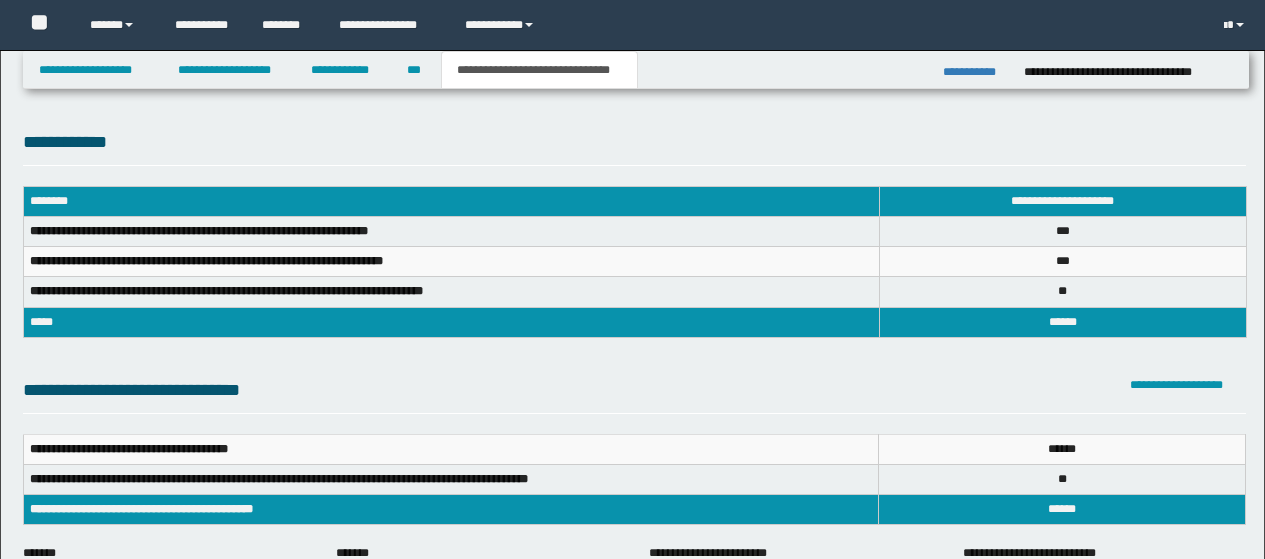 scroll, scrollTop: 0, scrollLeft: 0, axis: both 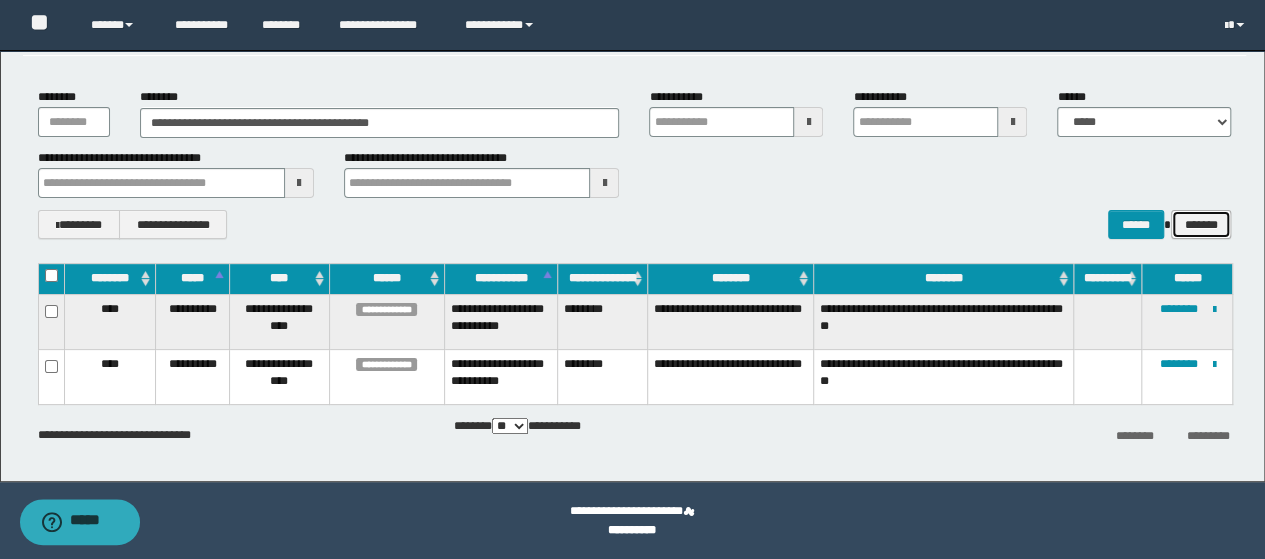 click on "*******" at bounding box center (1201, 224) 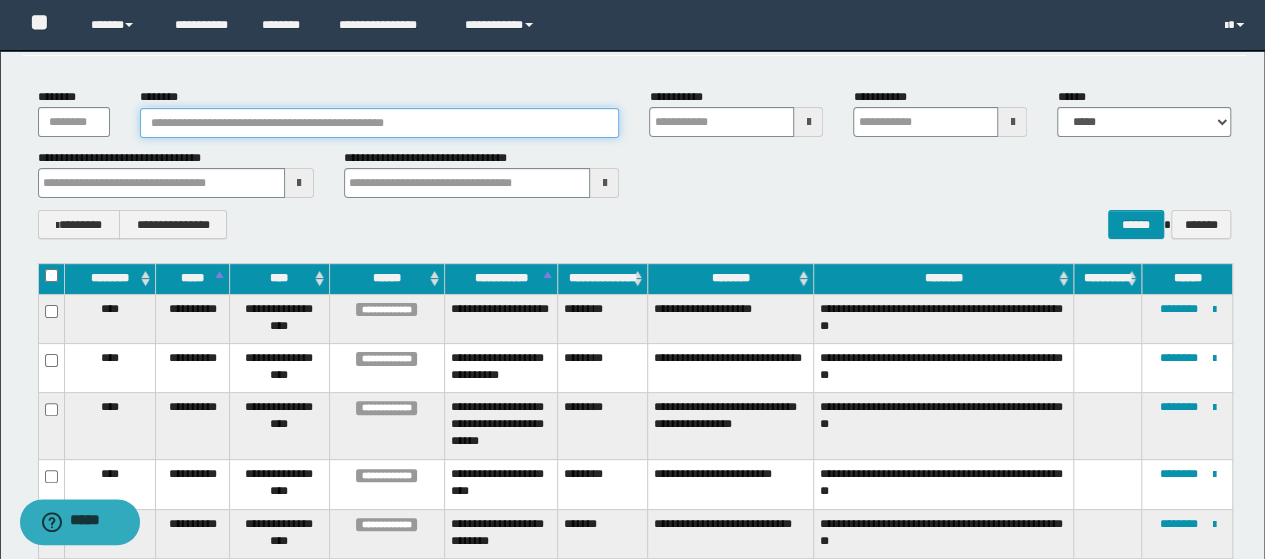 click on "********" at bounding box center [380, 123] 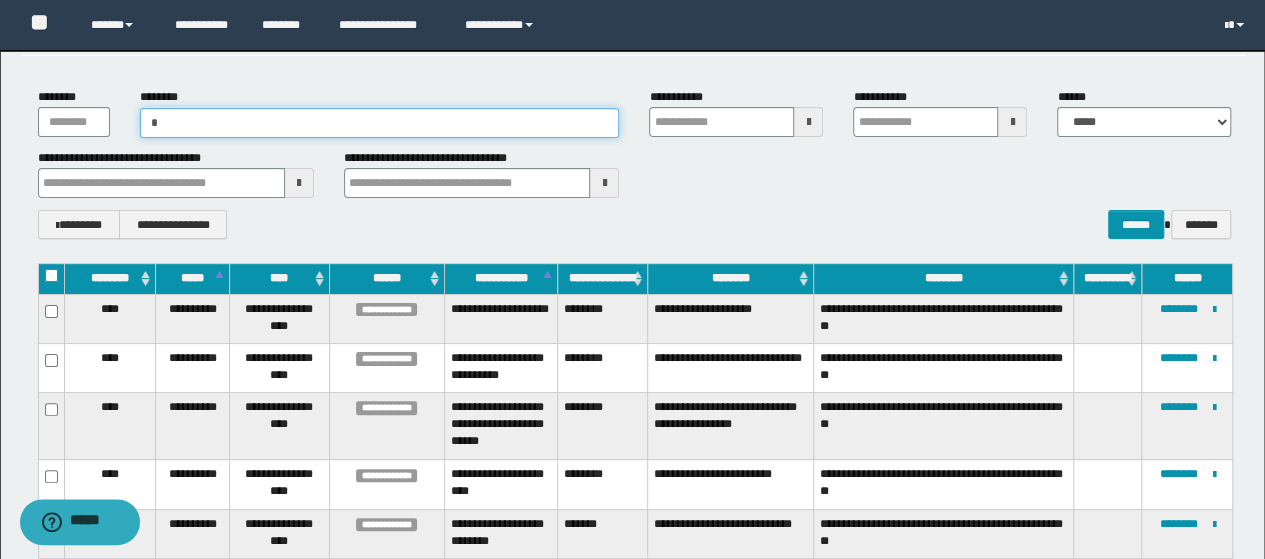 type on "**" 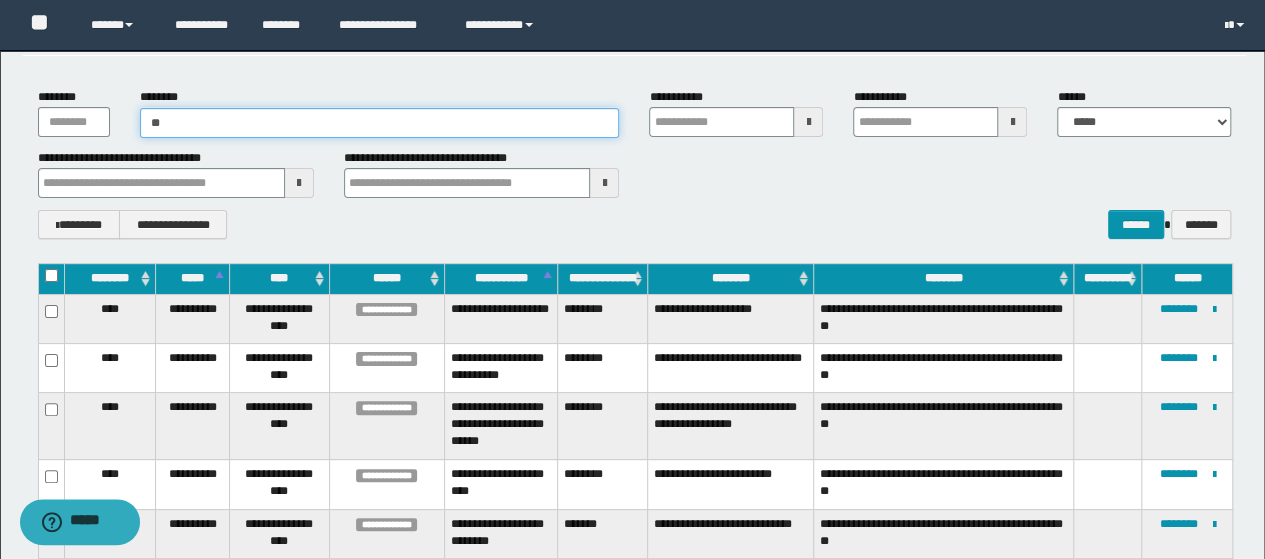 type on "**" 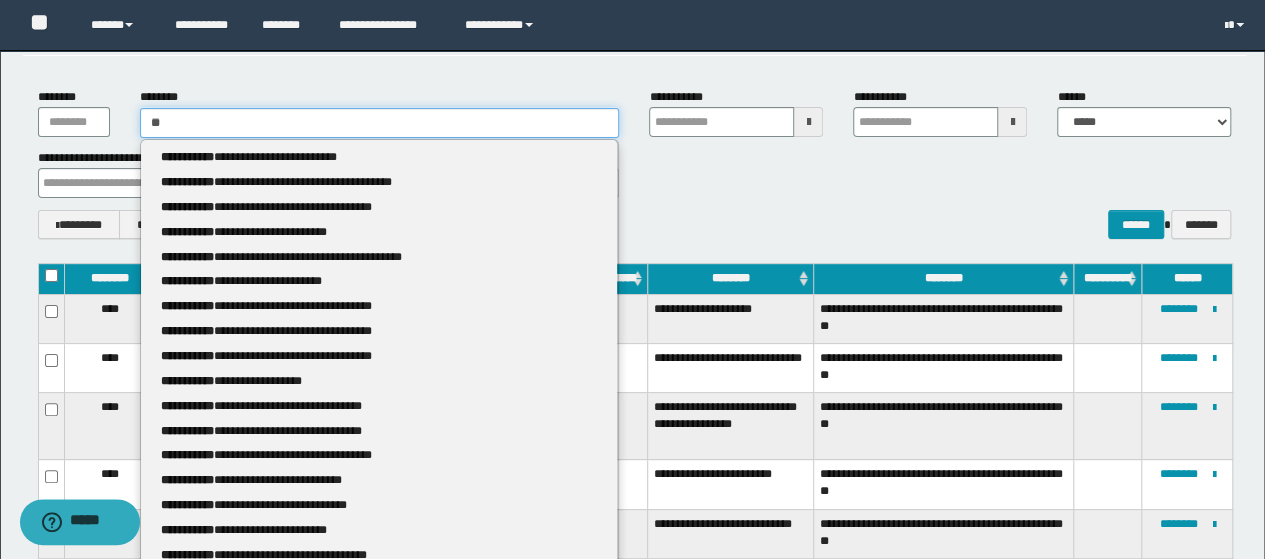 type 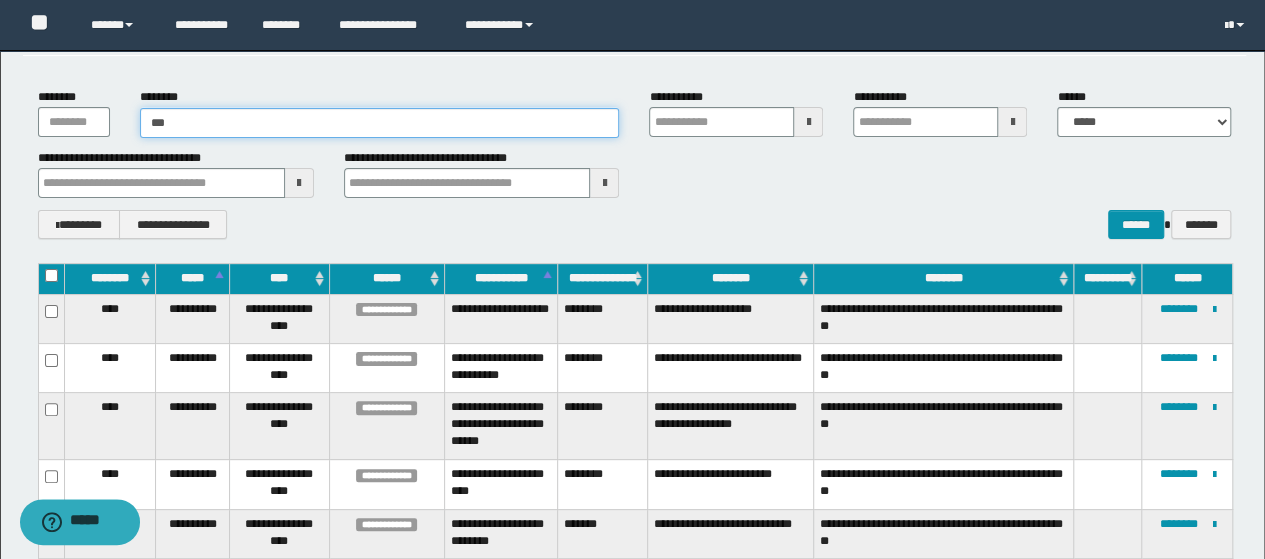 type on "***" 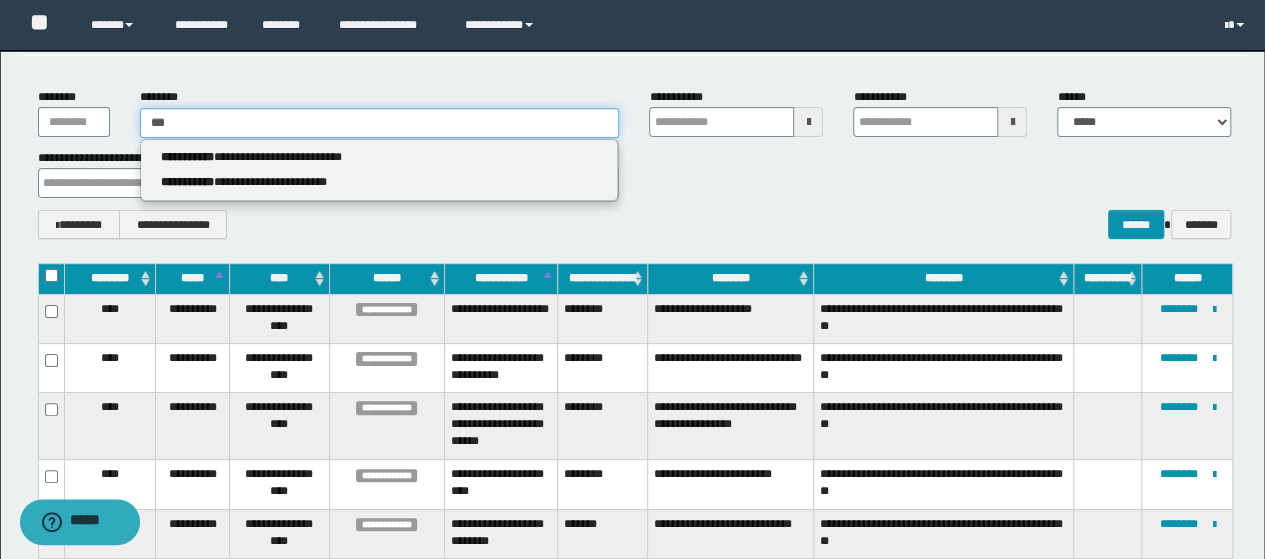 type 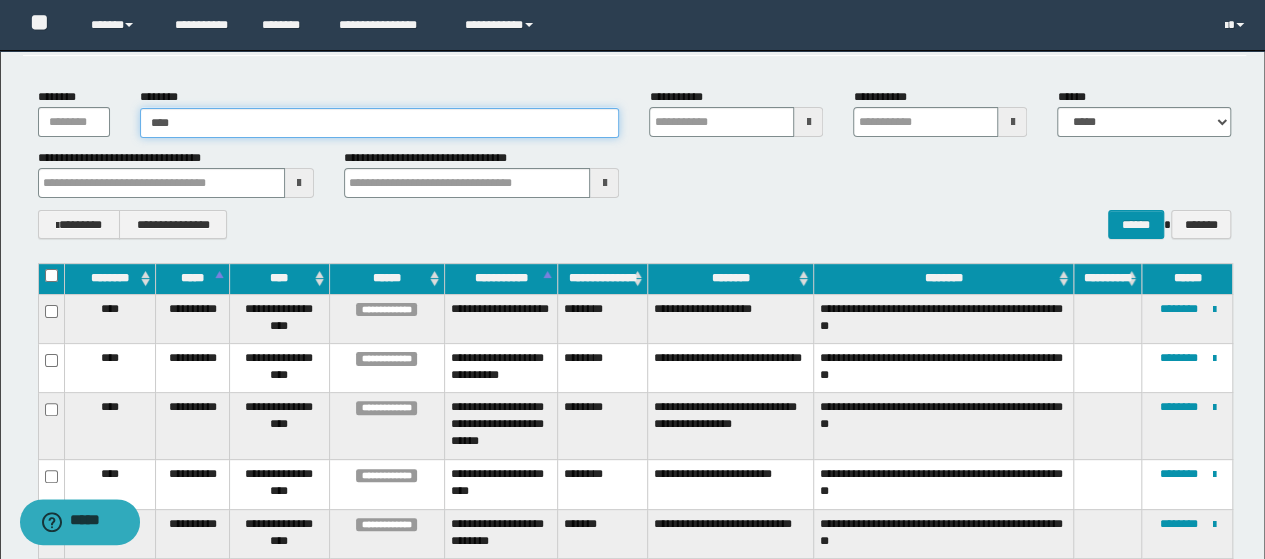 type on "*****" 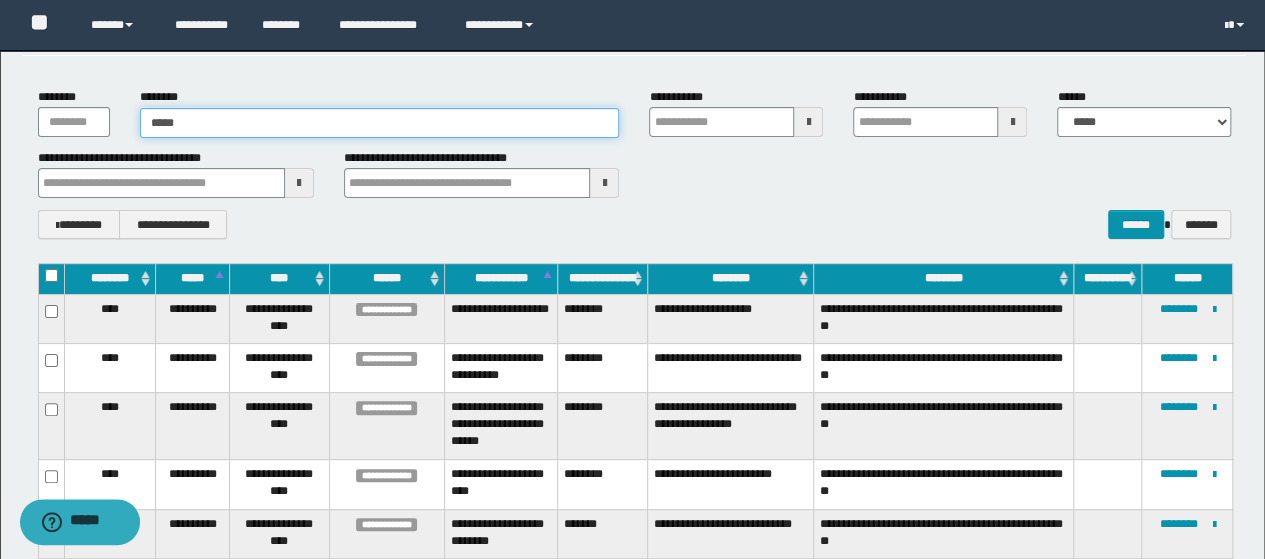 type on "*****" 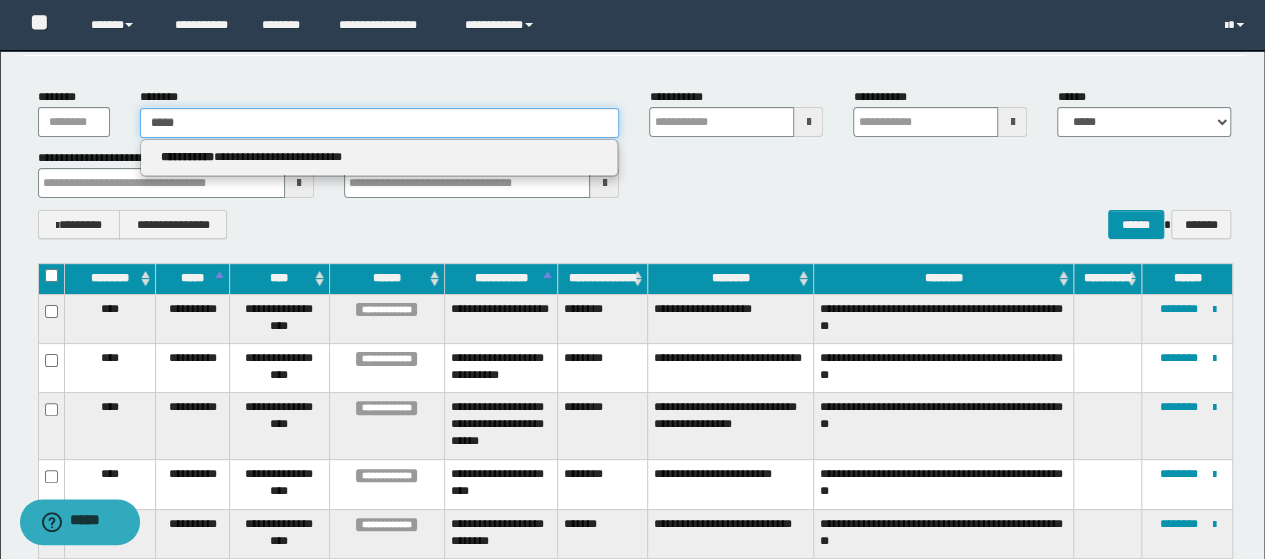 type 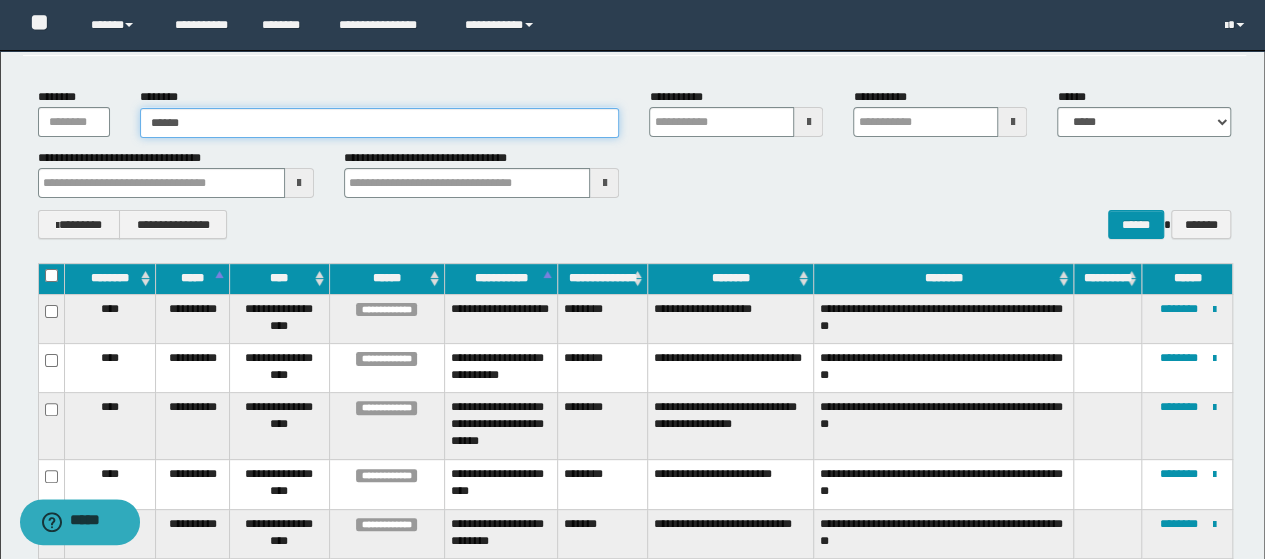 type on "******" 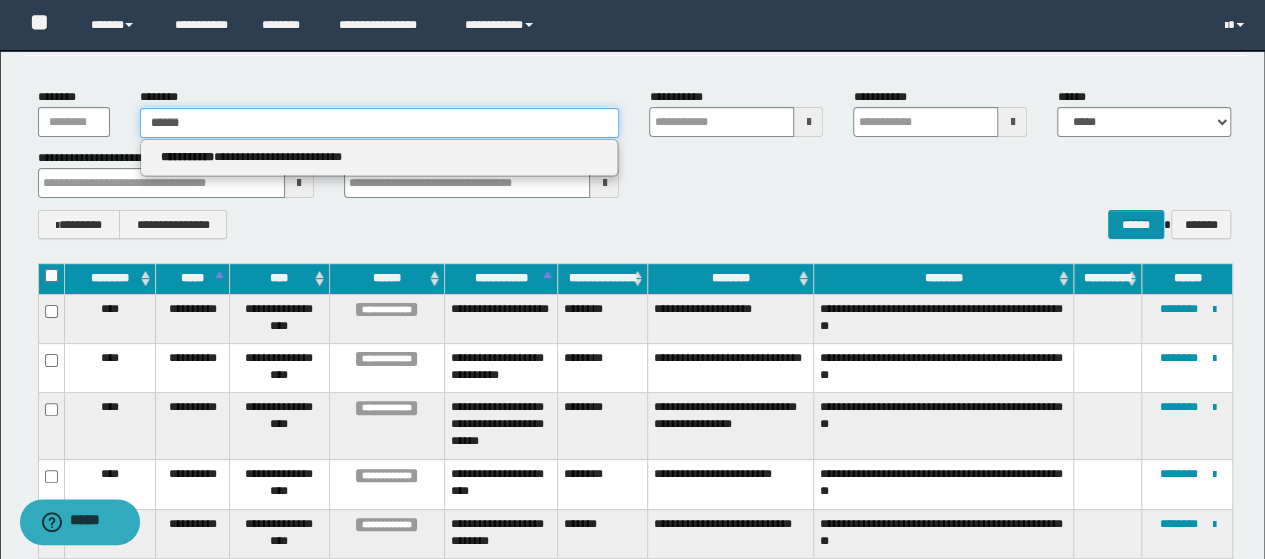 type 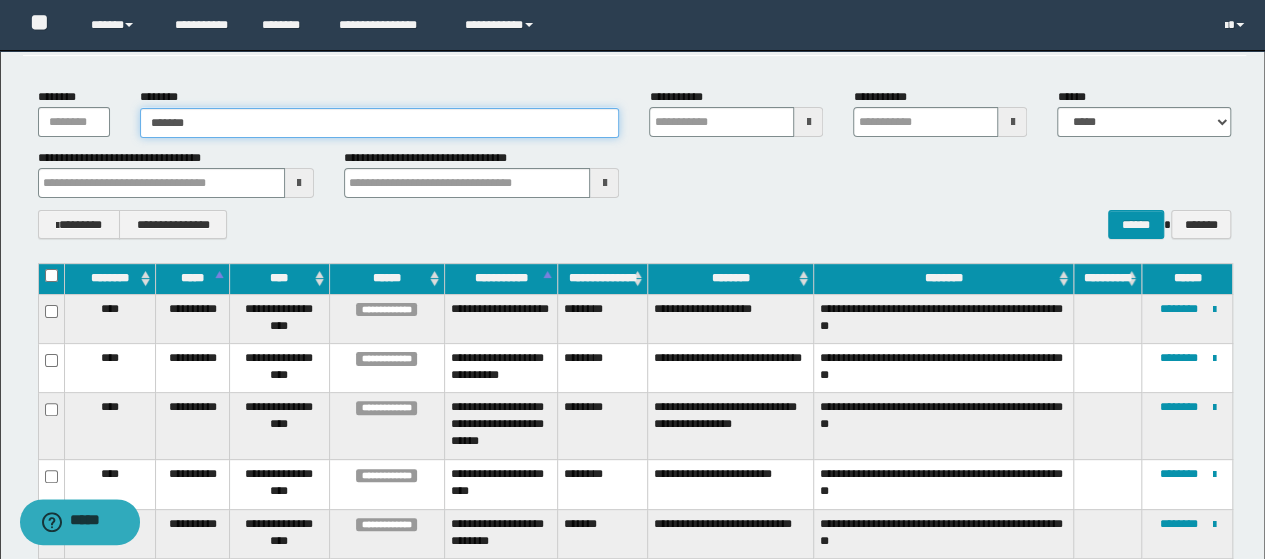 type on "********" 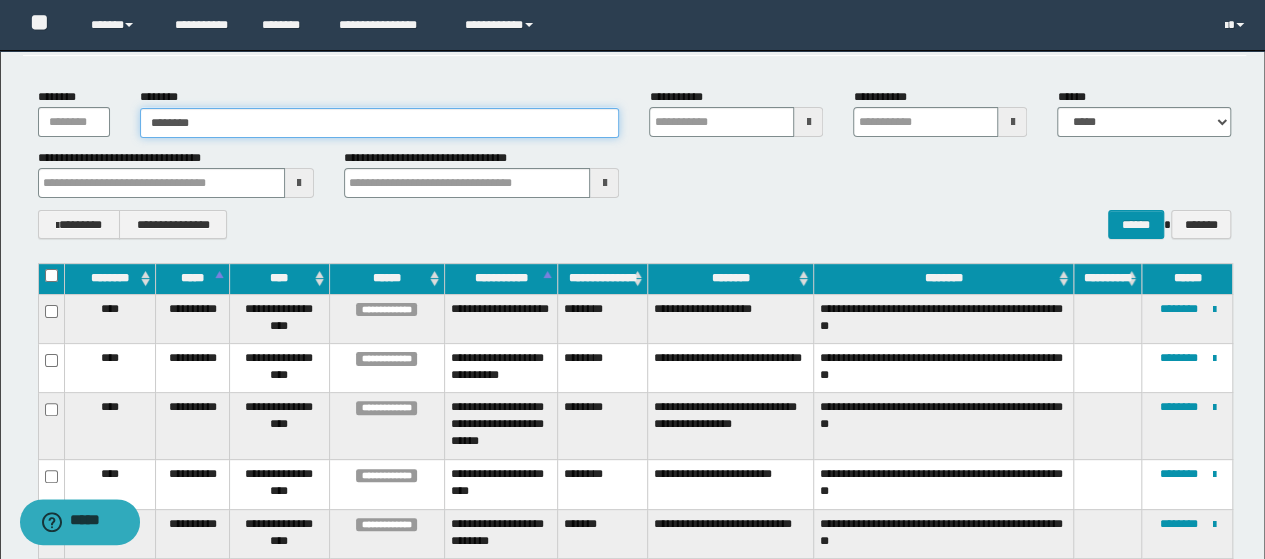 type on "********" 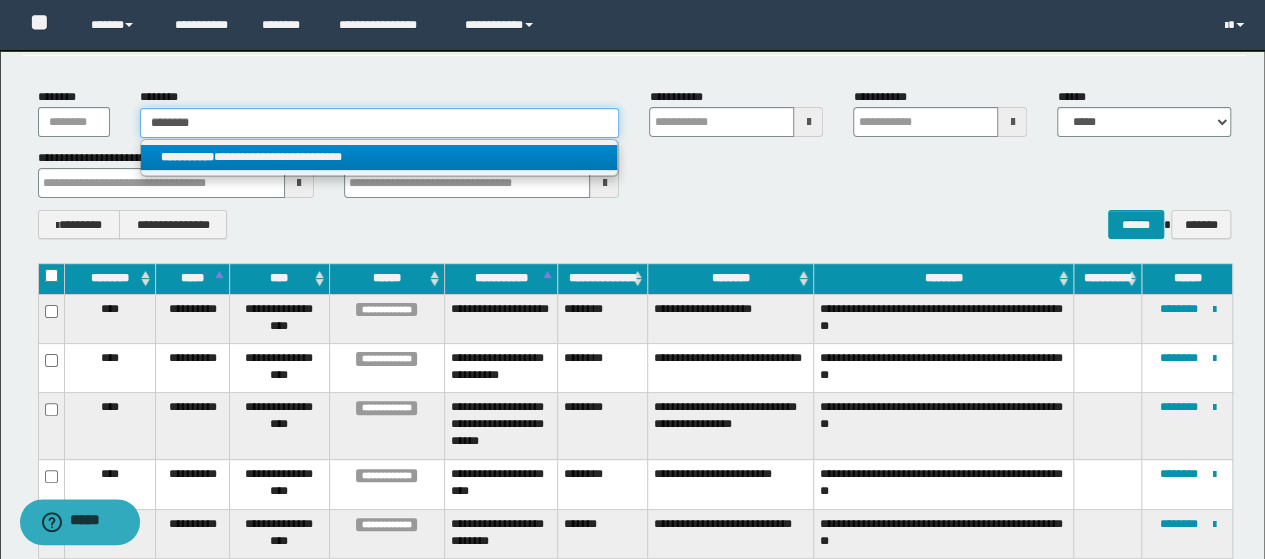 type on "********" 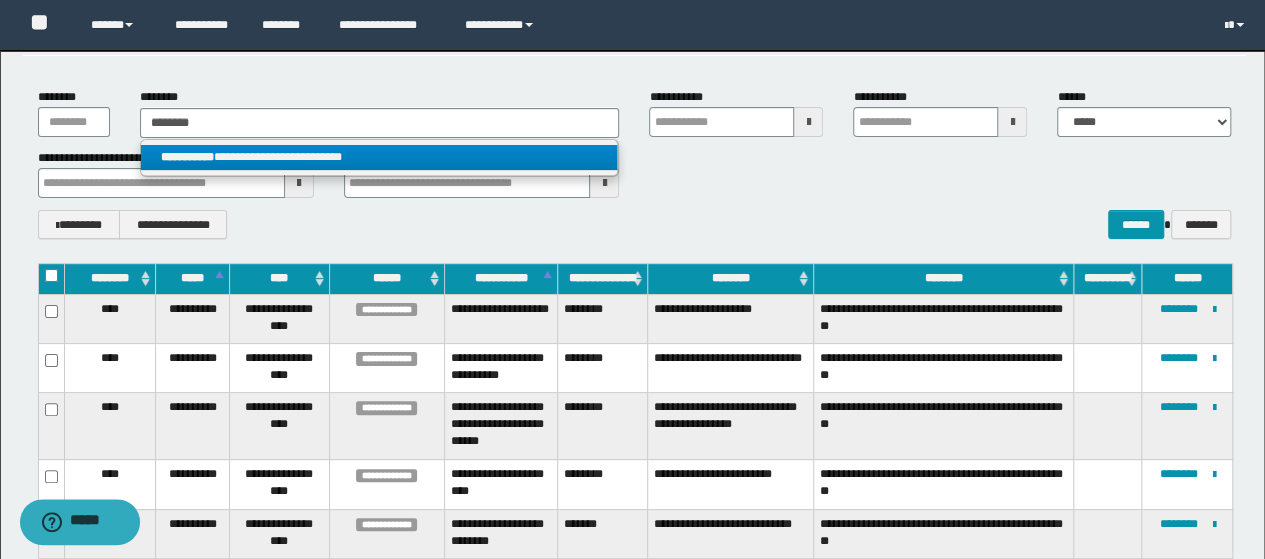 click on "**********" at bounding box center [187, 157] 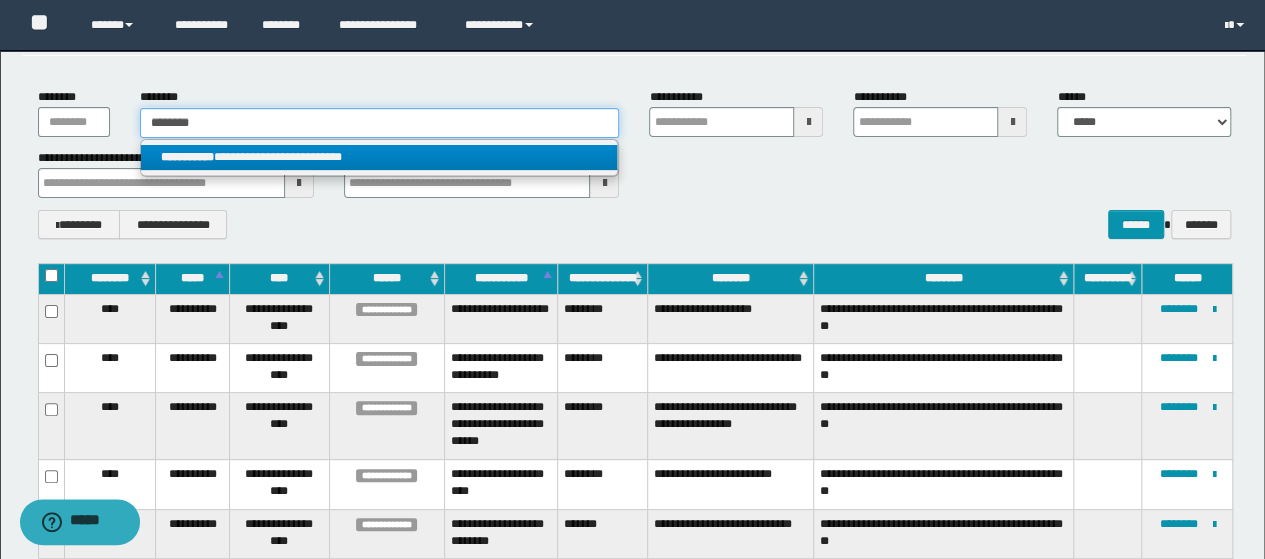 type 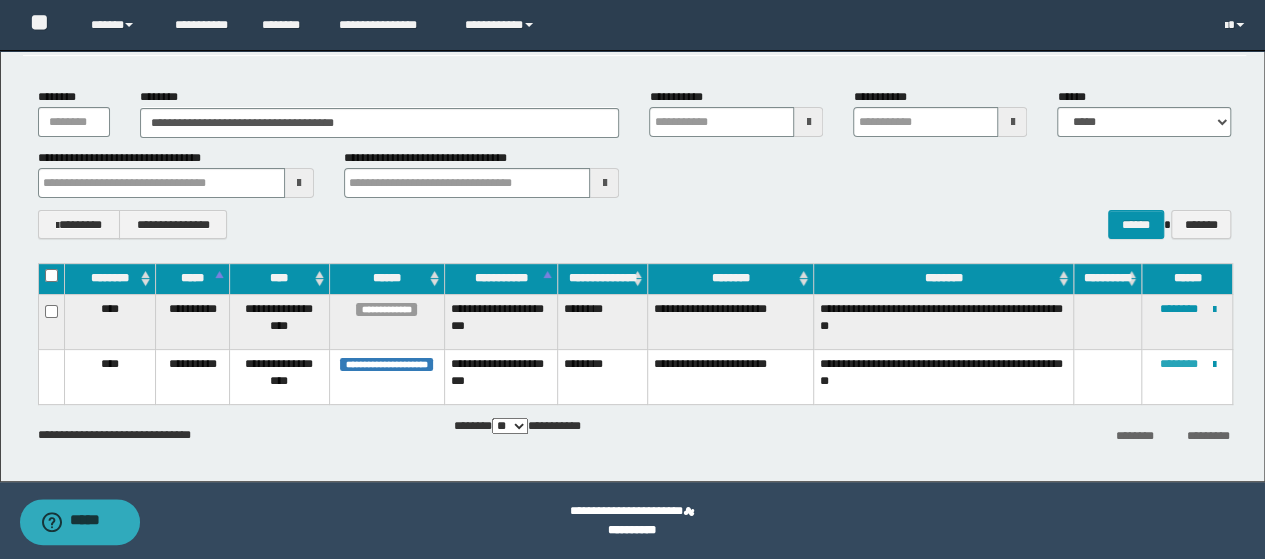 click on "********" at bounding box center (1178, 364) 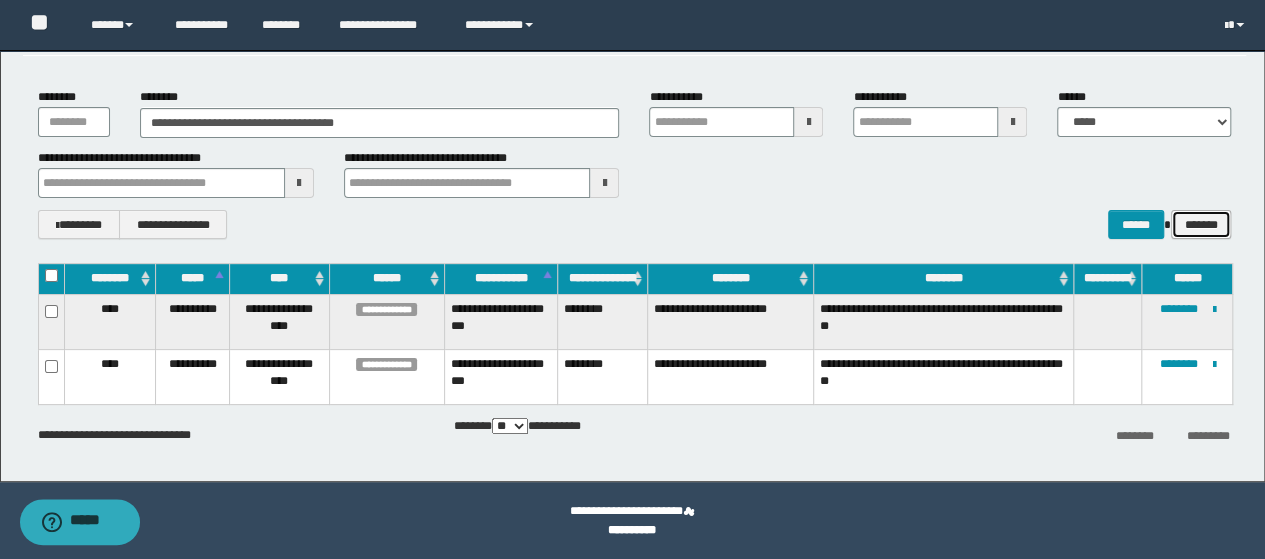 click on "*******" at bounding box center (1201, 224) 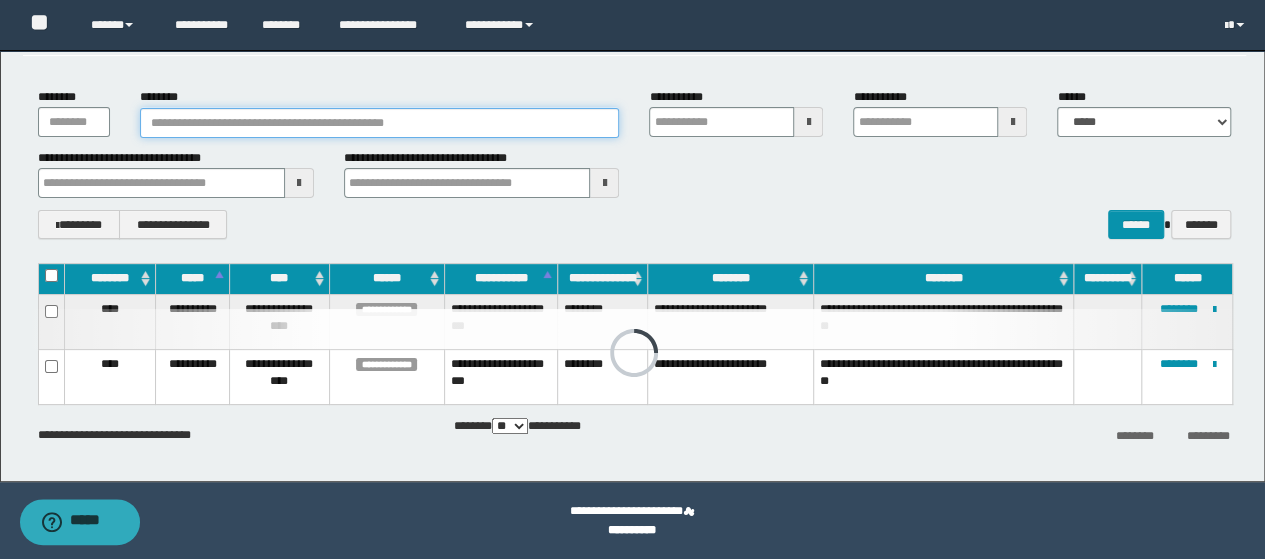 drag, startPoint x: 158, startPoint y: 108, endPoint x: 154, endPoint y: 121, distance: 13.601471 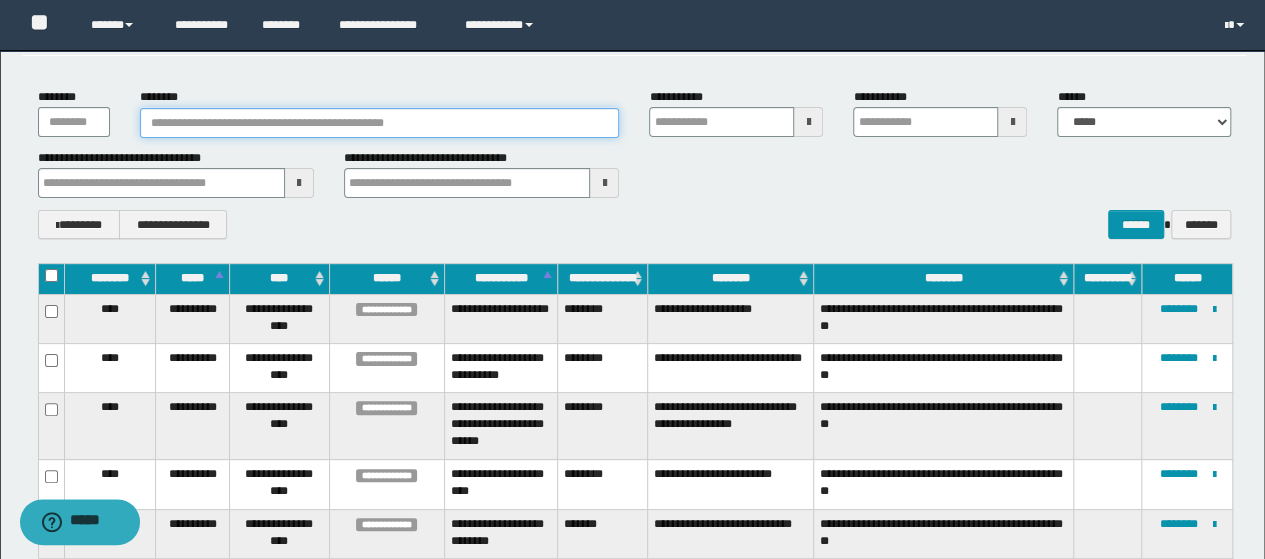 scroll, scrollTop: 0, scrollLeft: 0, axis: both 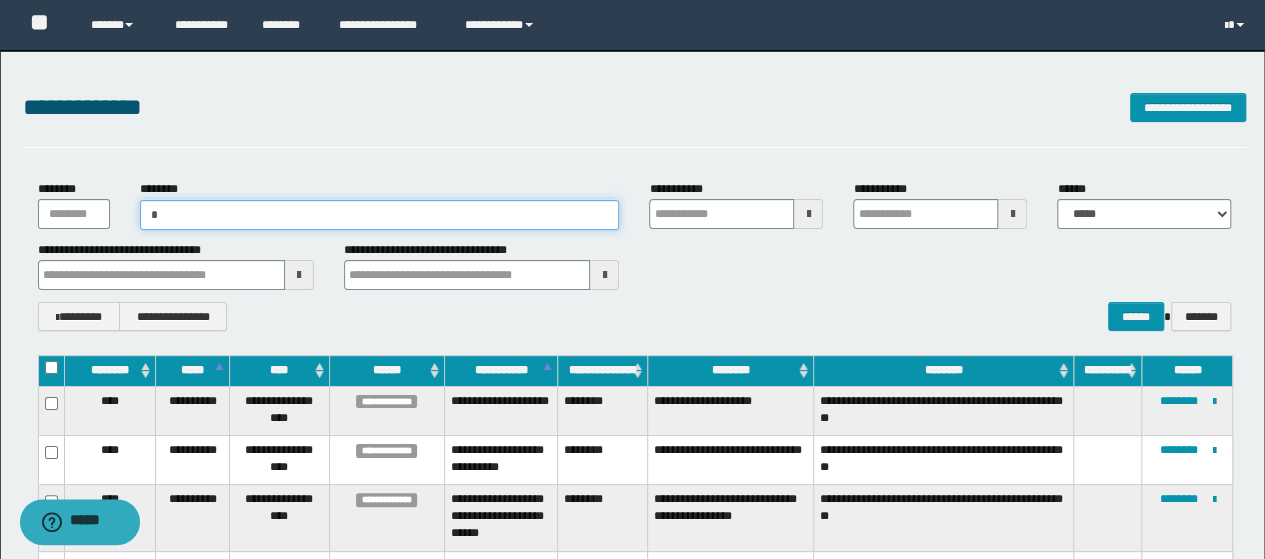 type on "**" 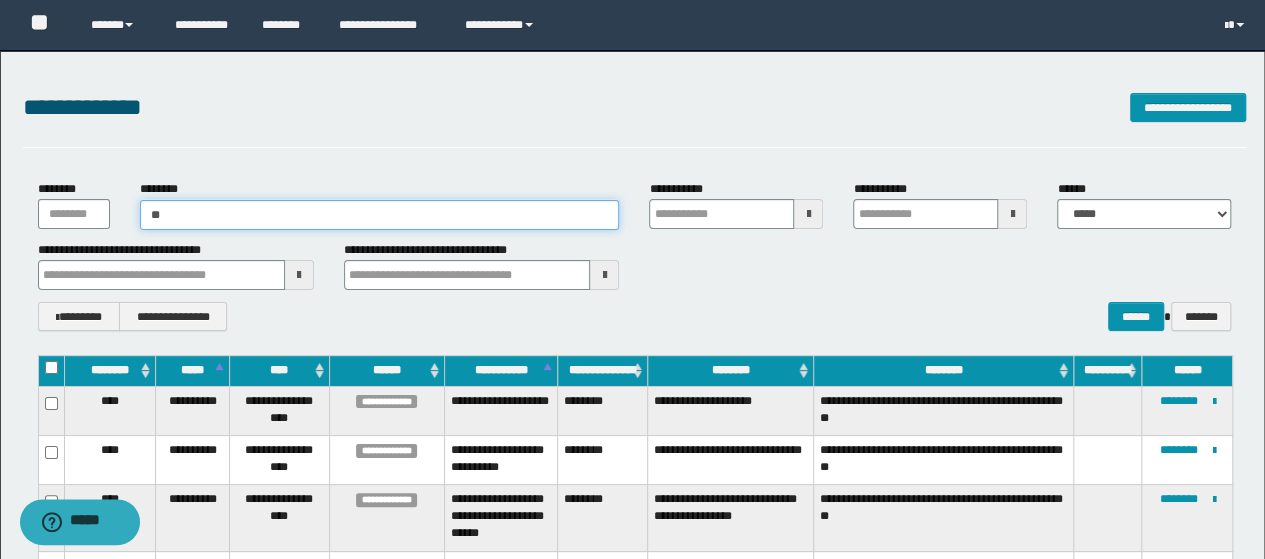 type on "**" 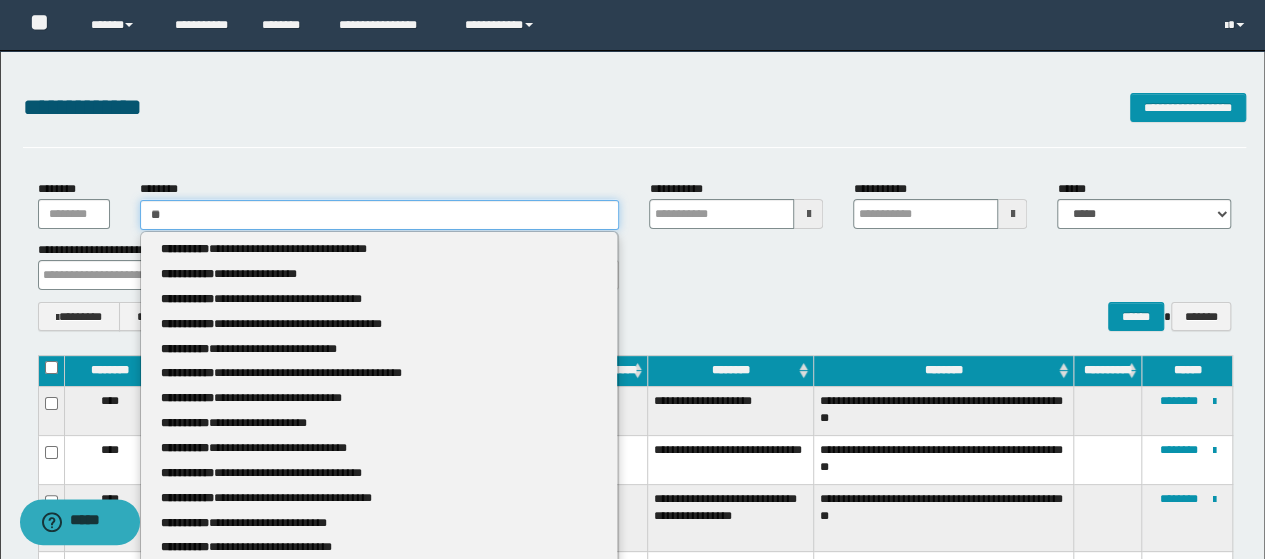 type 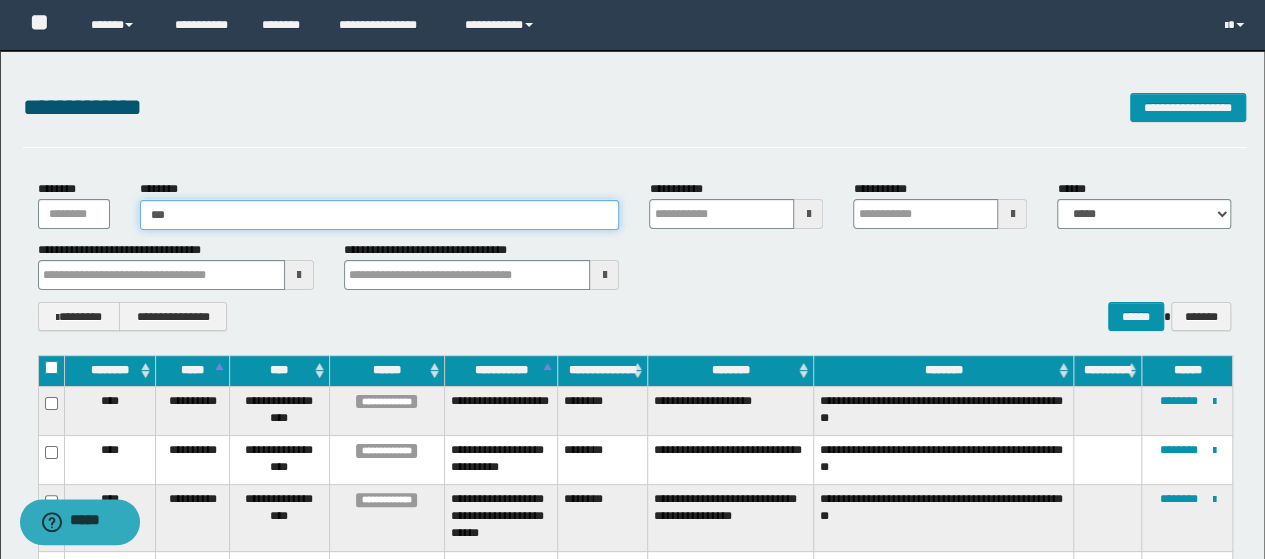 type on "***" 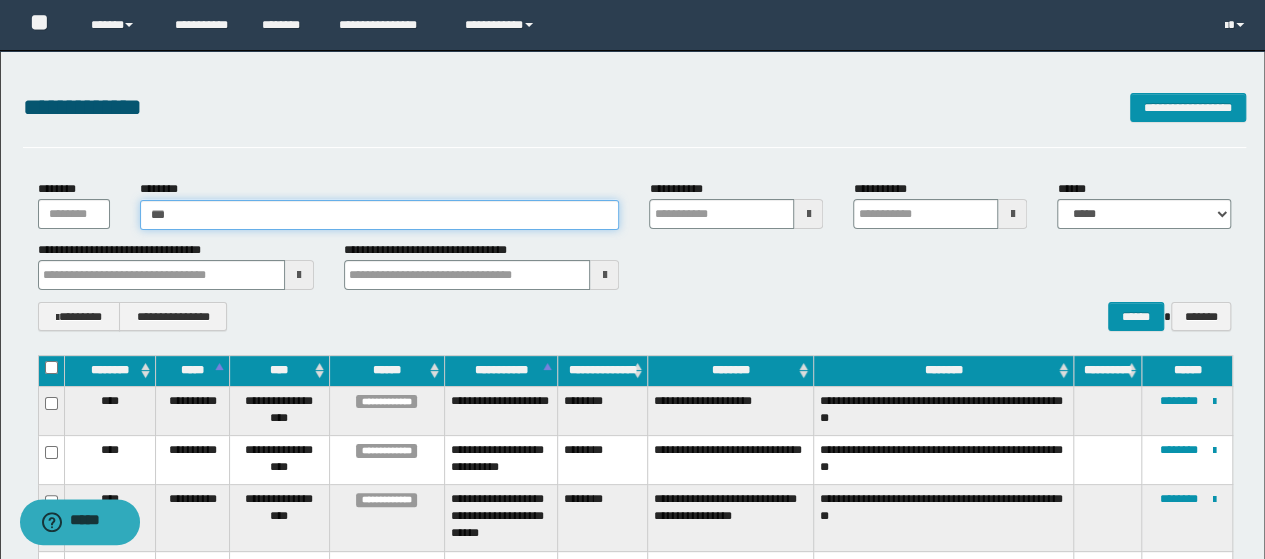 type 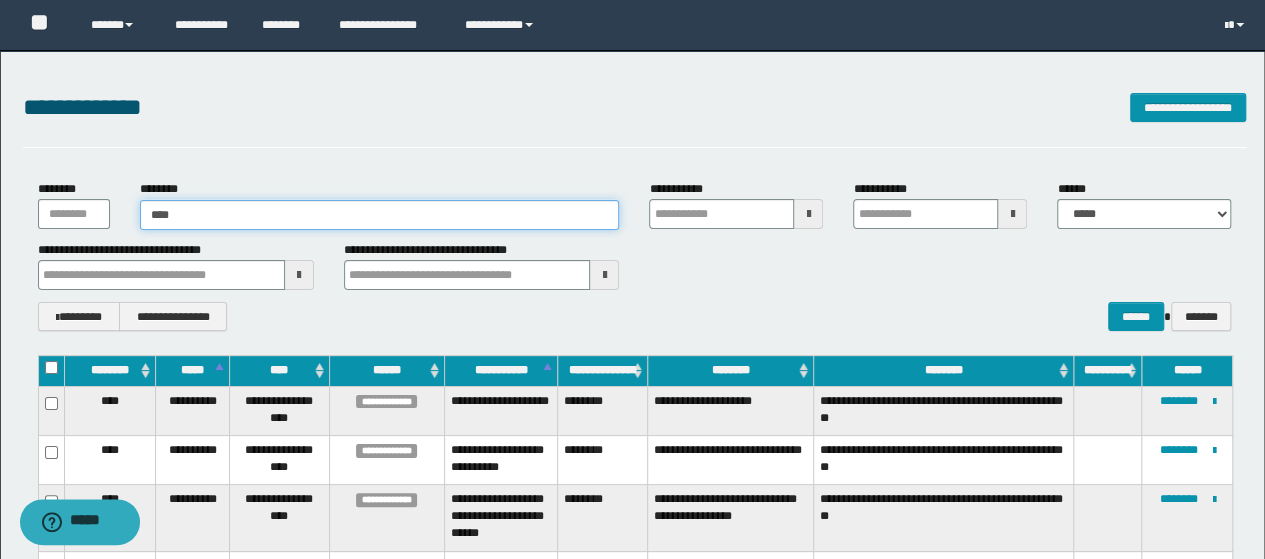 type on "****" 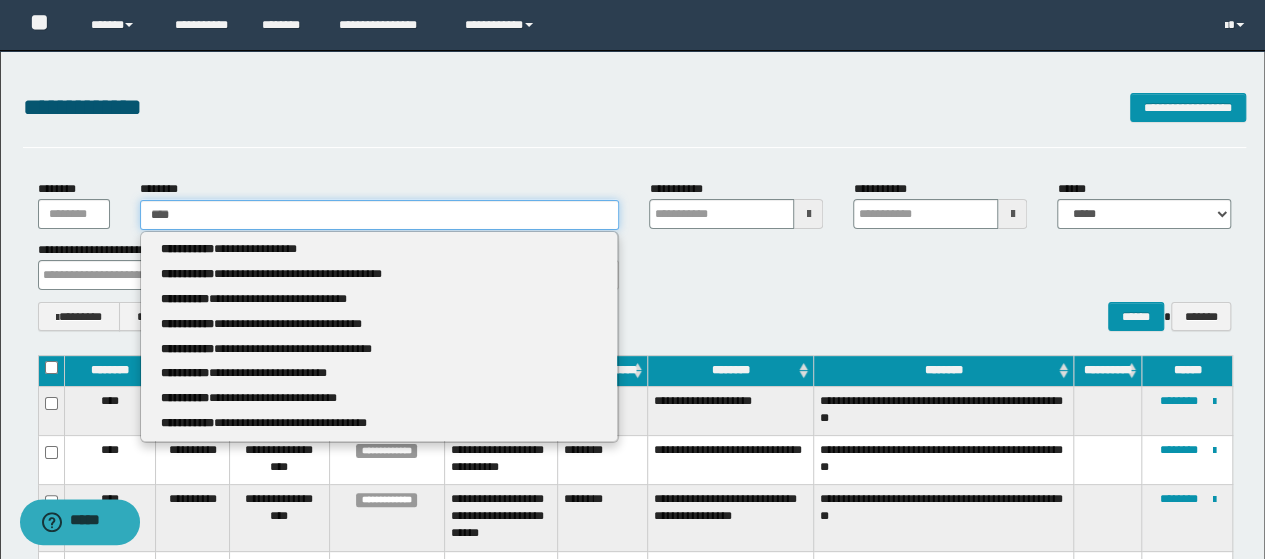type 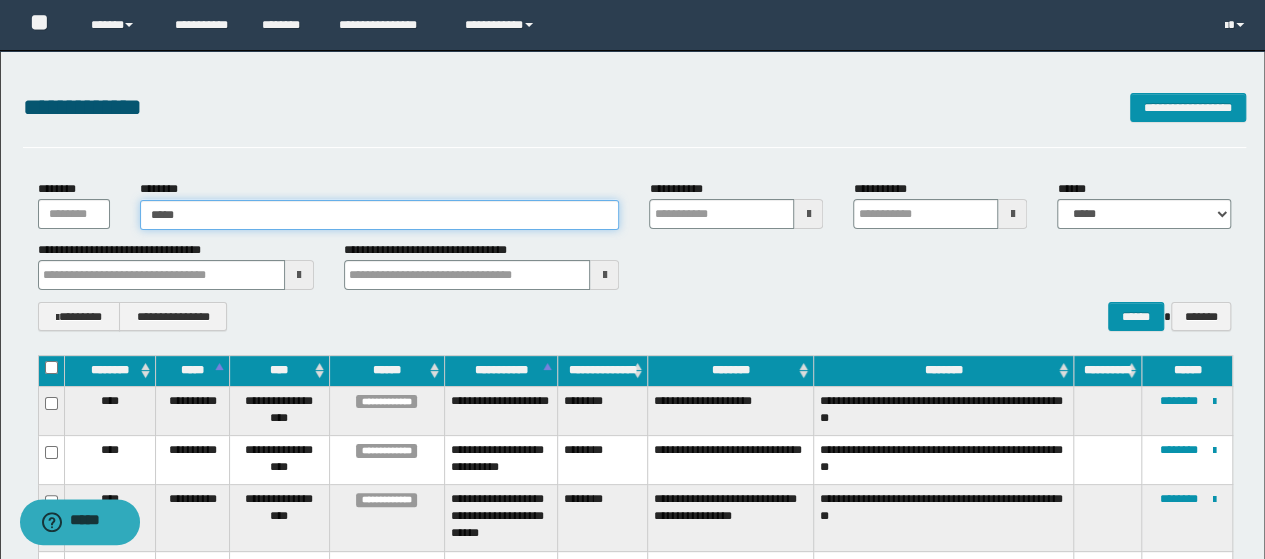 type on "******" 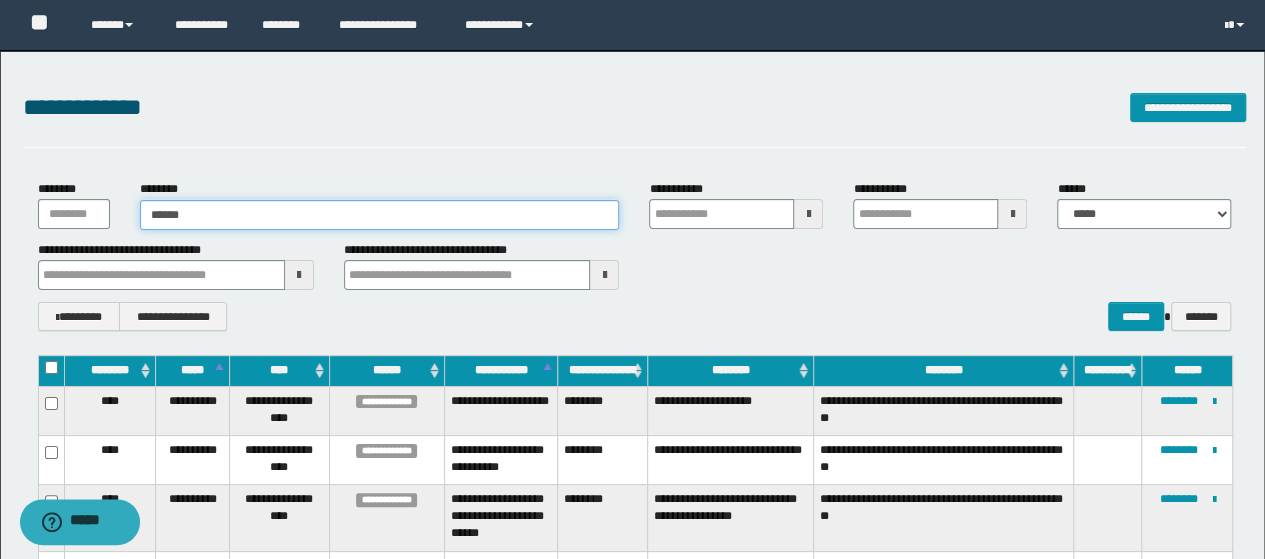 type on "******" 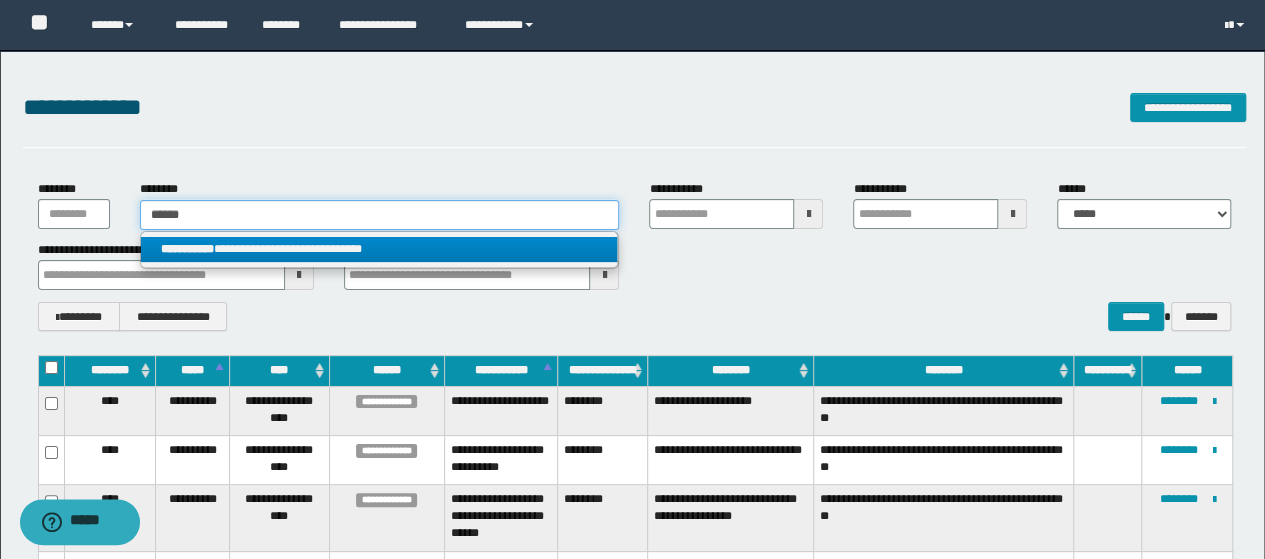 type 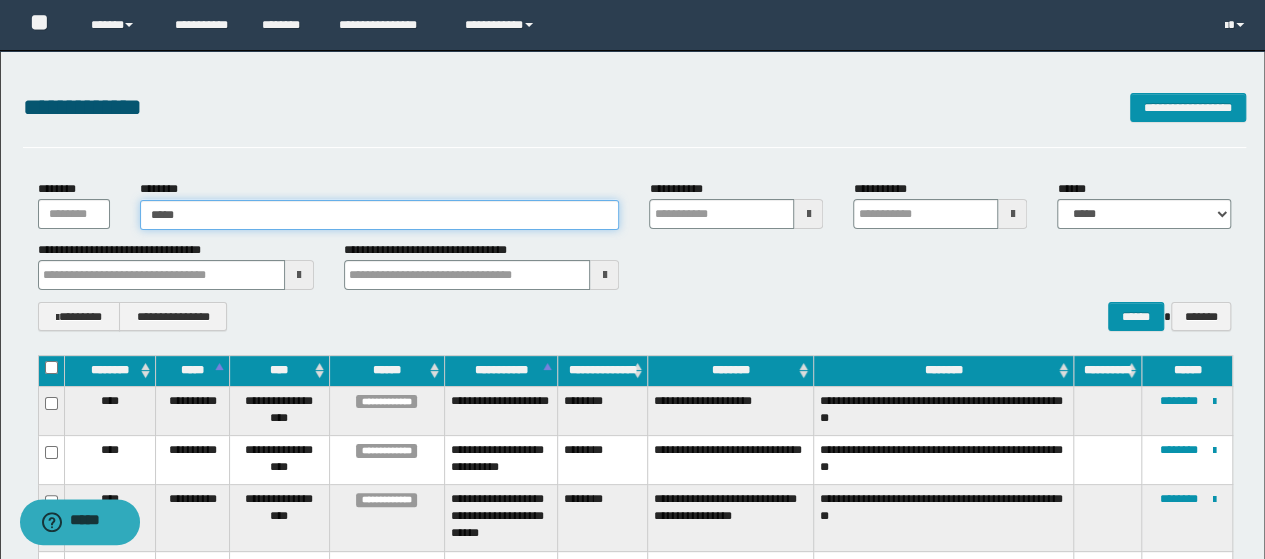type on "*****" 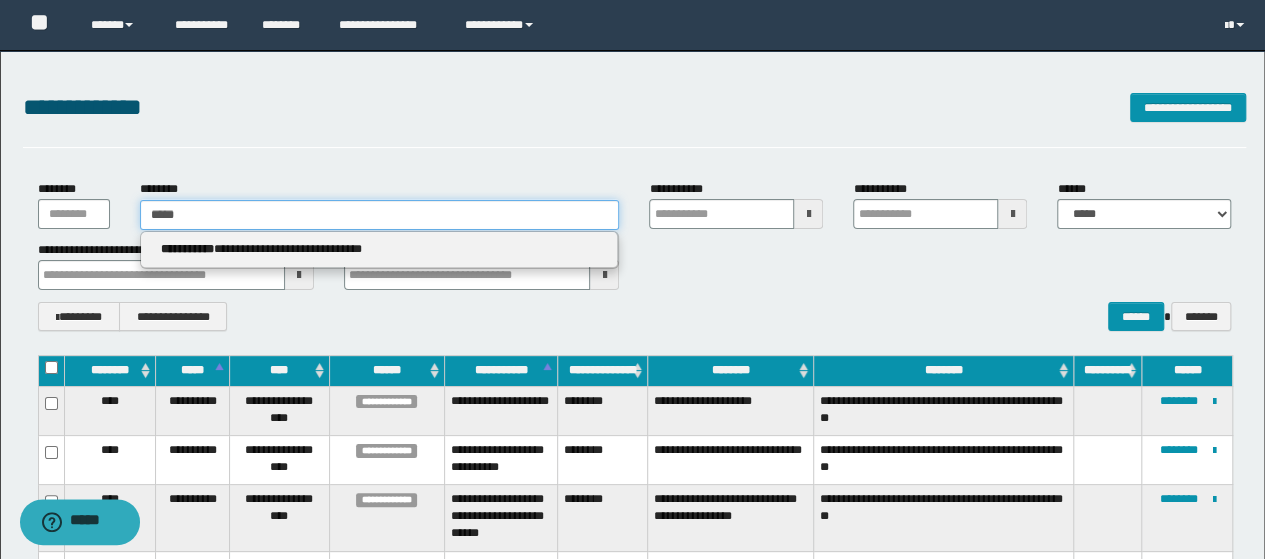 type 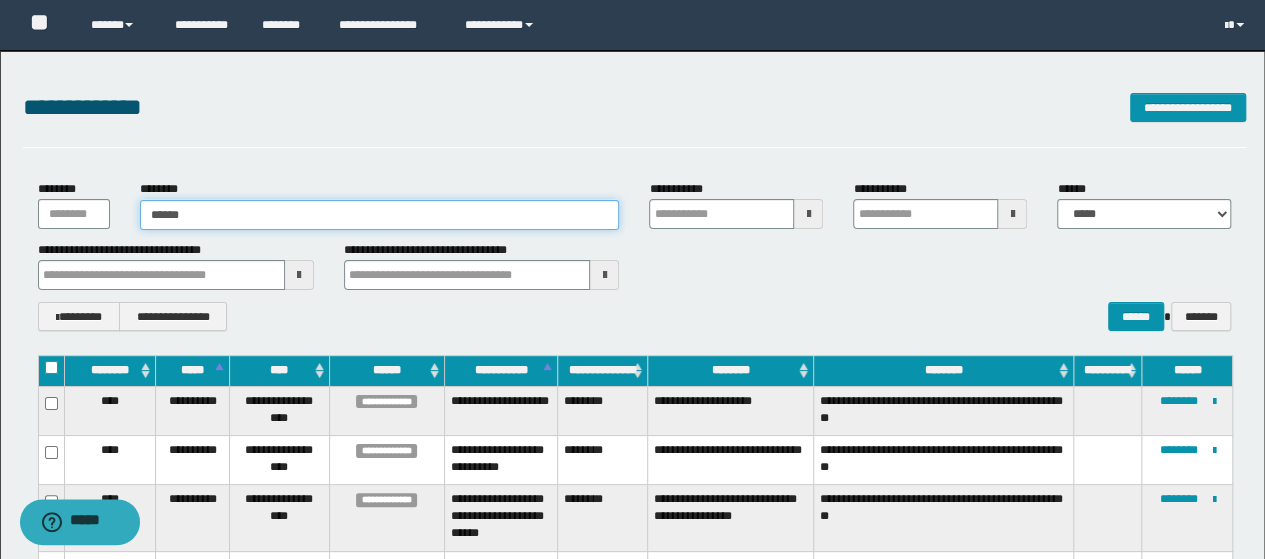 click on "******" at bounding box center (380, 215) 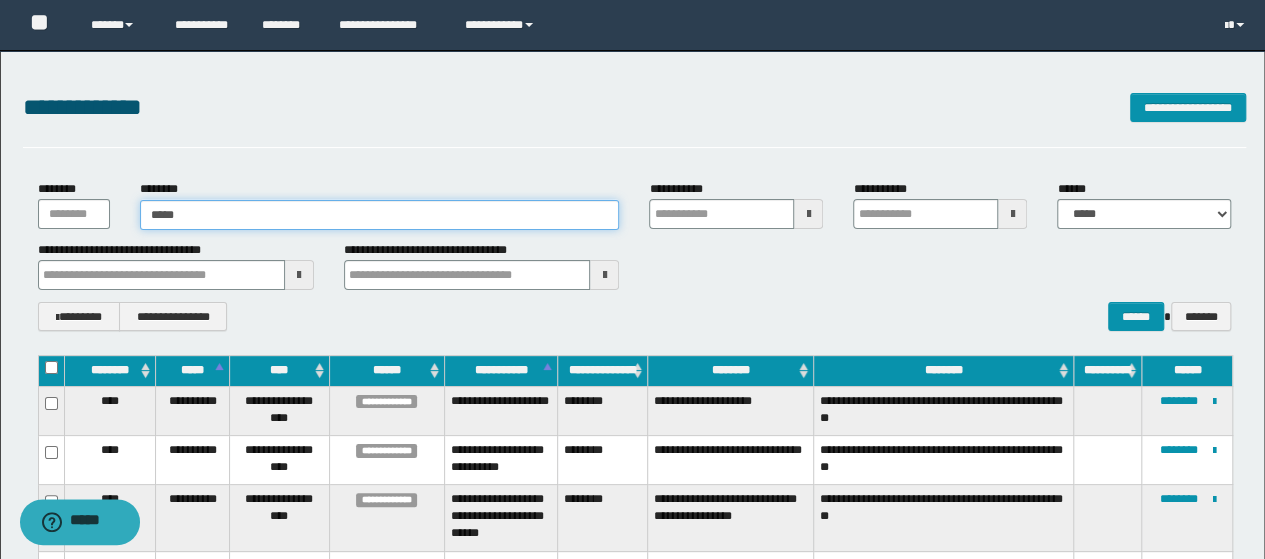 type on "*****" 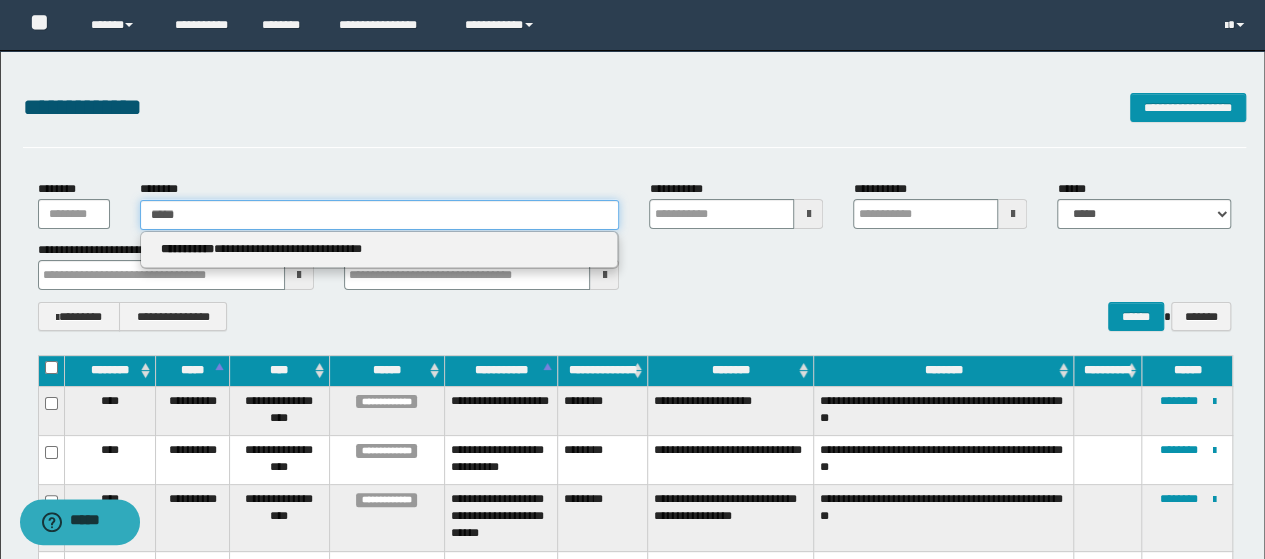 type 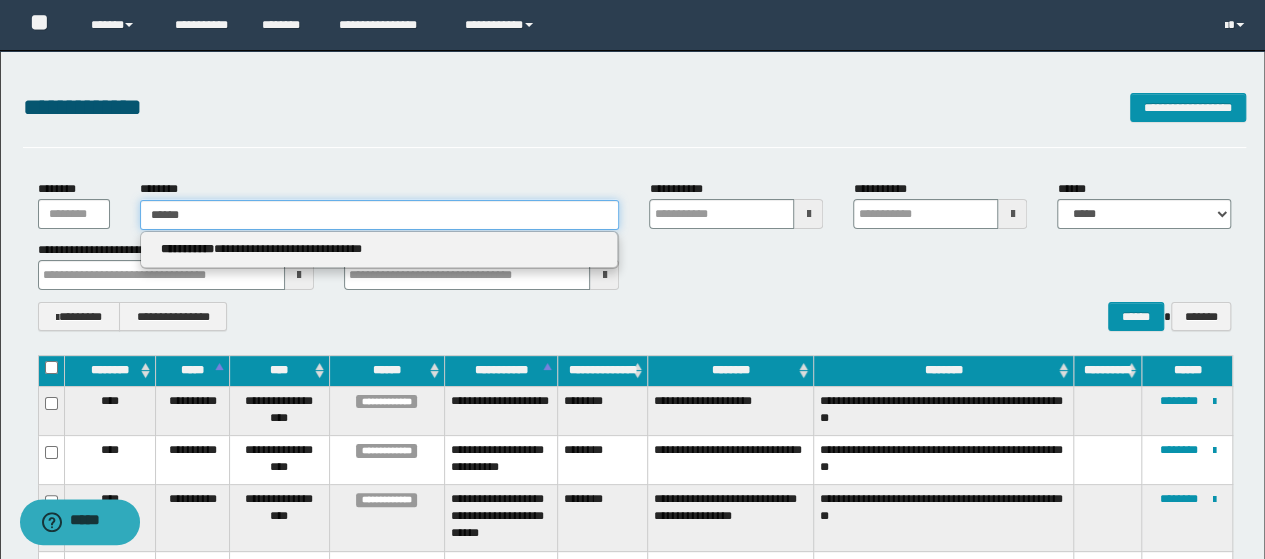 type on "******" 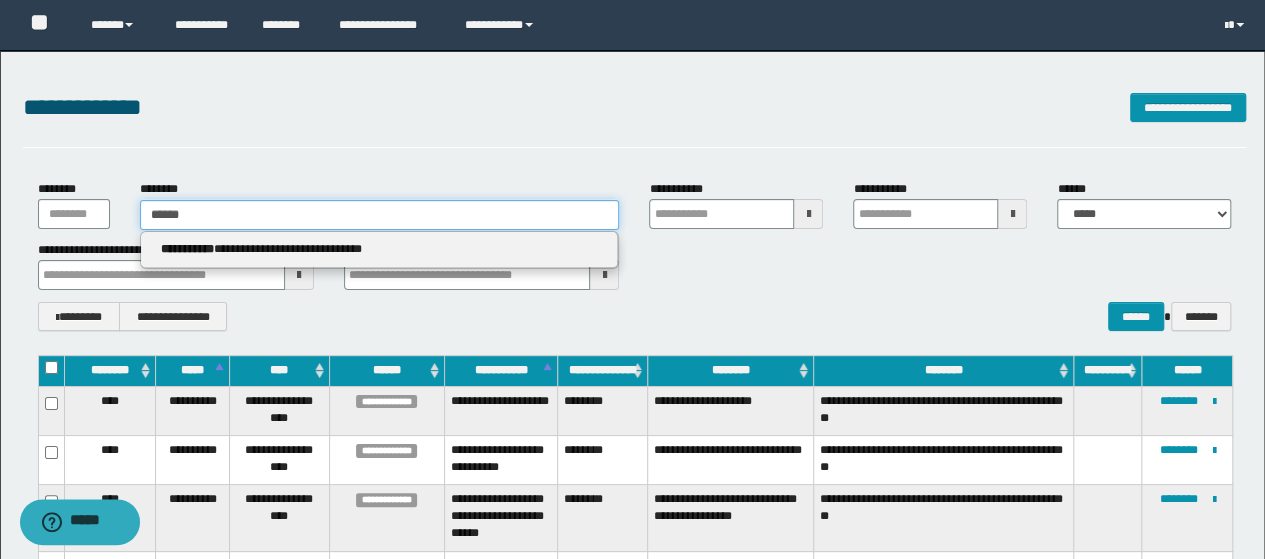 type 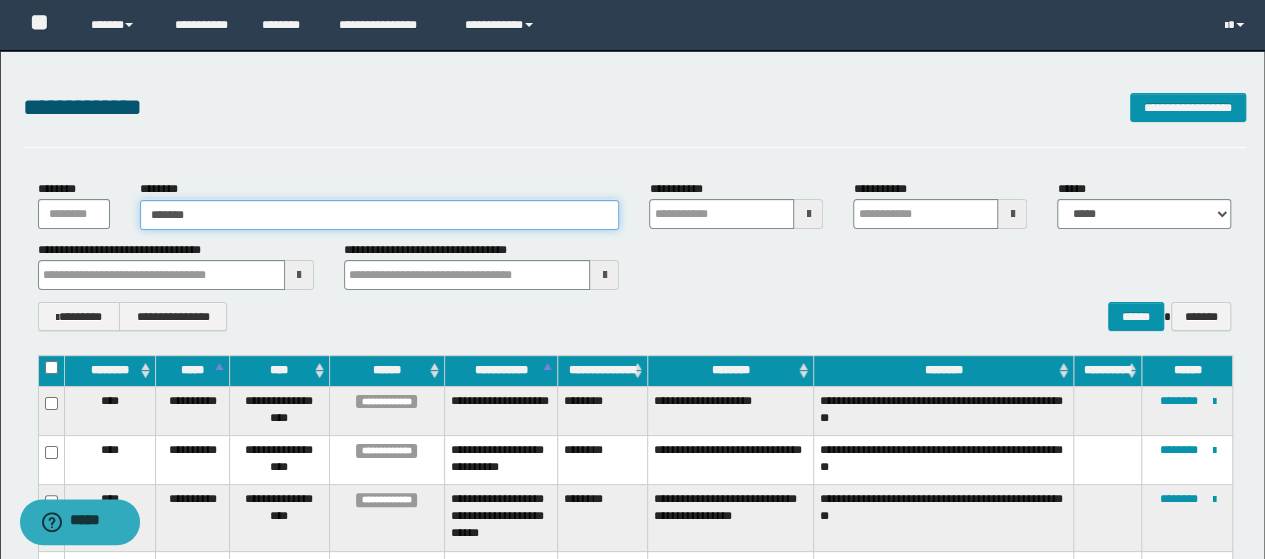 type on "*******" 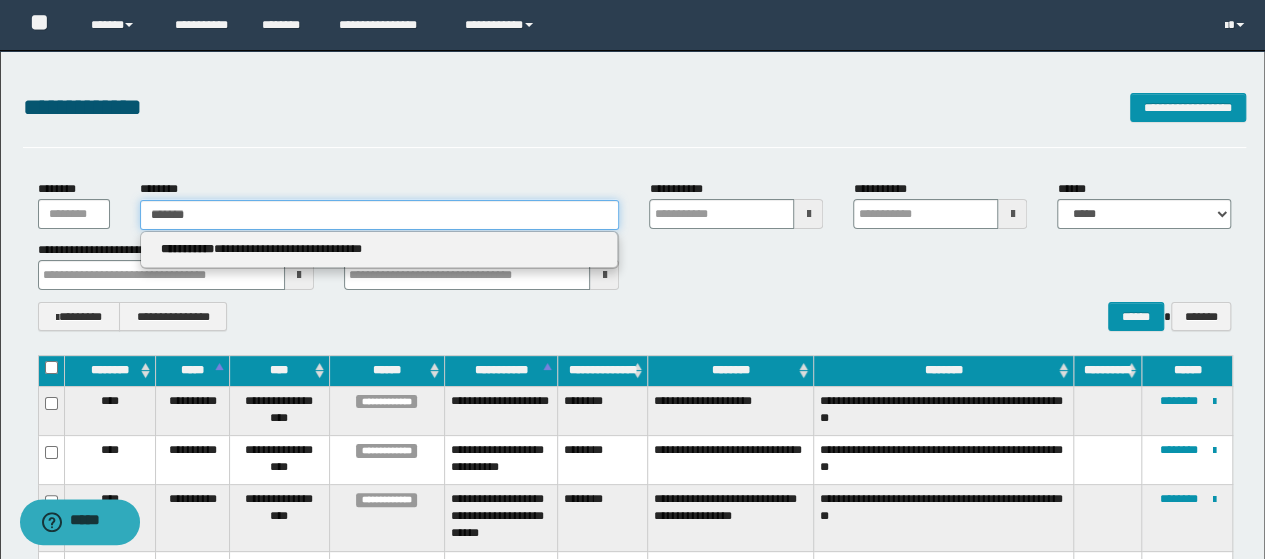 type 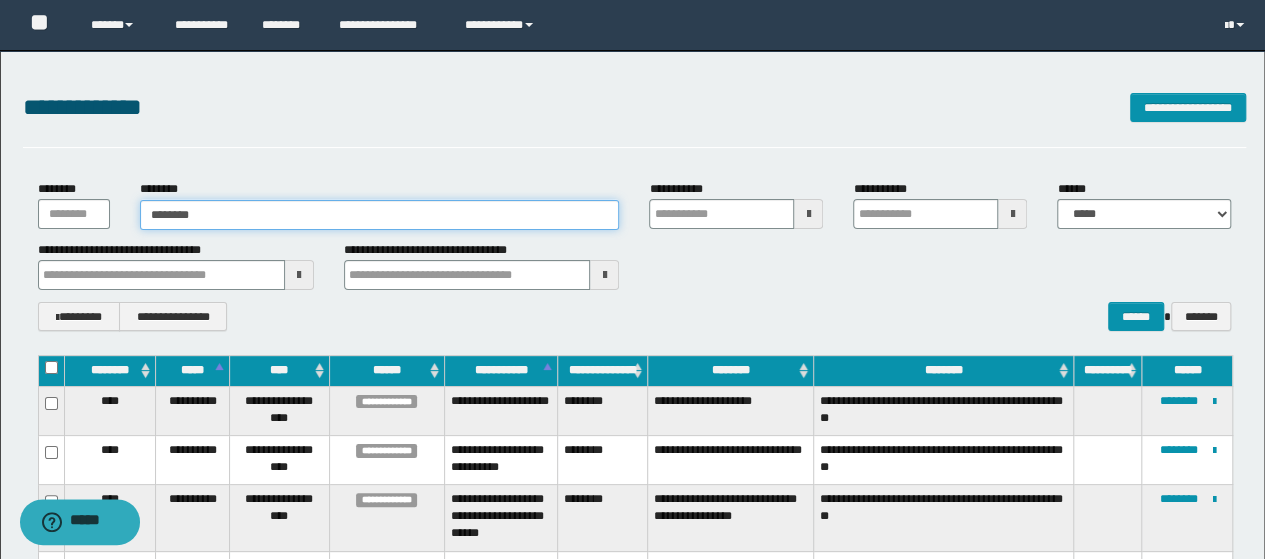 type on "********" 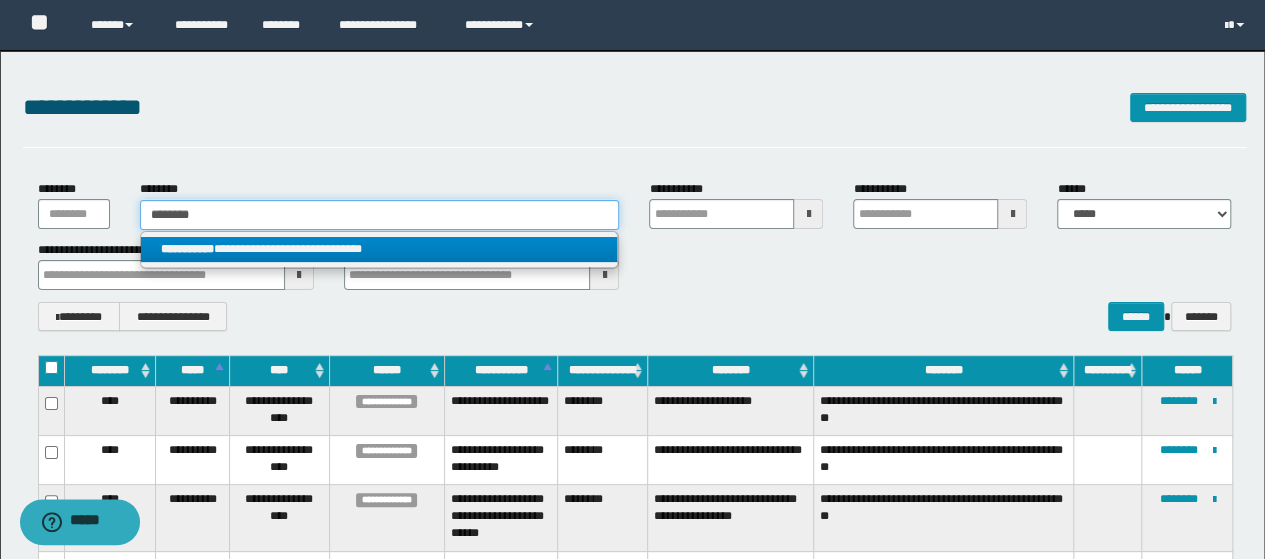type on "********" 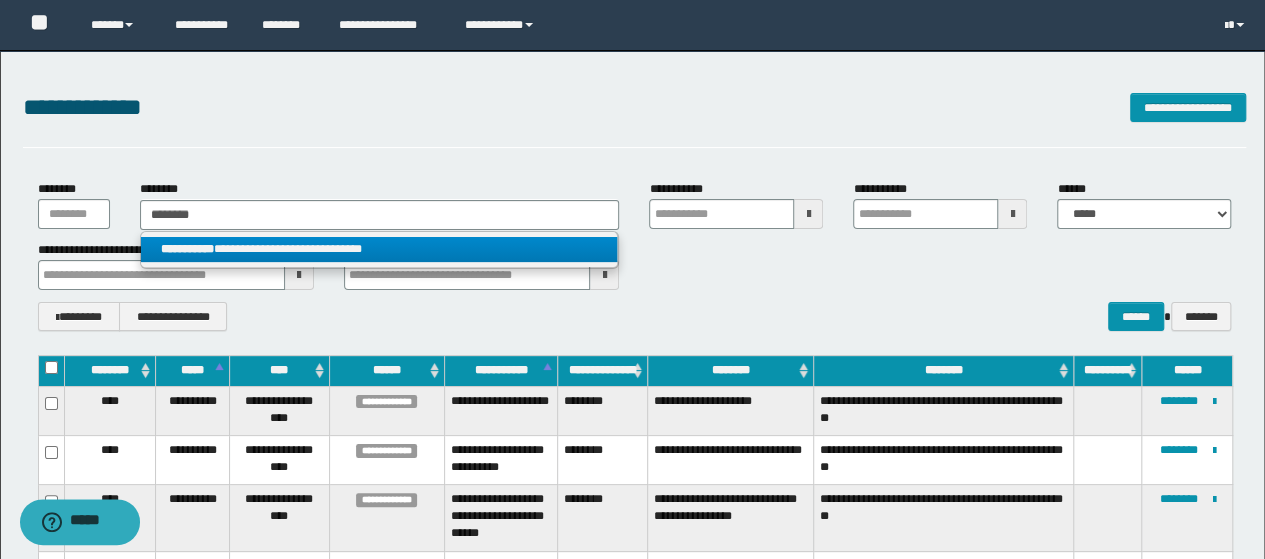 click on "**********" at bounding box center [379, 249] 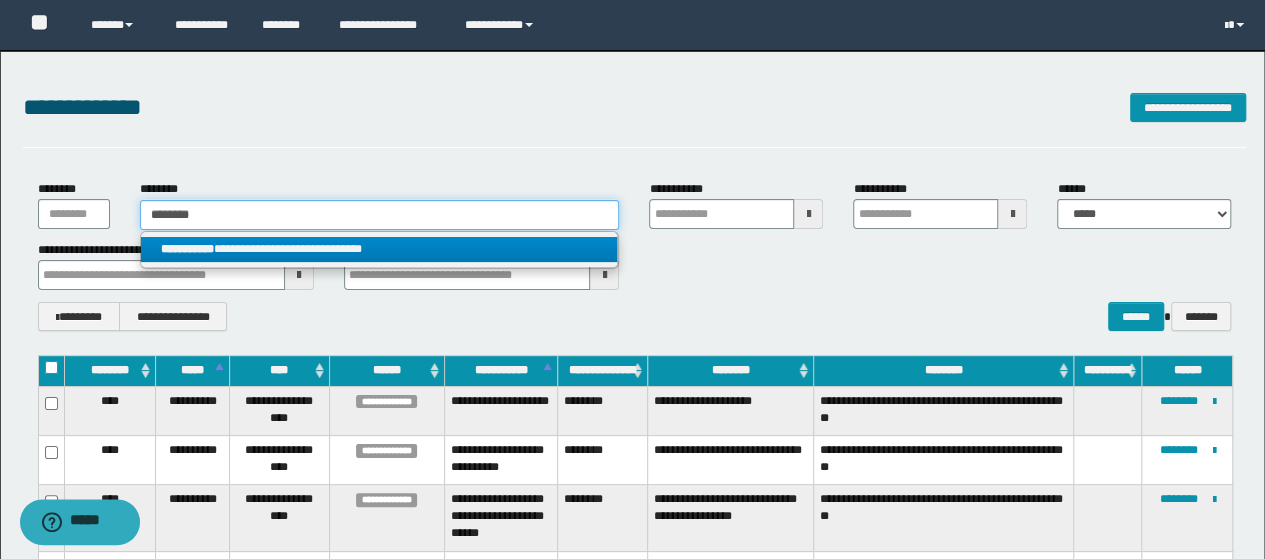 type 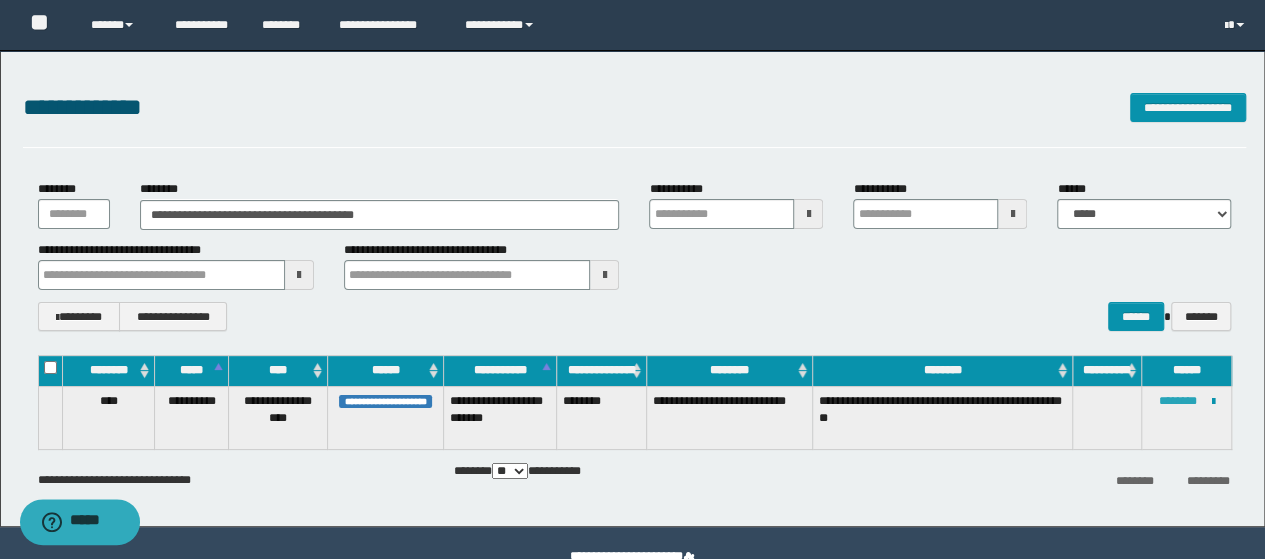 click on "********" at bounding box center (1177, 401) 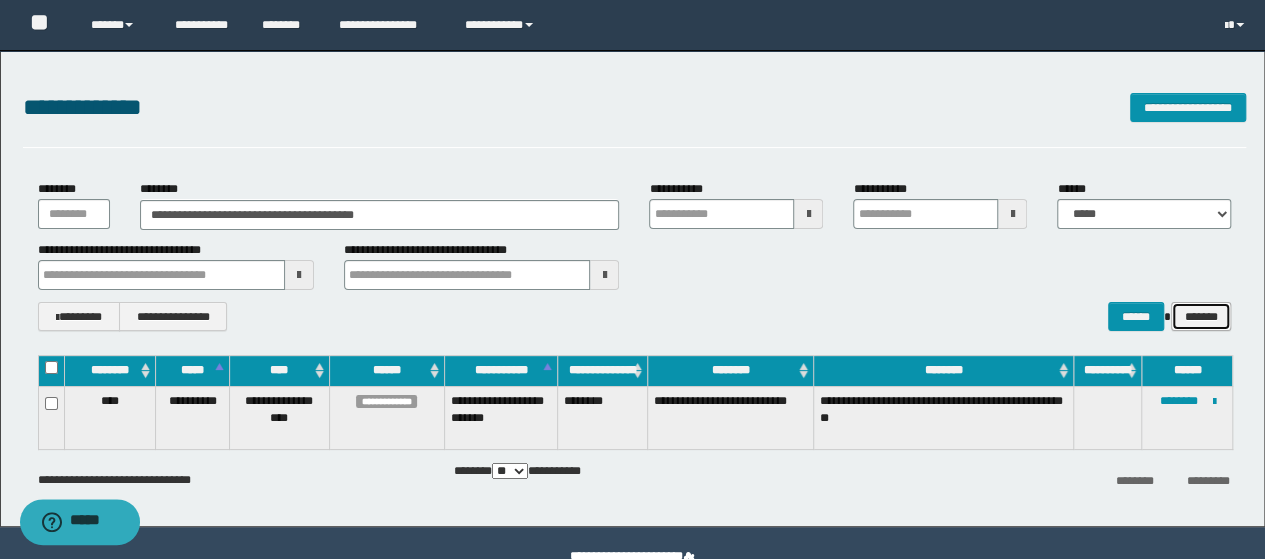 click on "*******" at bounding box center (1201, 316) 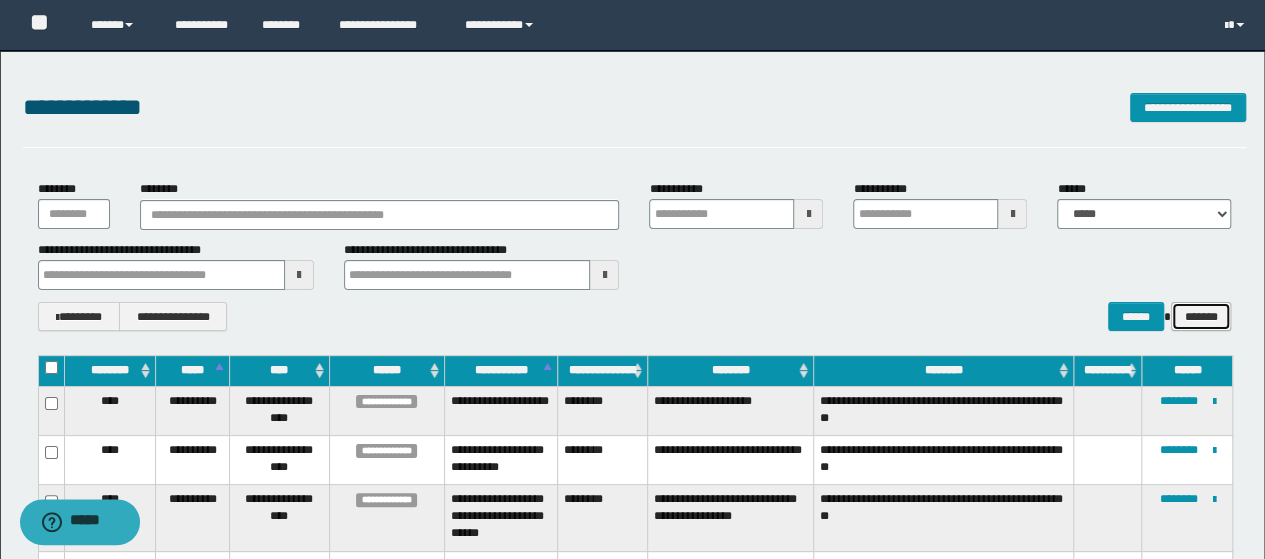 type 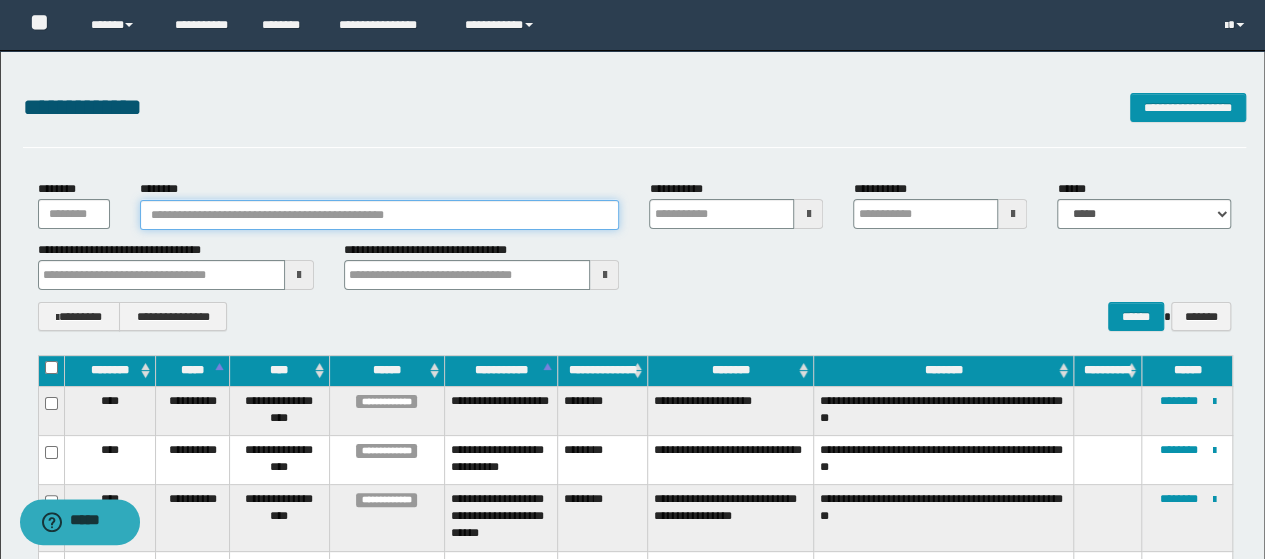 click on "********" at bounding box center [380, 215] 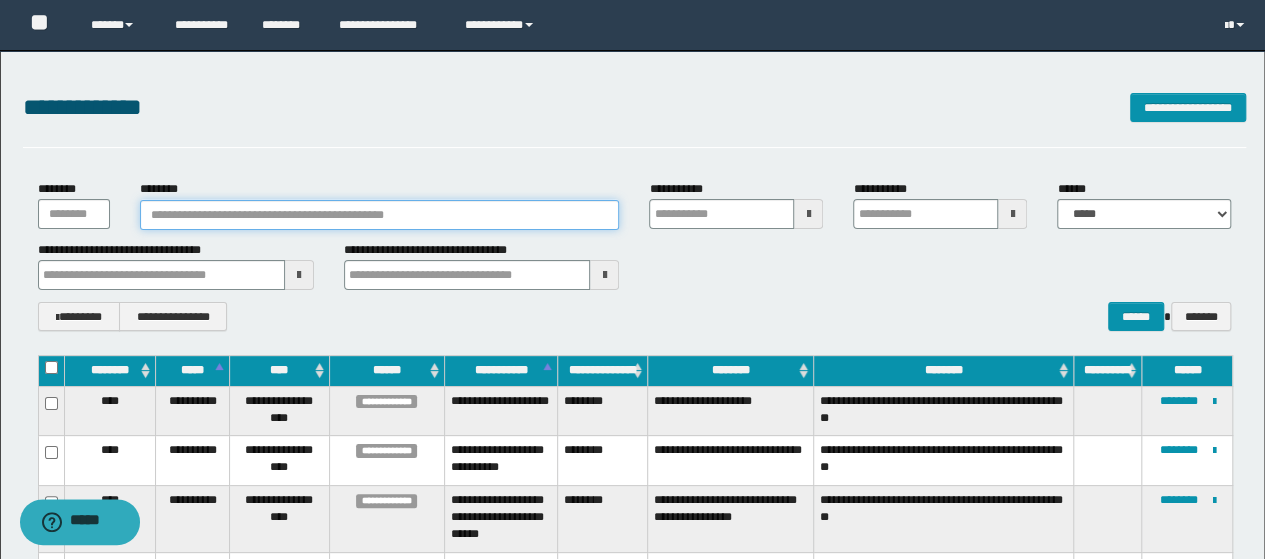 click on "********" at bounding box center [380, 215] 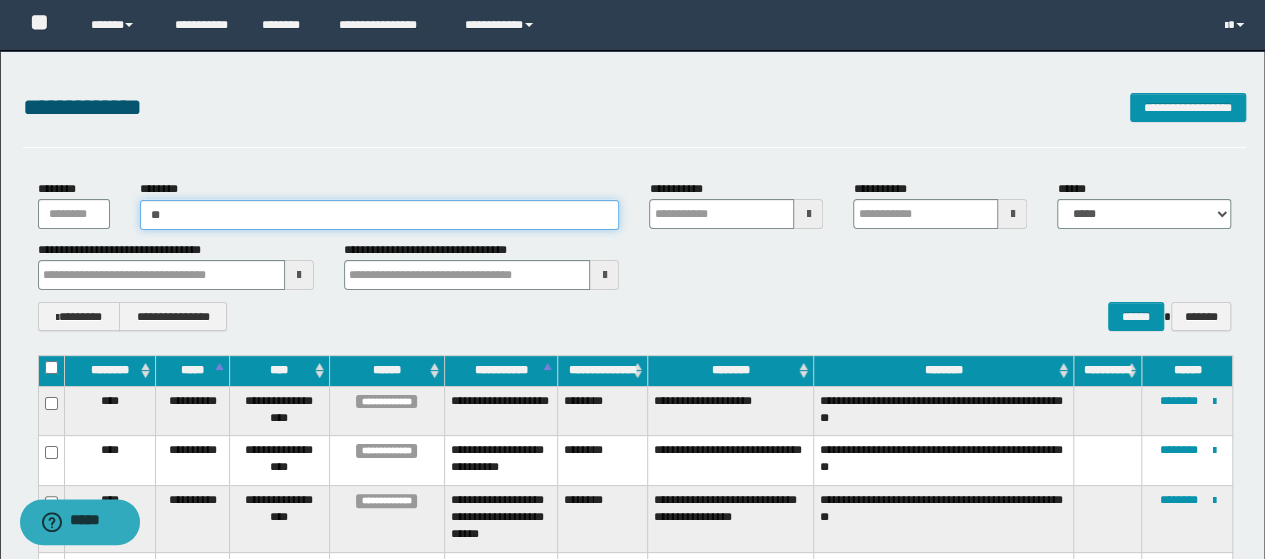 type on "***" 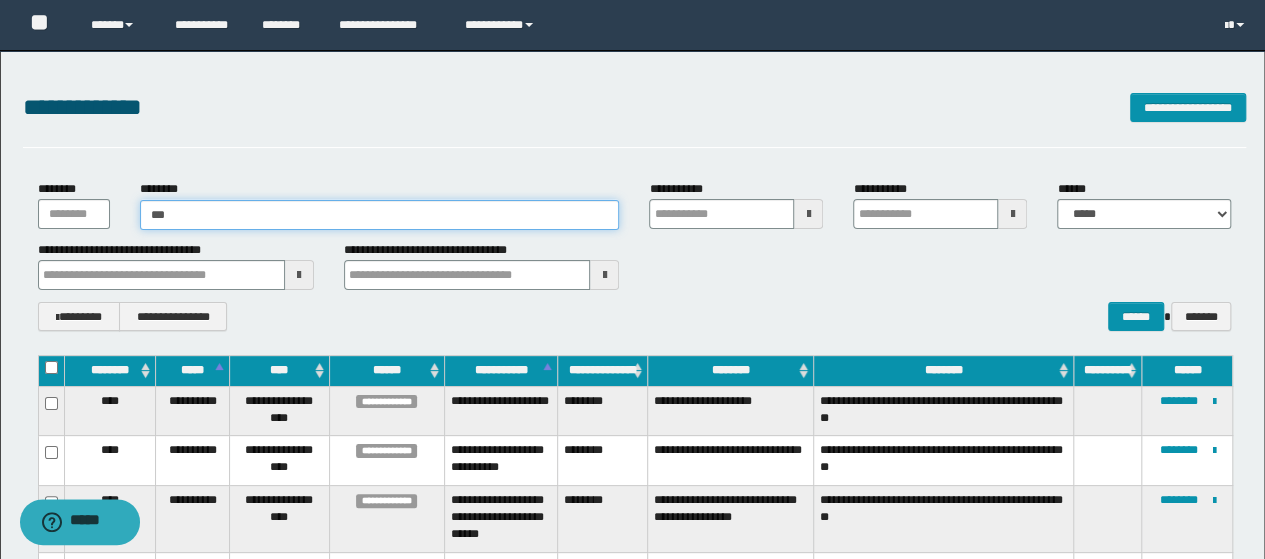 type on "***" 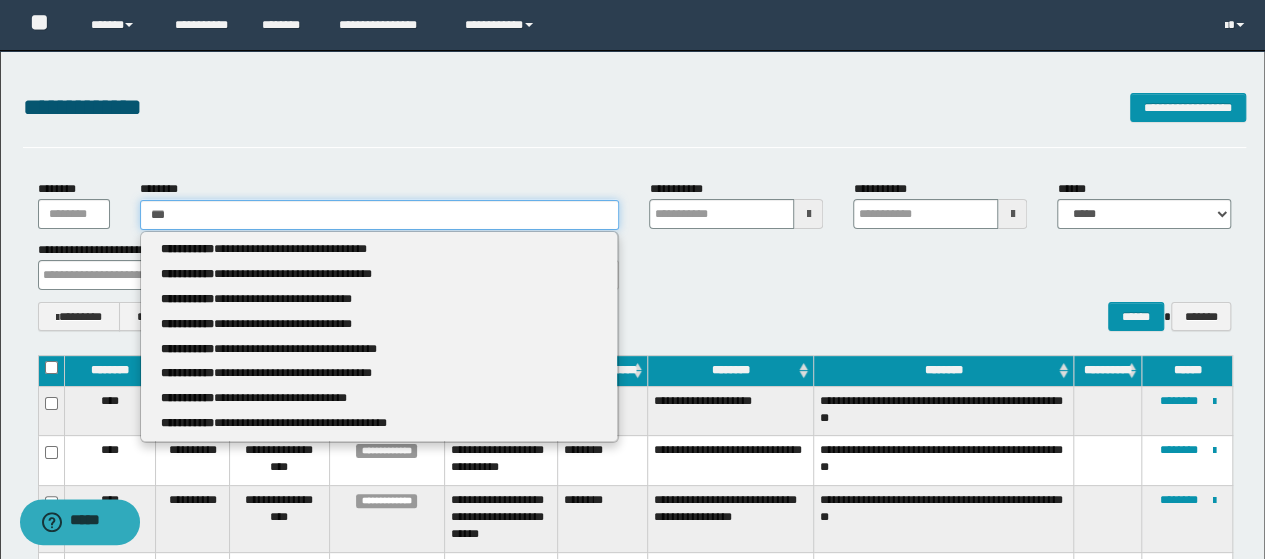 type 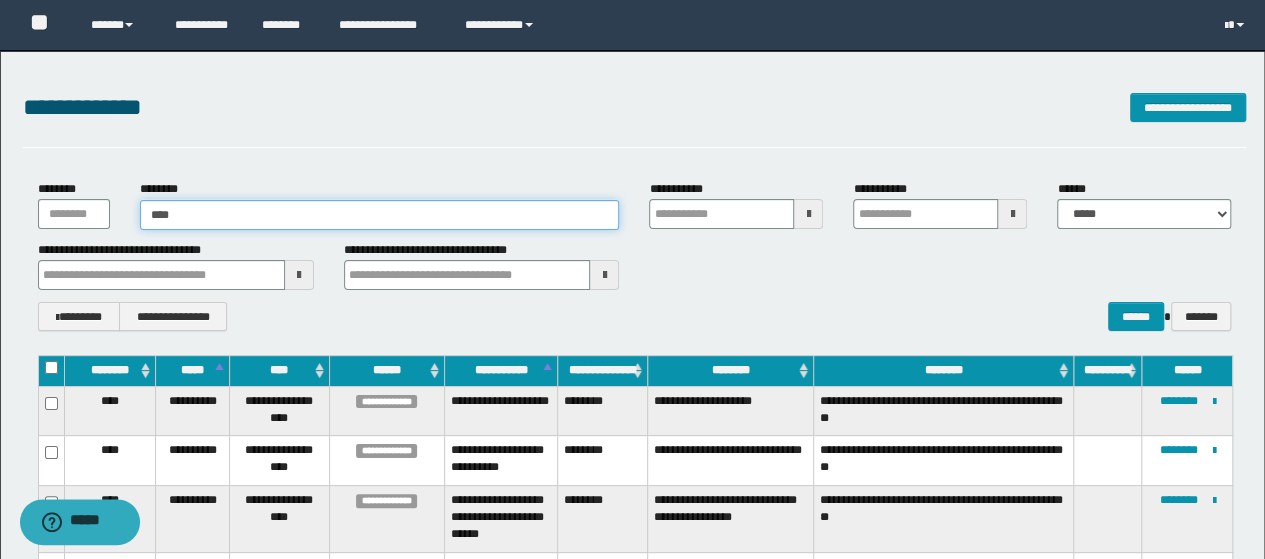type on "****" 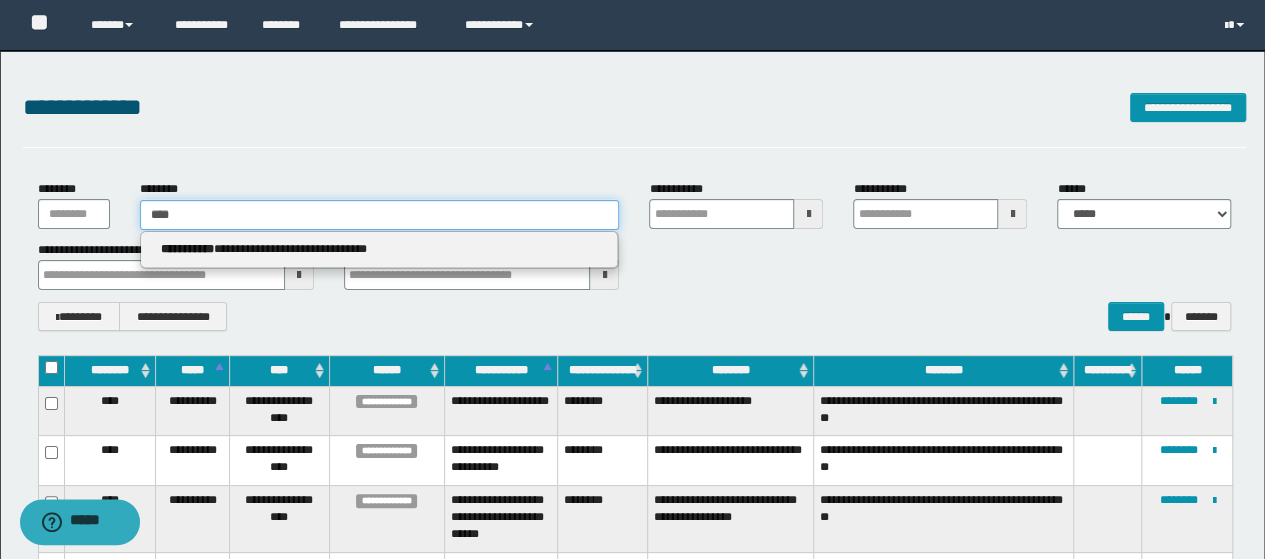 type 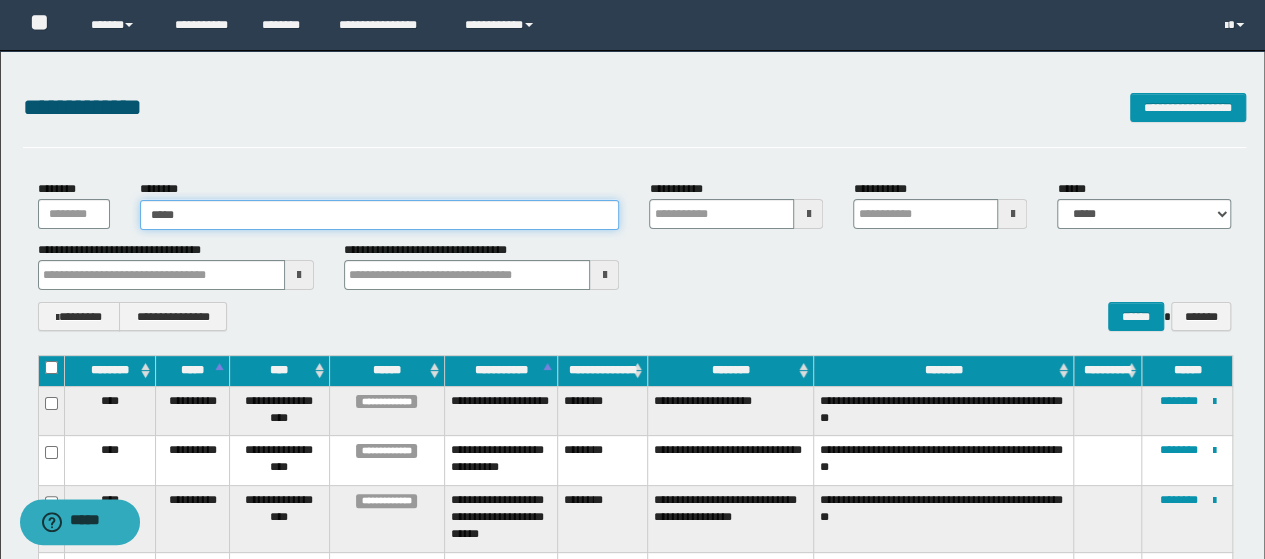 type on "*****" 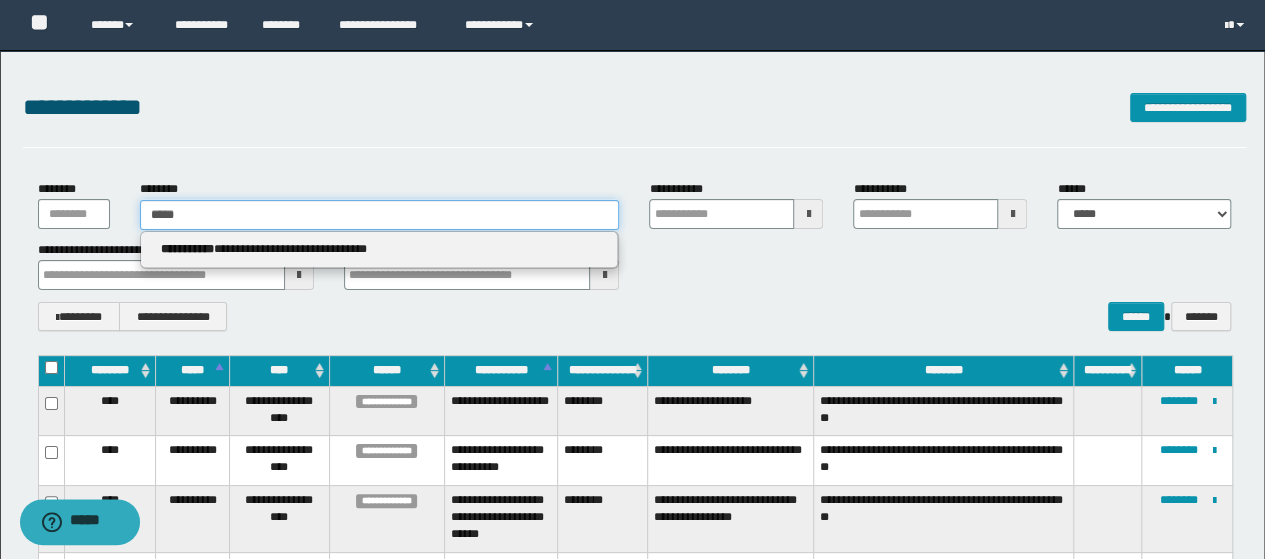 type 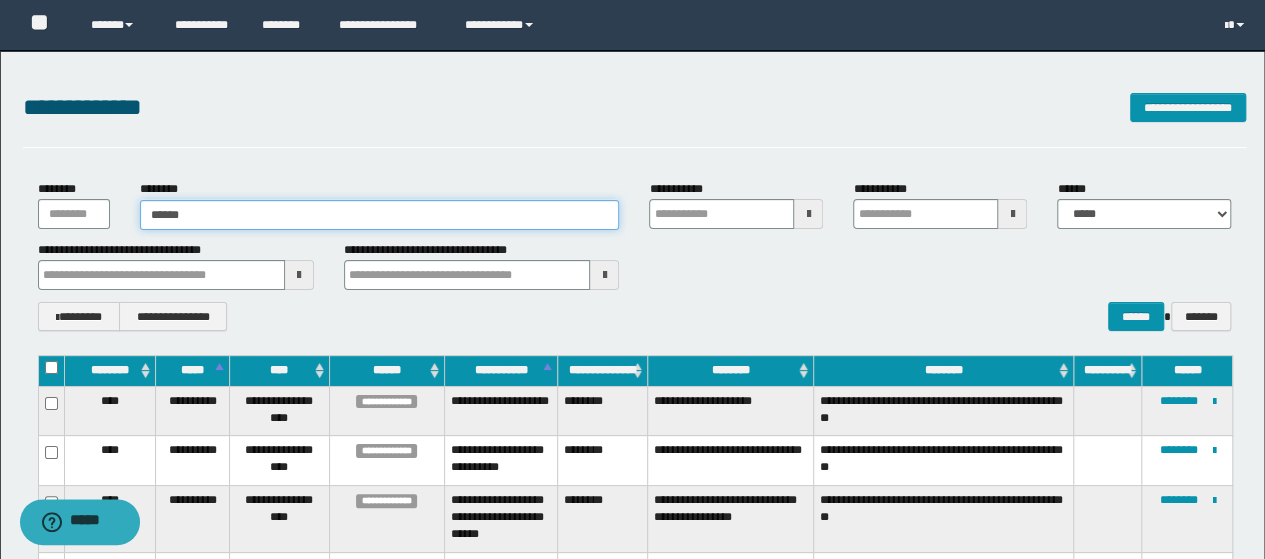 type on "******" 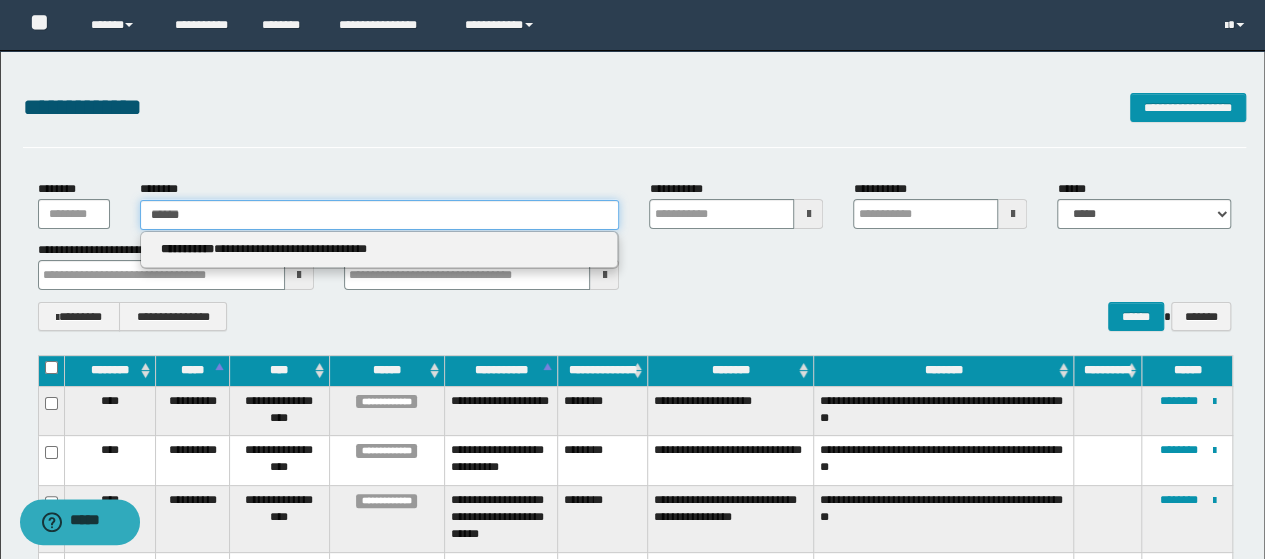 type 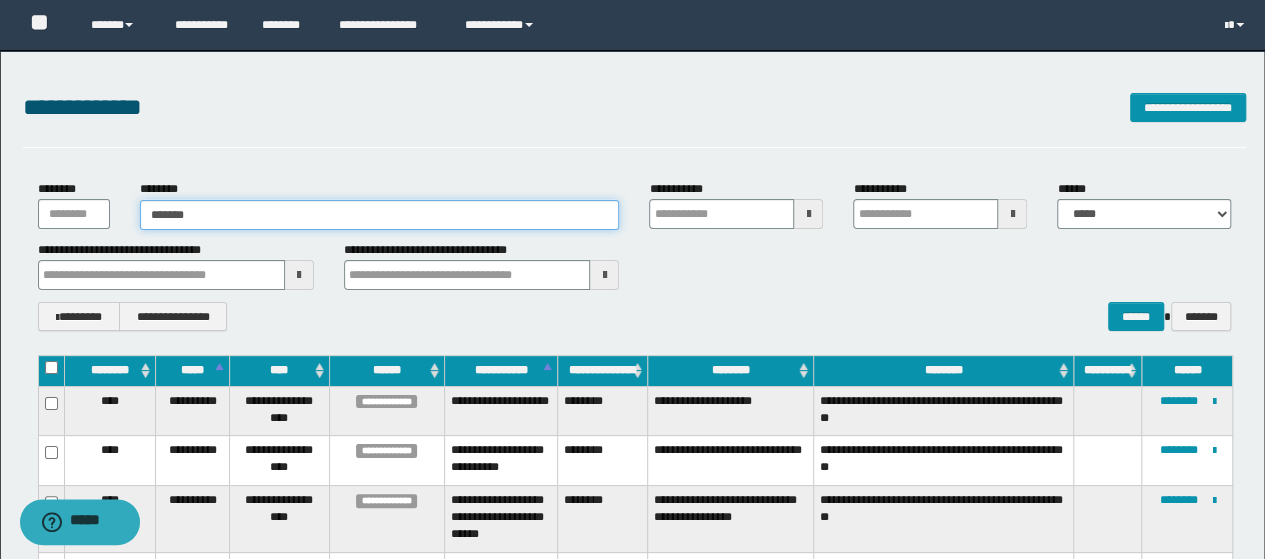 type on "*******" 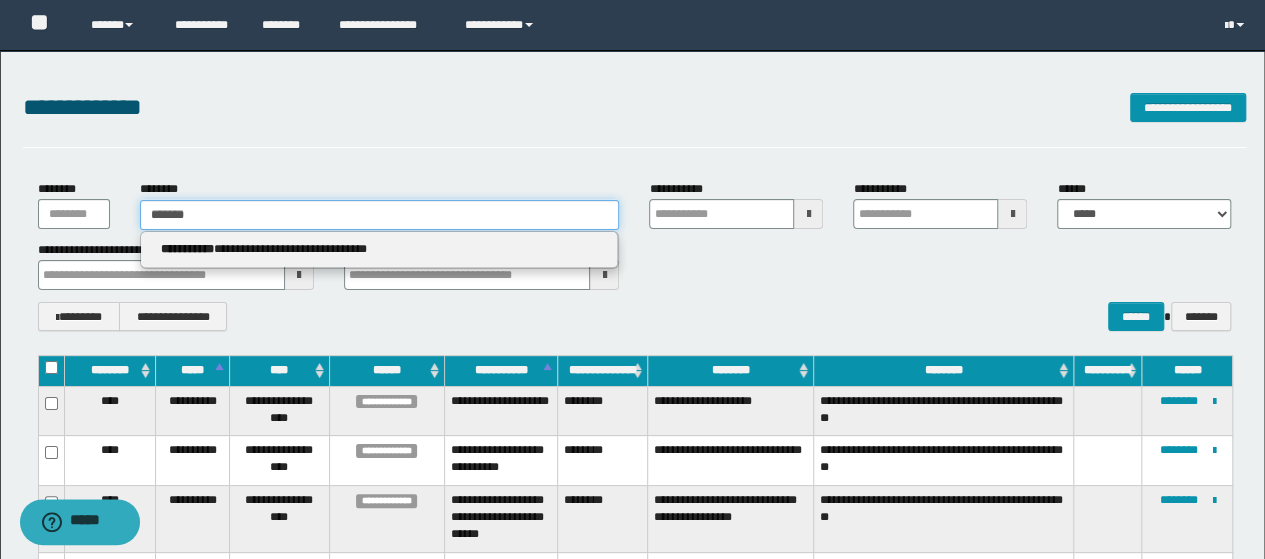 type 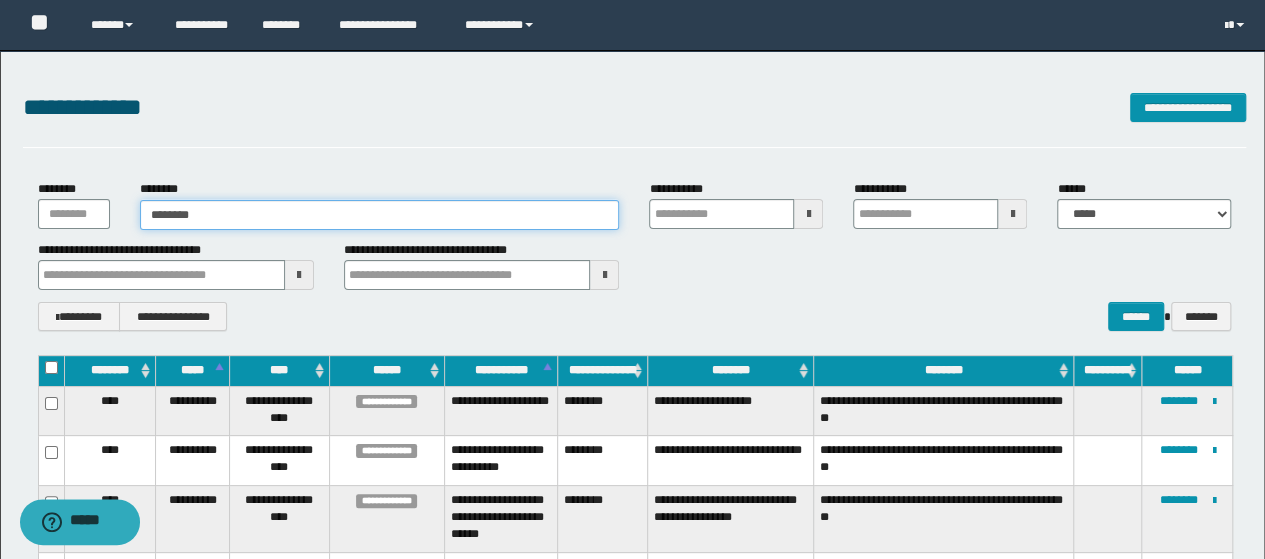 type on "********" 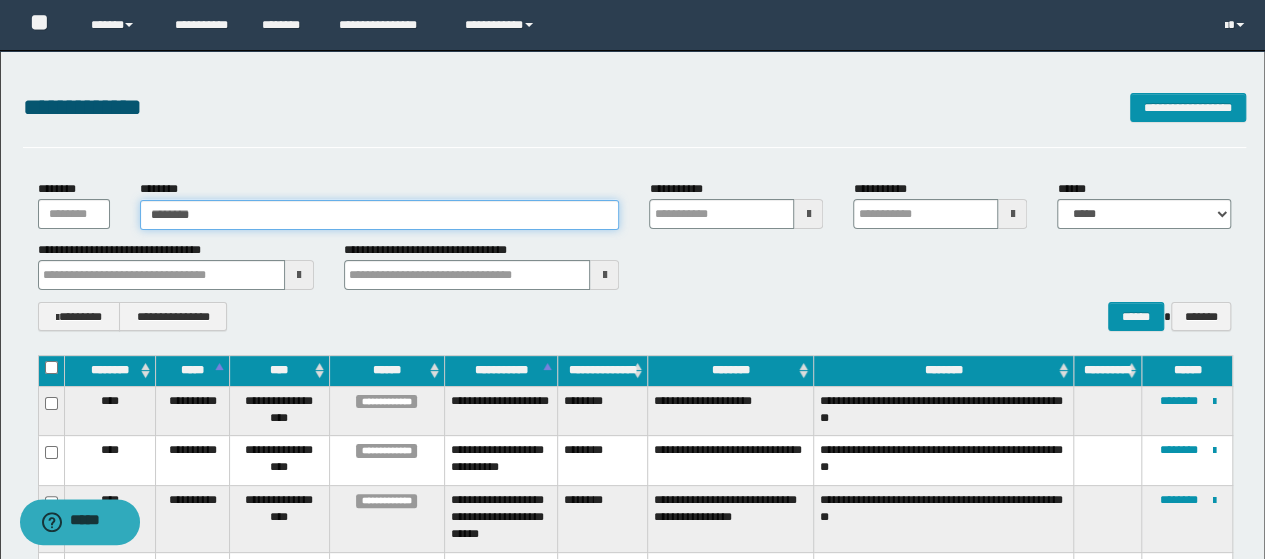 type 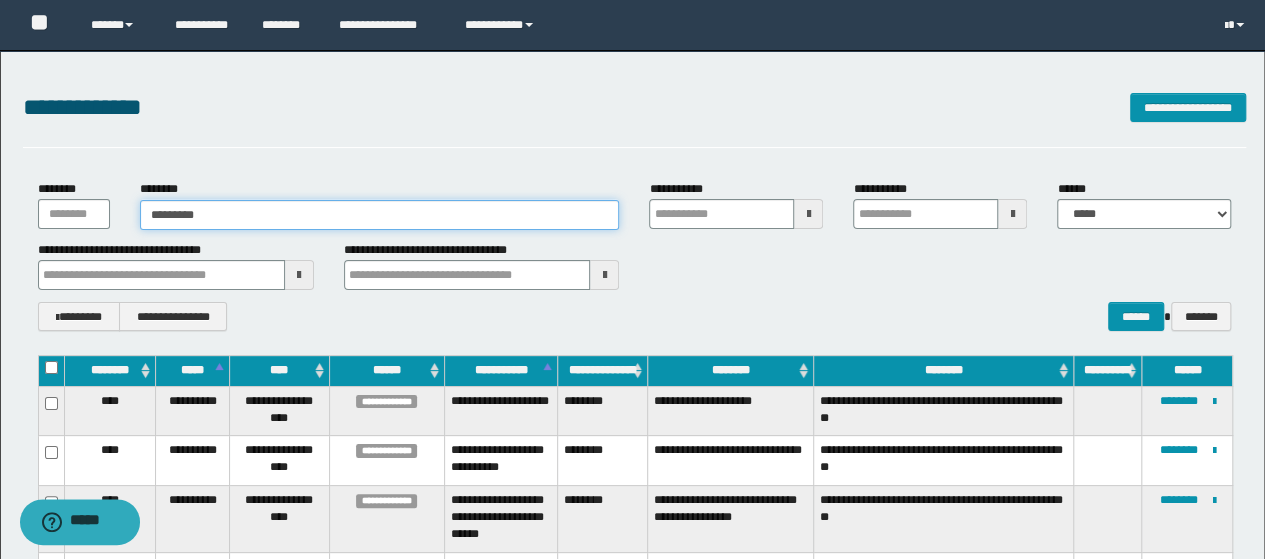 type on "********" 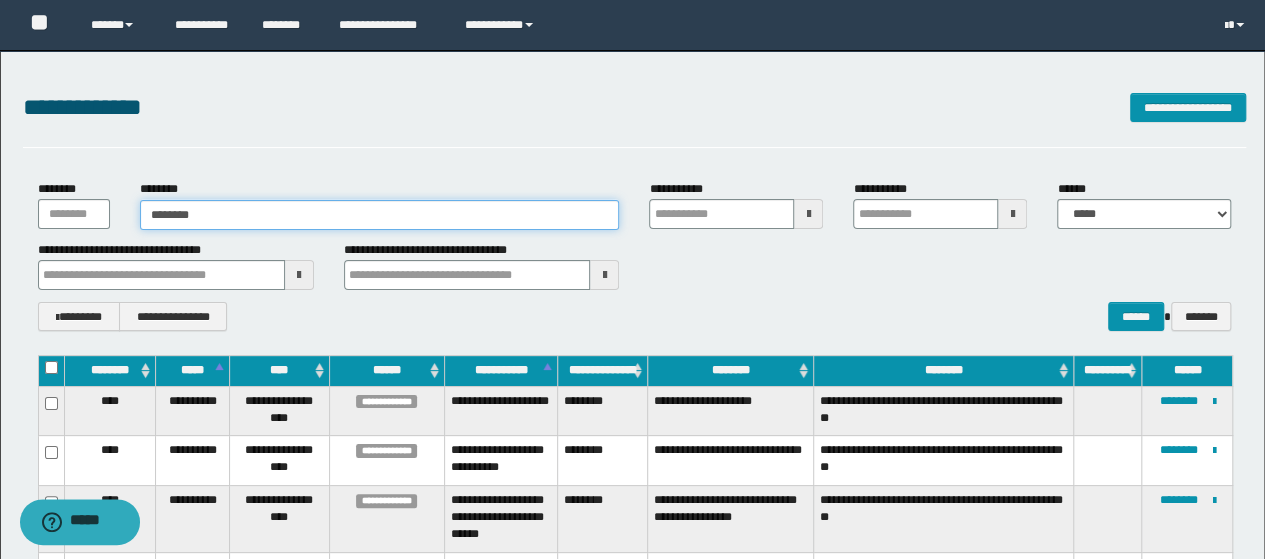 type on "********" 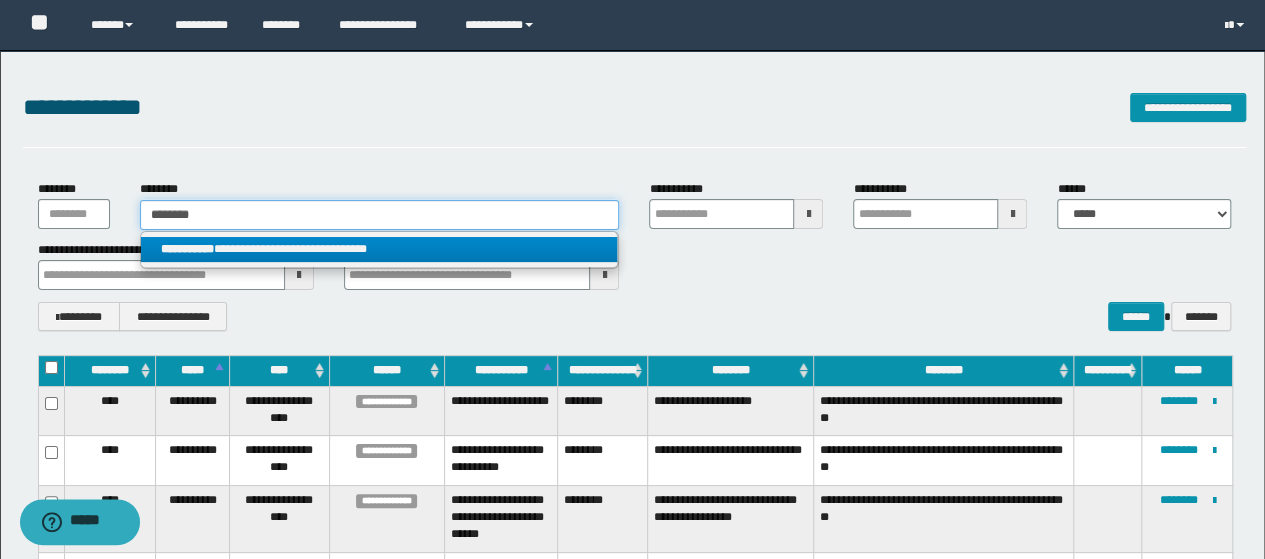 type on "********" 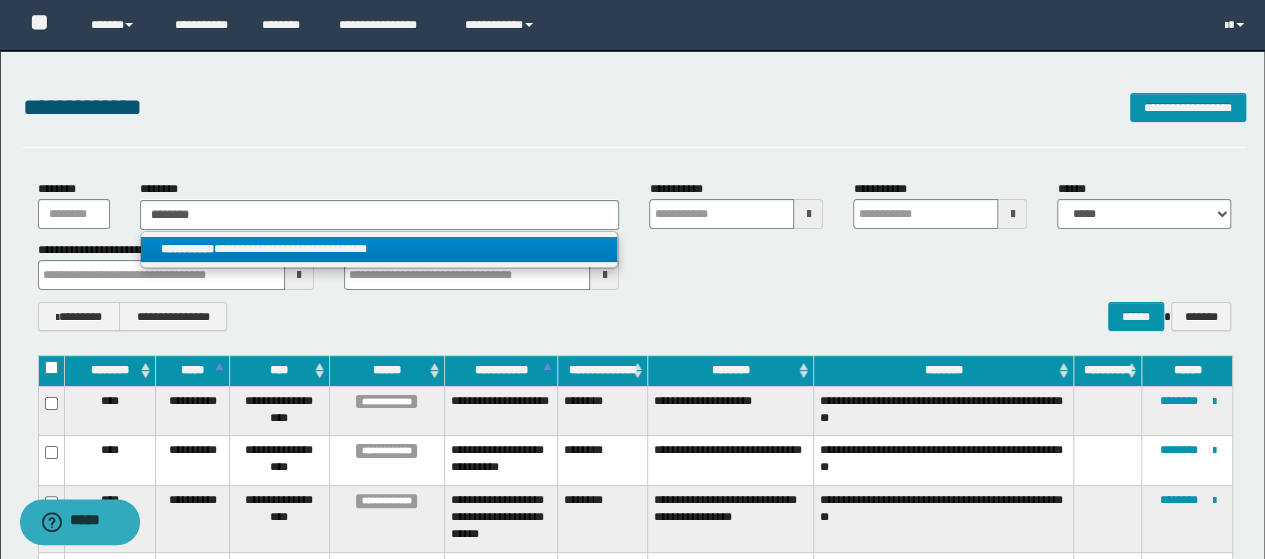 click on "**********" at bounding box center (379, 249) 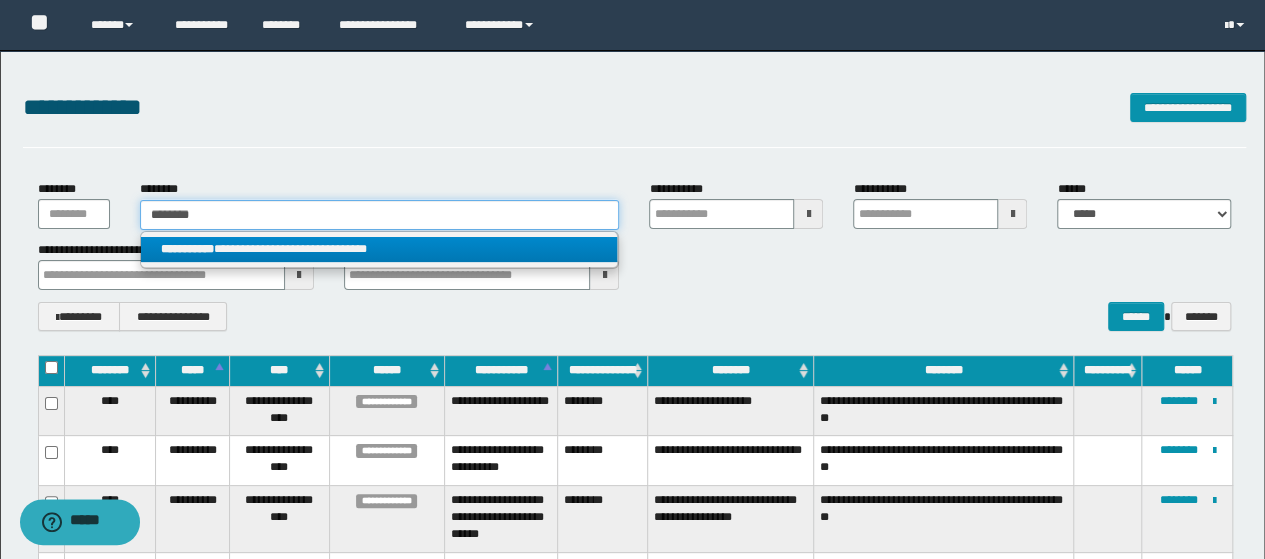 type 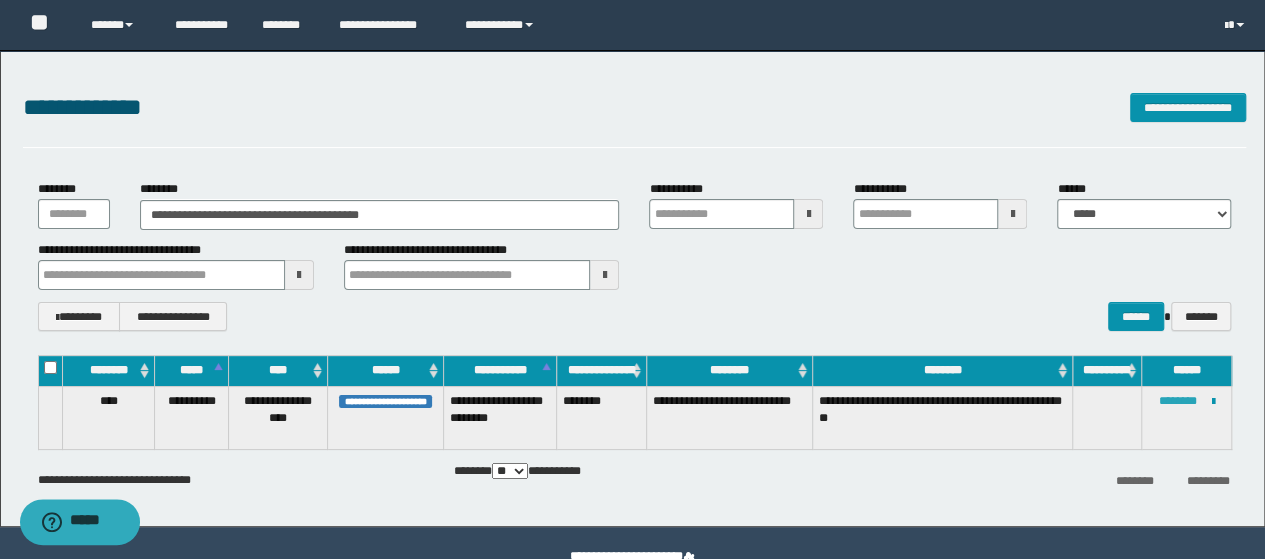click on "********" at bounding box center (1177, 401) 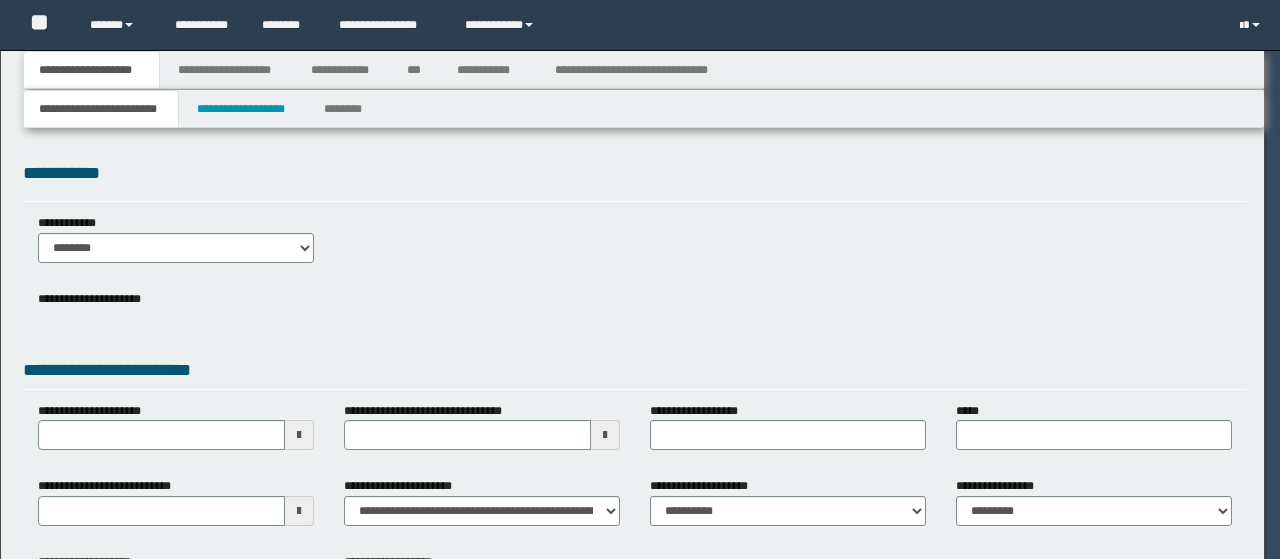 scroll, scrollTop: 0, scrollLeft: 0, axis: both 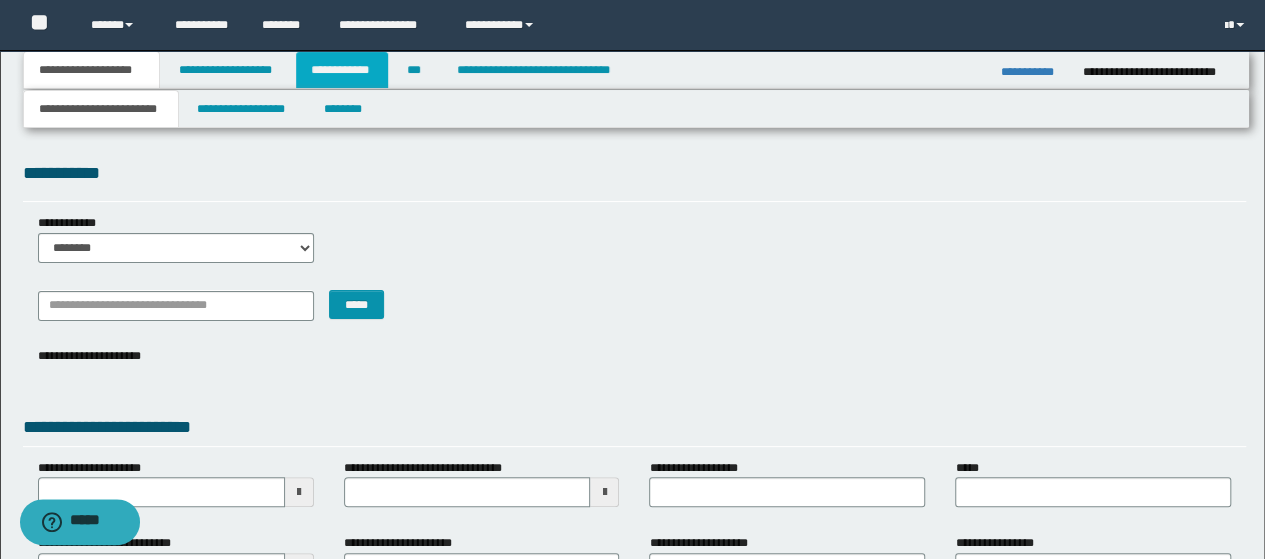 click on "**********" at bounding box center (342, 70) 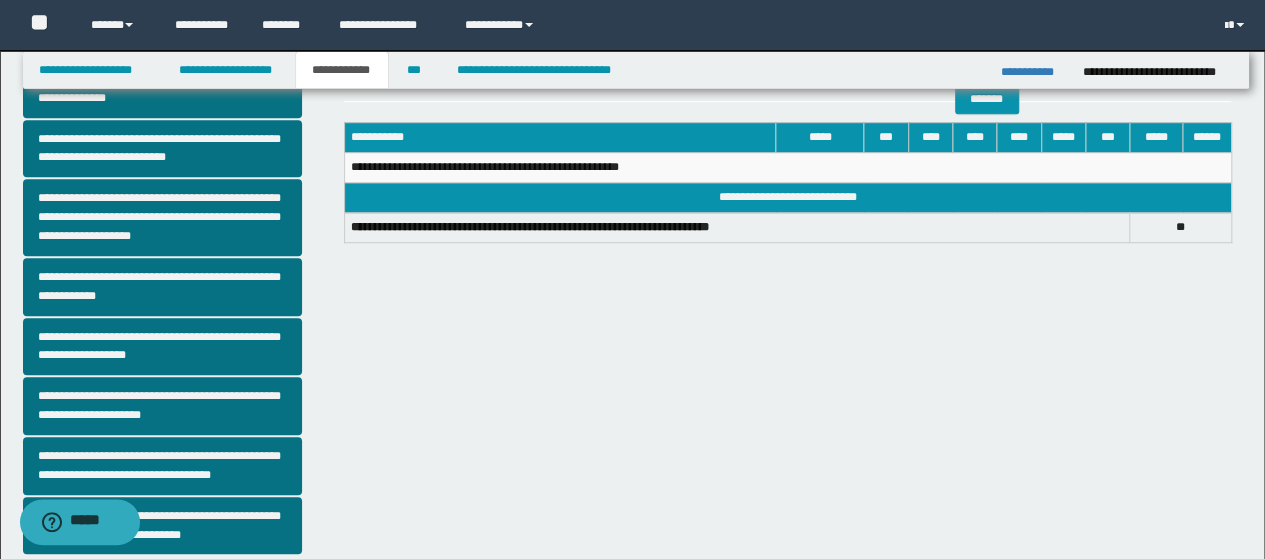 scroll, scrollTop: 500, scrollLeft: 0, axis: vertical 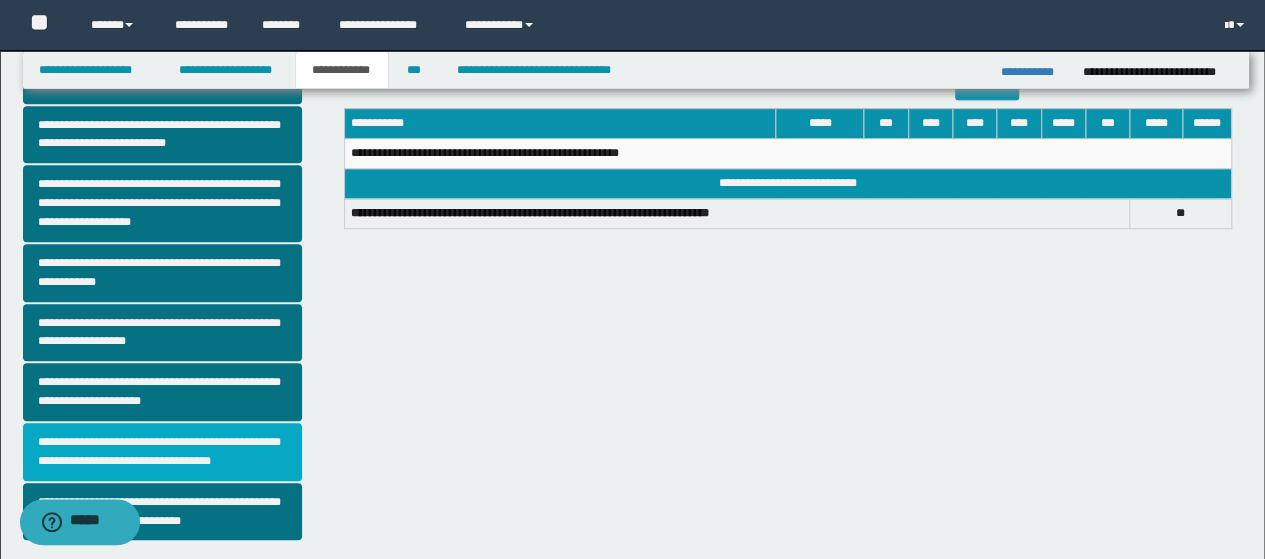 click on "**********" at bounding box center (162, 452) 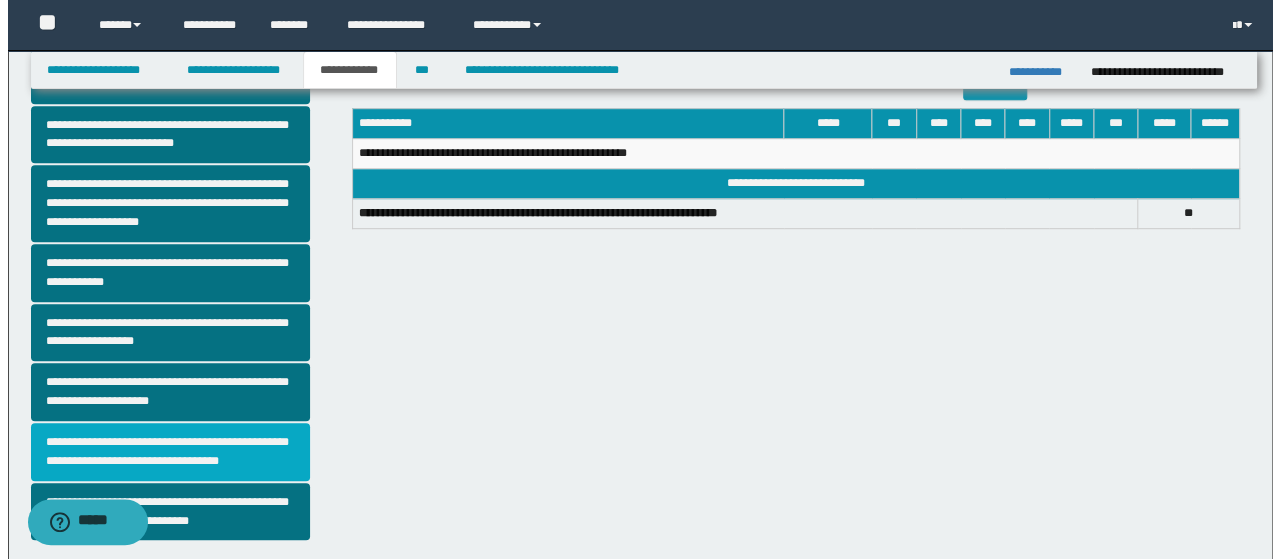 scroll, scrollTop: 0, scrollLeft: 0, axis: both 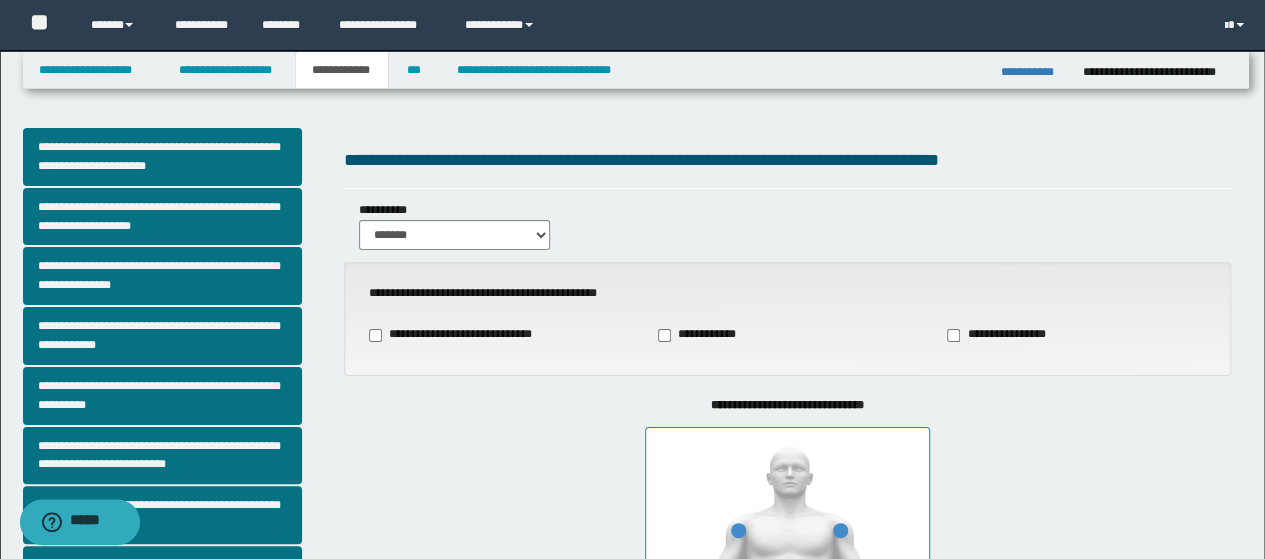 click at bounding box center (787, 644) 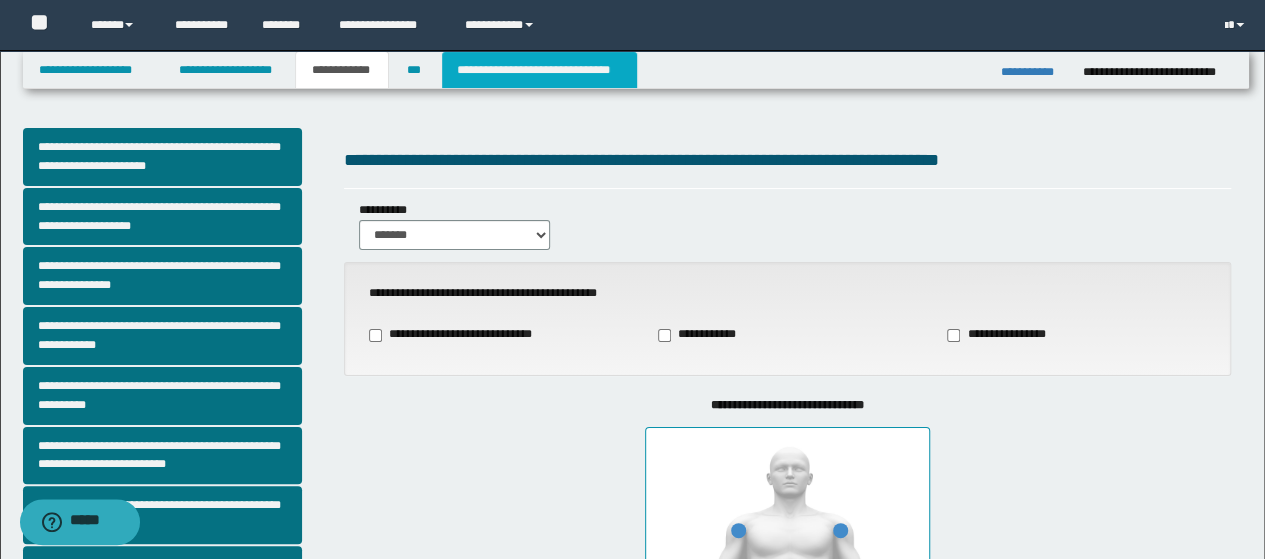 click on "**********" at bounding box center [539, 70] 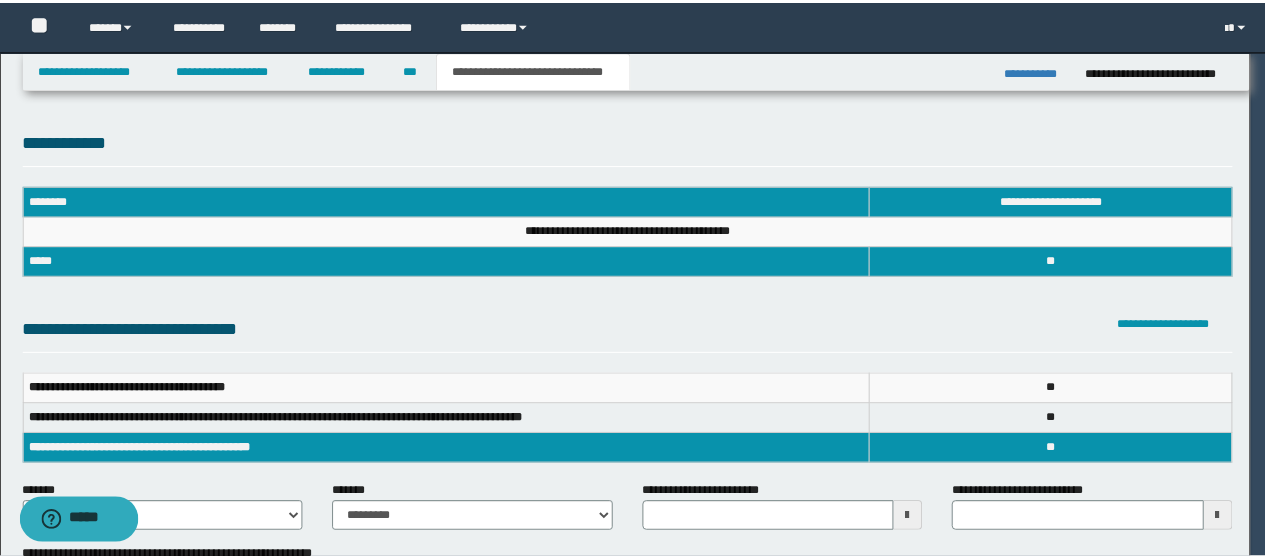 scroll, scrollTop: 0, scrollLeft: 0, axis: both 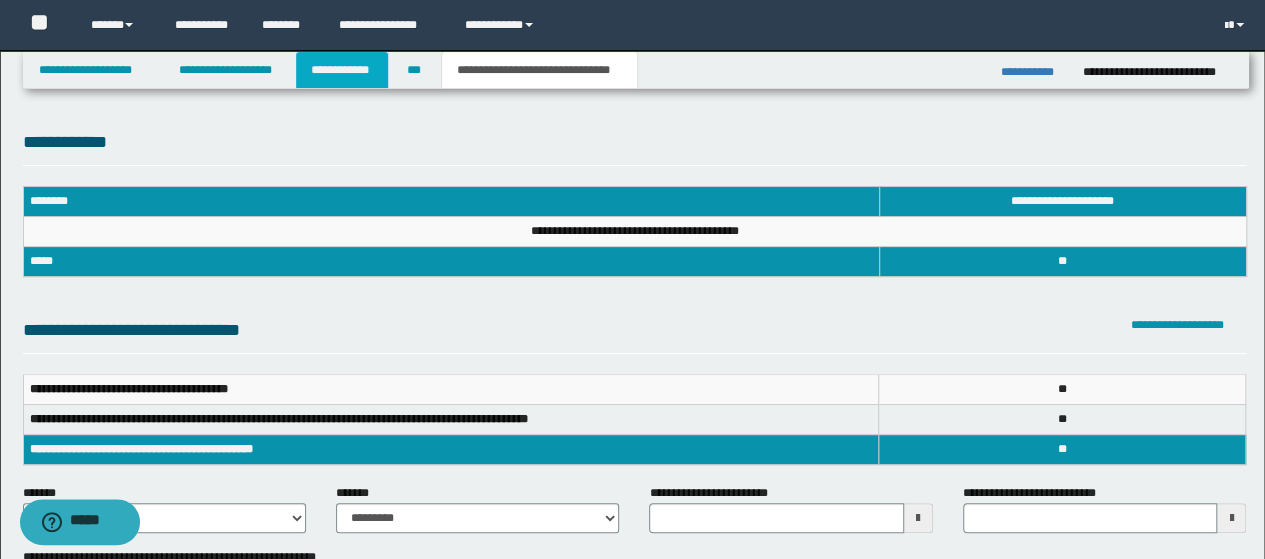 click on "**********" at bounding box center (342, 70) 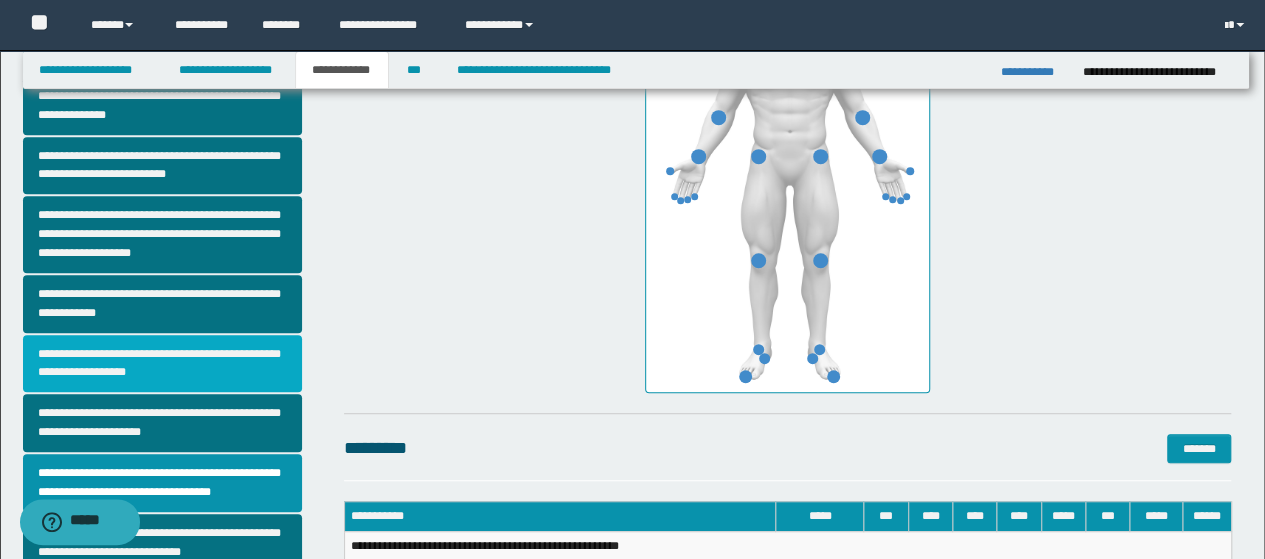 scroll, scrollTop: 500, scrollLeft: 0, axis: vertical 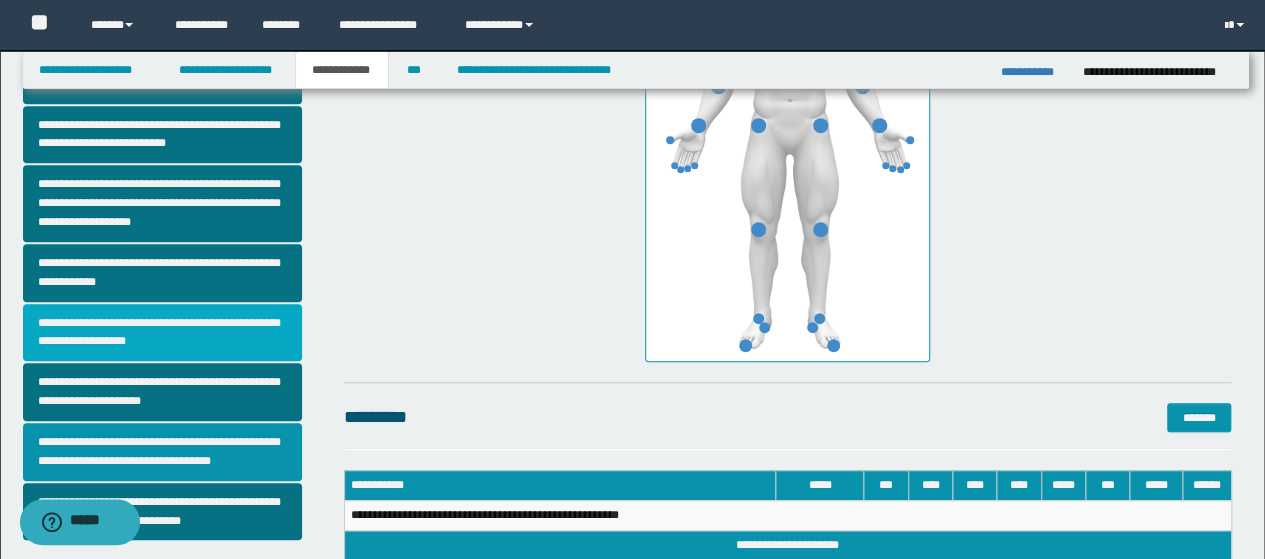 click on "**********" at bounding box center (162, 452) 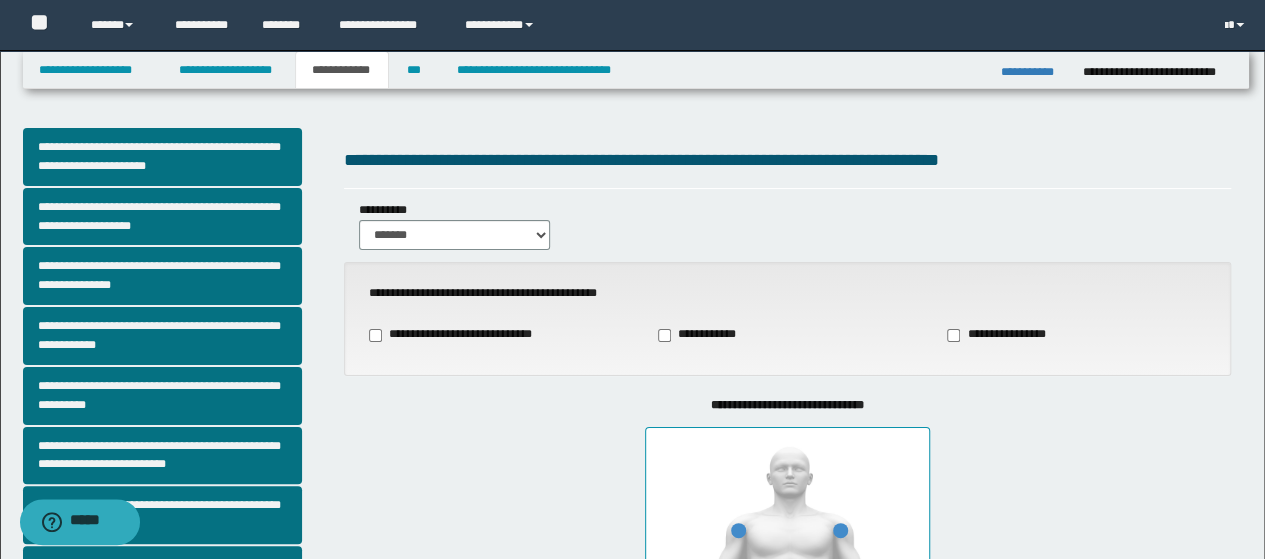 click at bounding box center (787, 644) 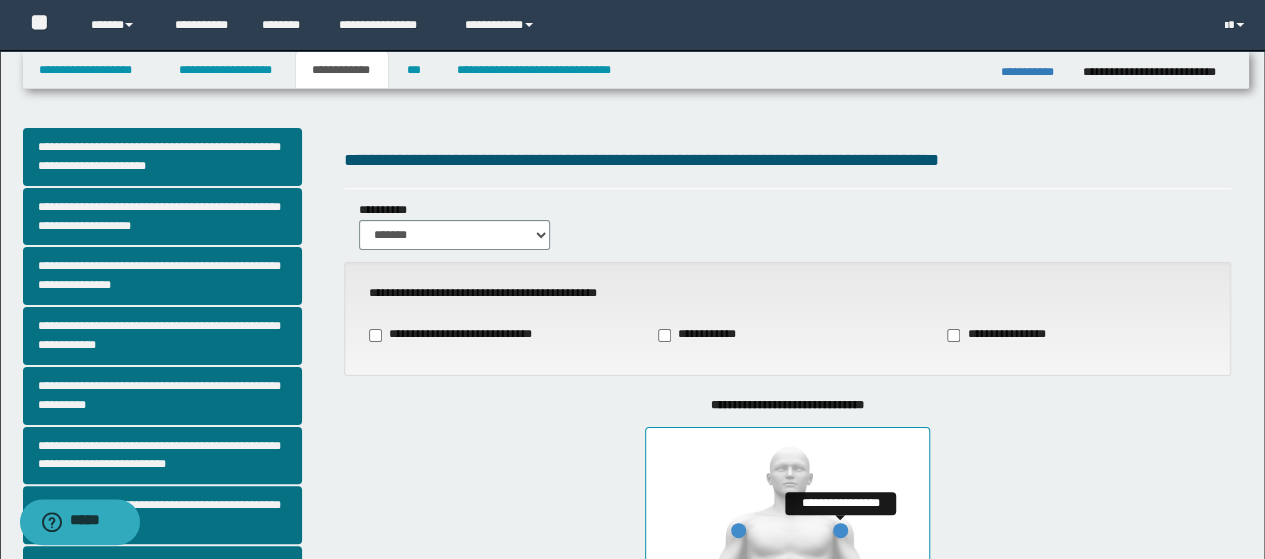 click at bounding box center (840, 530) 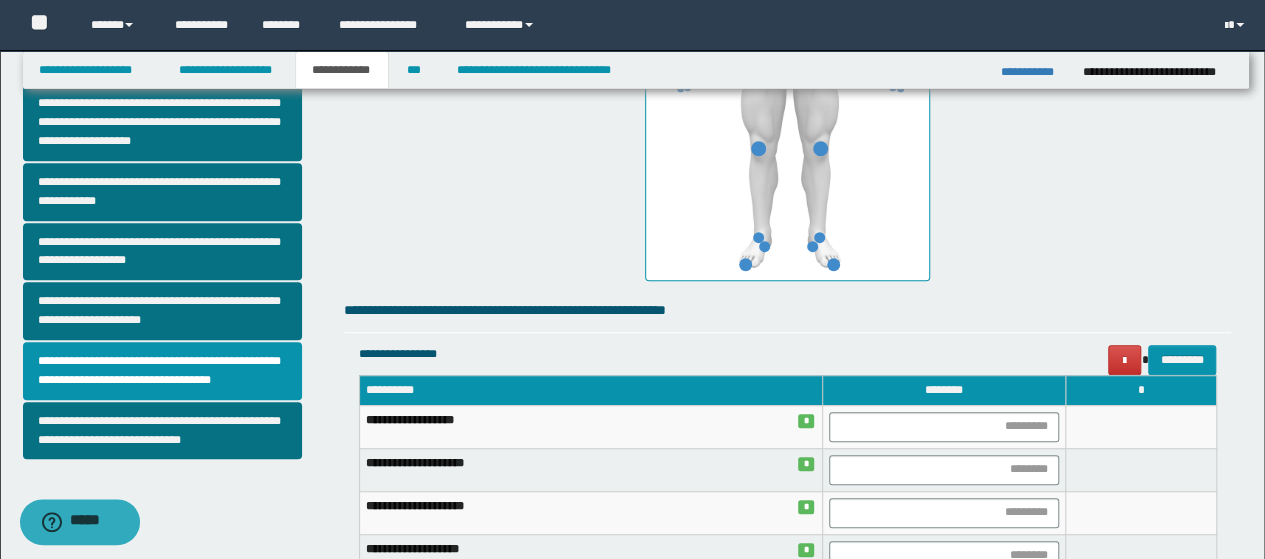scroll, scrollTop: 600, scrollLeft: 0, axis: vertical 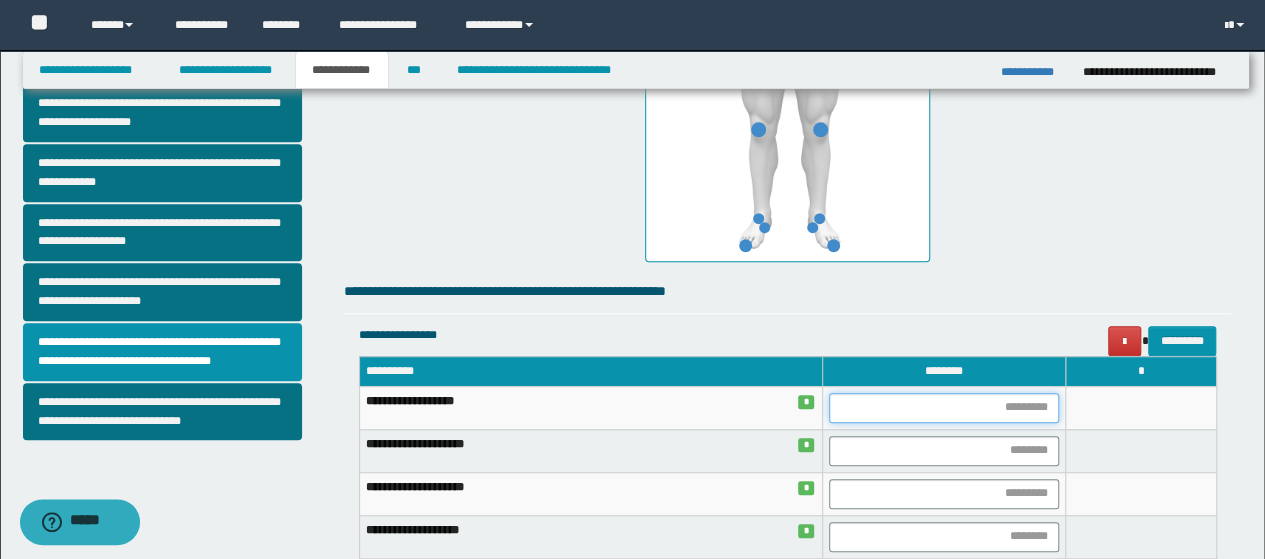 click at bounding box center (944, 408) 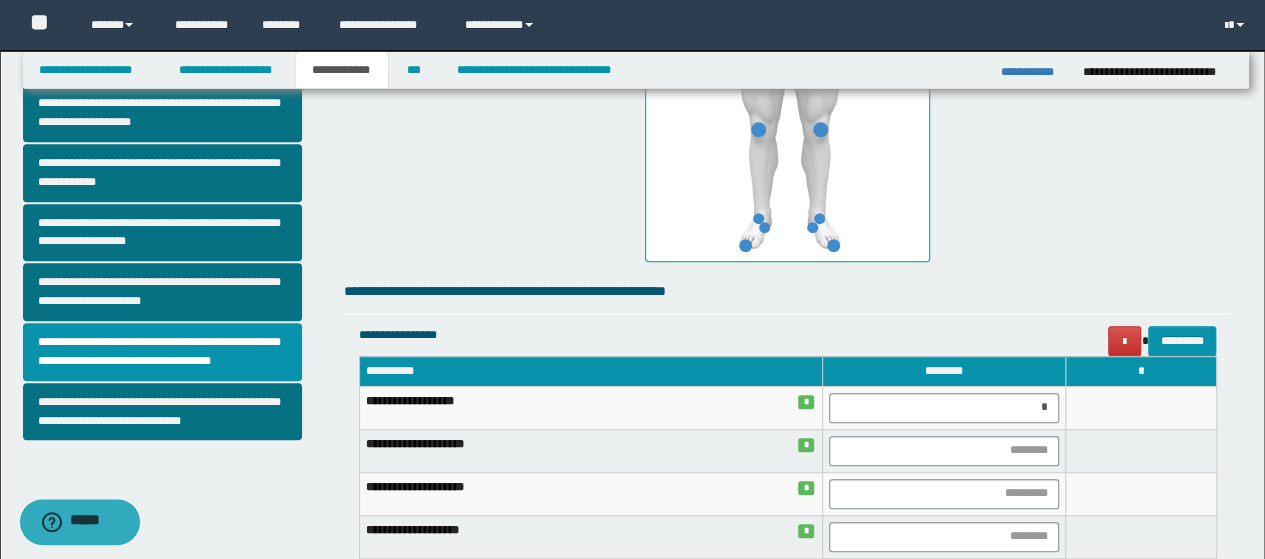 click on "**********" at bounding box center (788, 488) 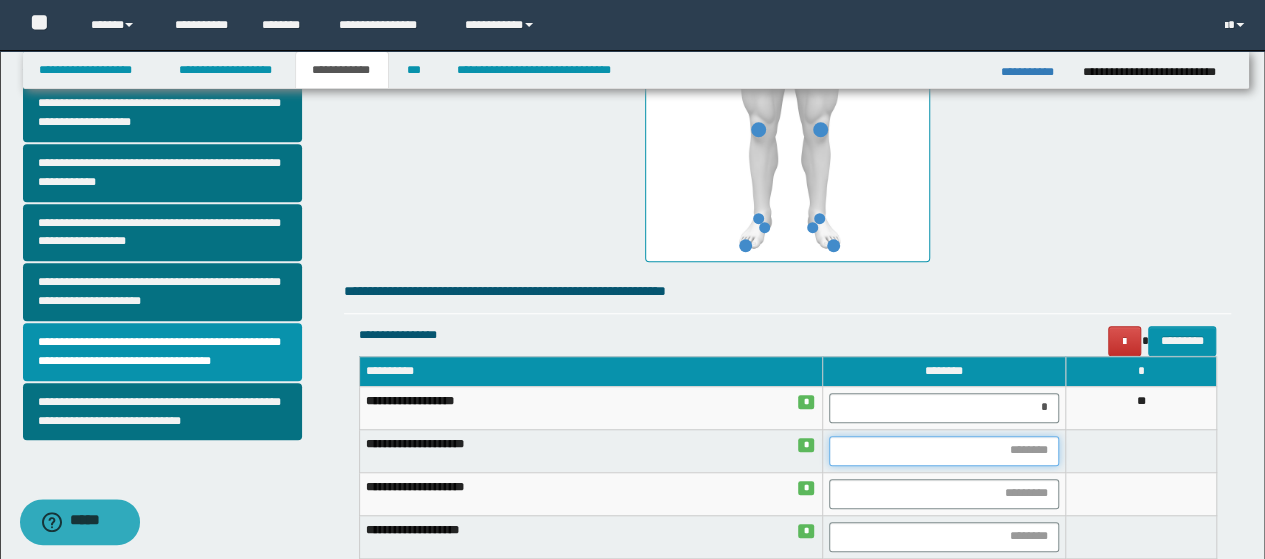 click at bounding box center [944, 451] 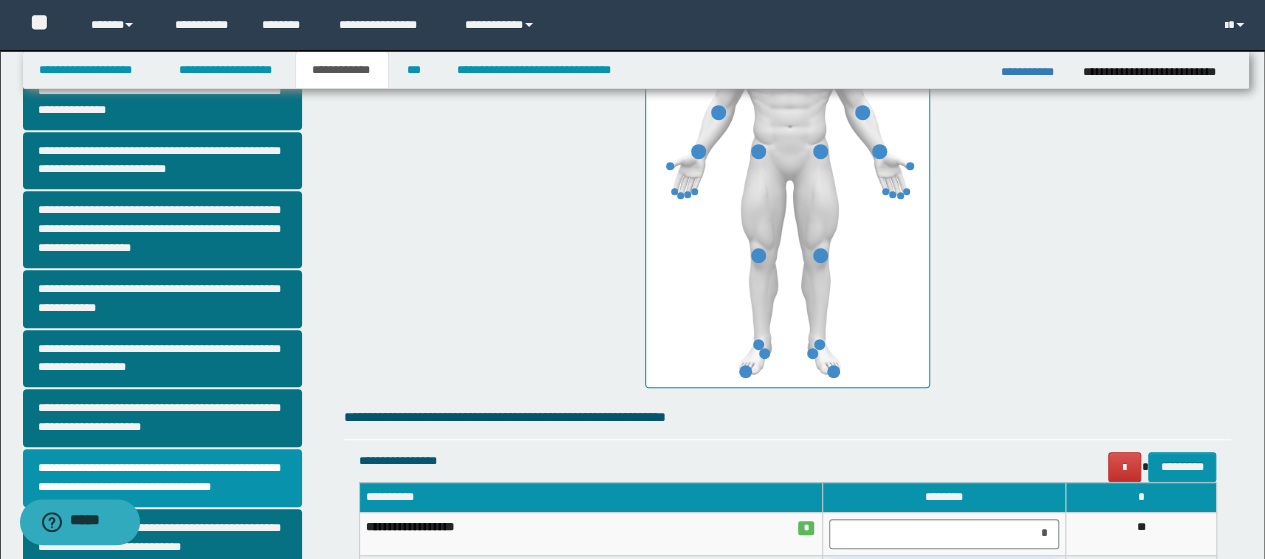 scroll, scrollTop: 600, scrollLeft: 0, axis: vertical 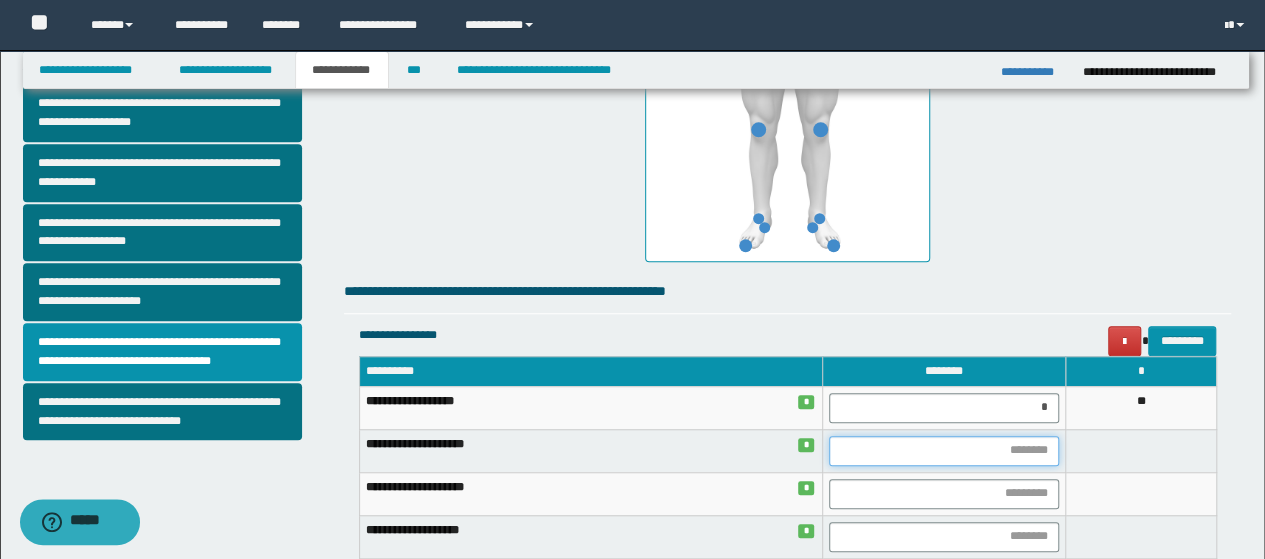 click at bounding box center [944, 451] 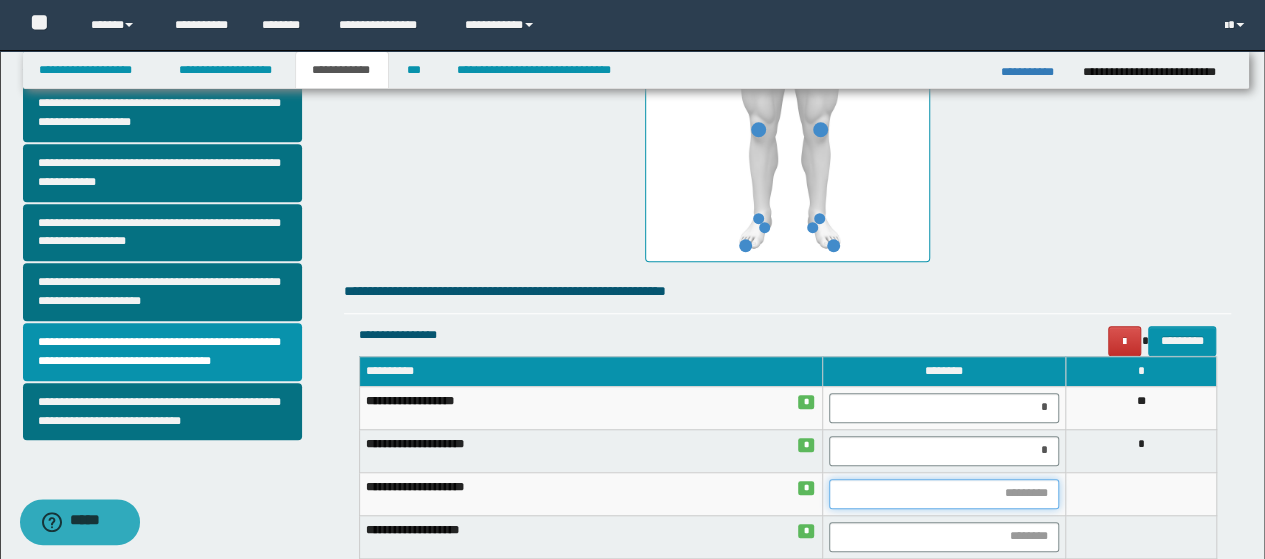 click at bounding box center (944, 494) 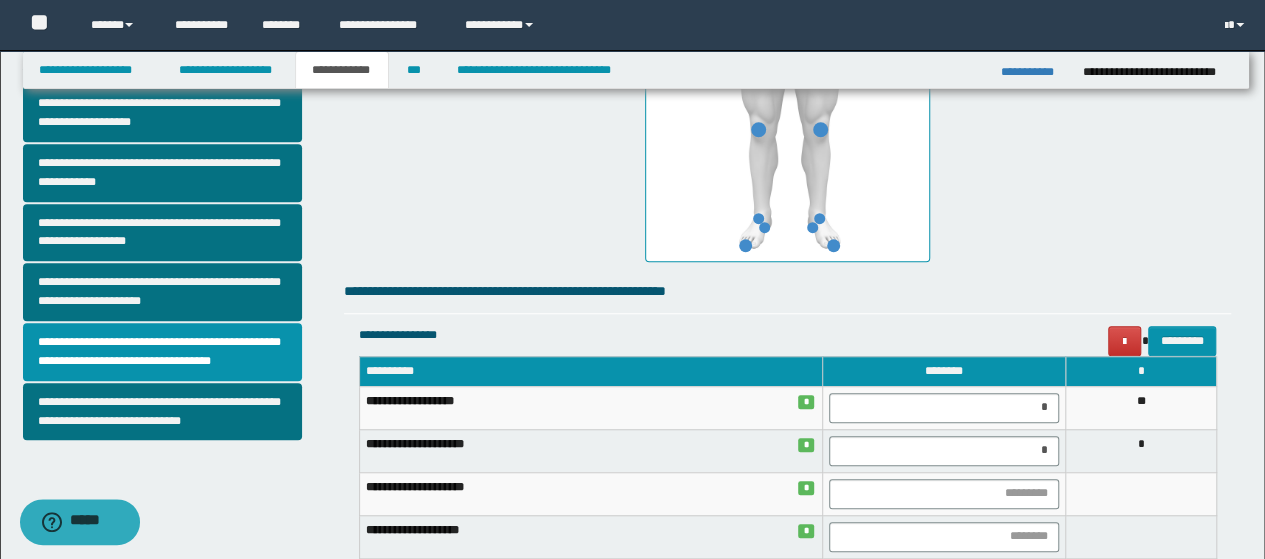 click on "**********" at bounding box center (590, 493) 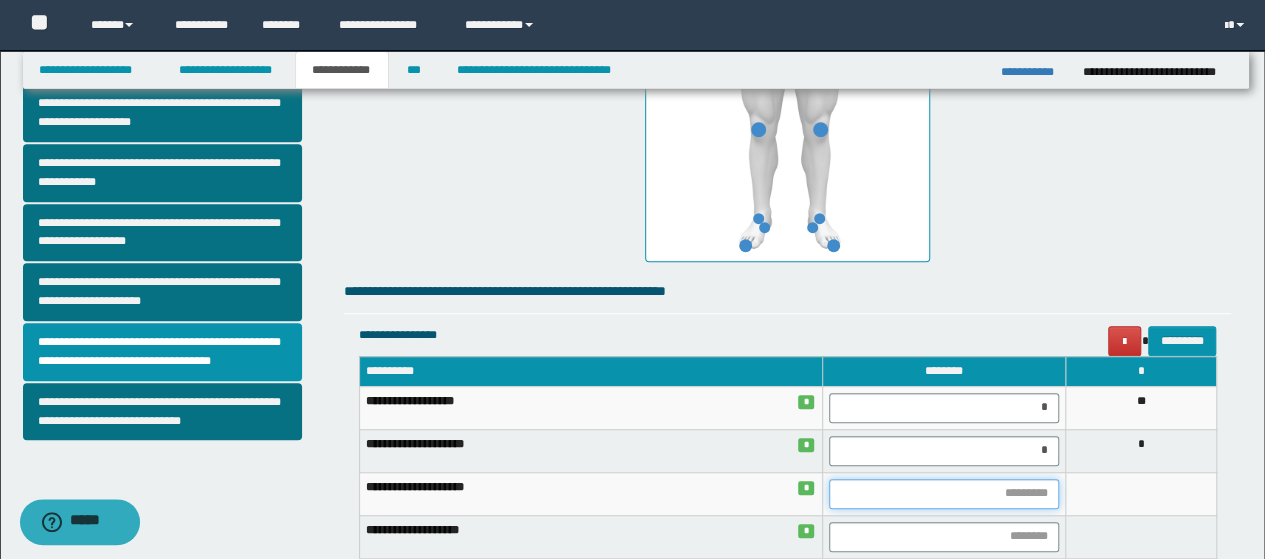 click at bounding box center (944, 494) 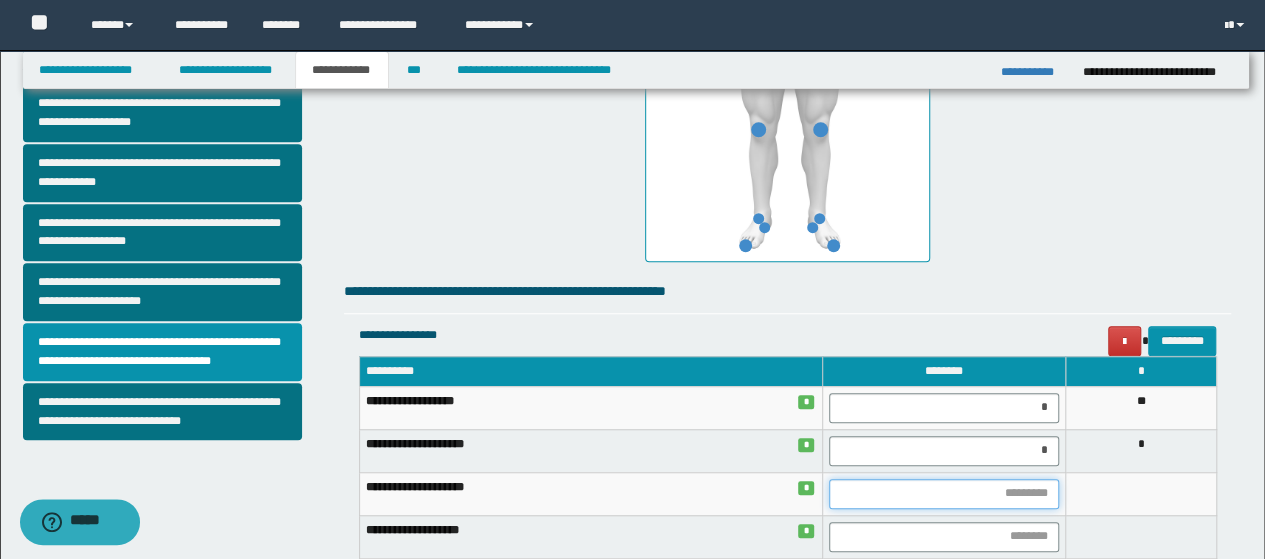type on "*" 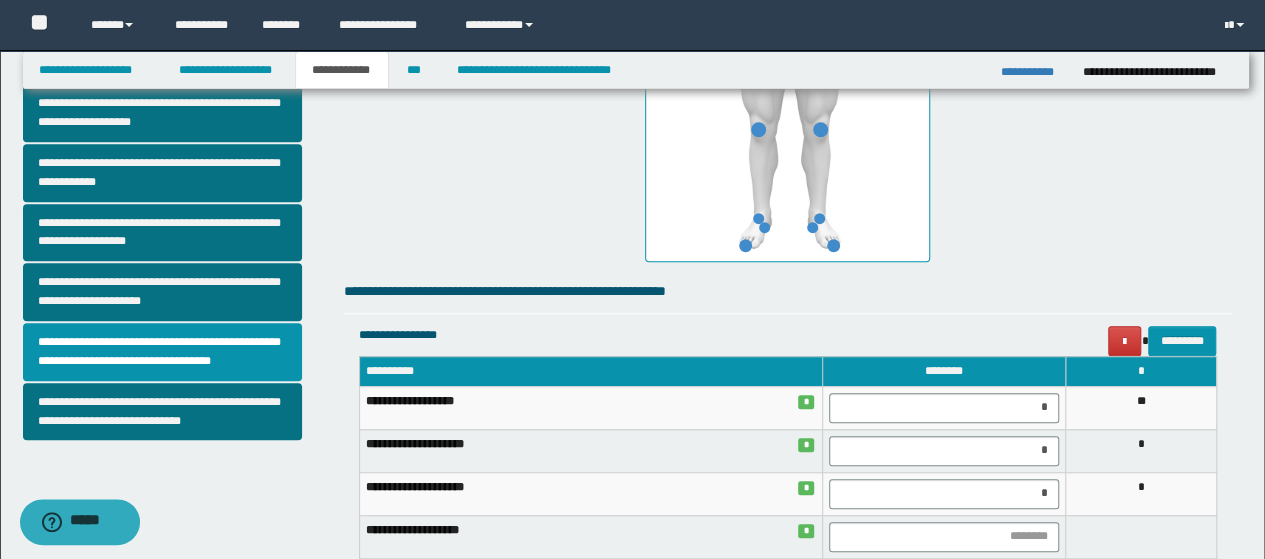 drag, startPoint x: 1245, startPoint y: 494, endPoint x: 1164, endPoint y: 503, distance: 81.49847 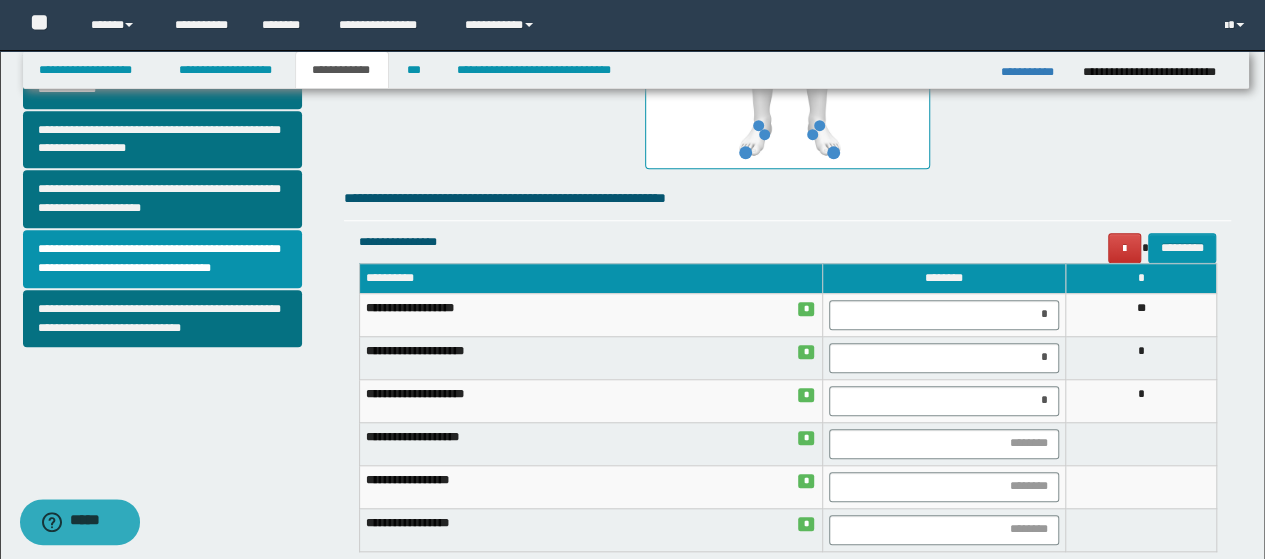 scroll, scrollTop: 800, scrollLeft: 0, axis: vertical 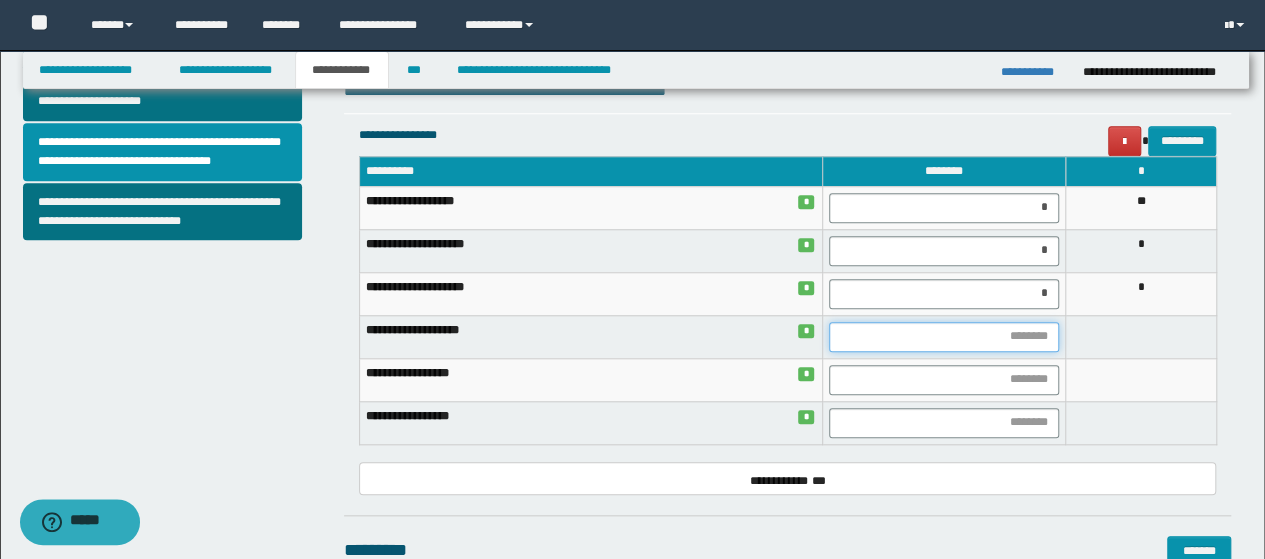 click at bounding box center (944, 337) 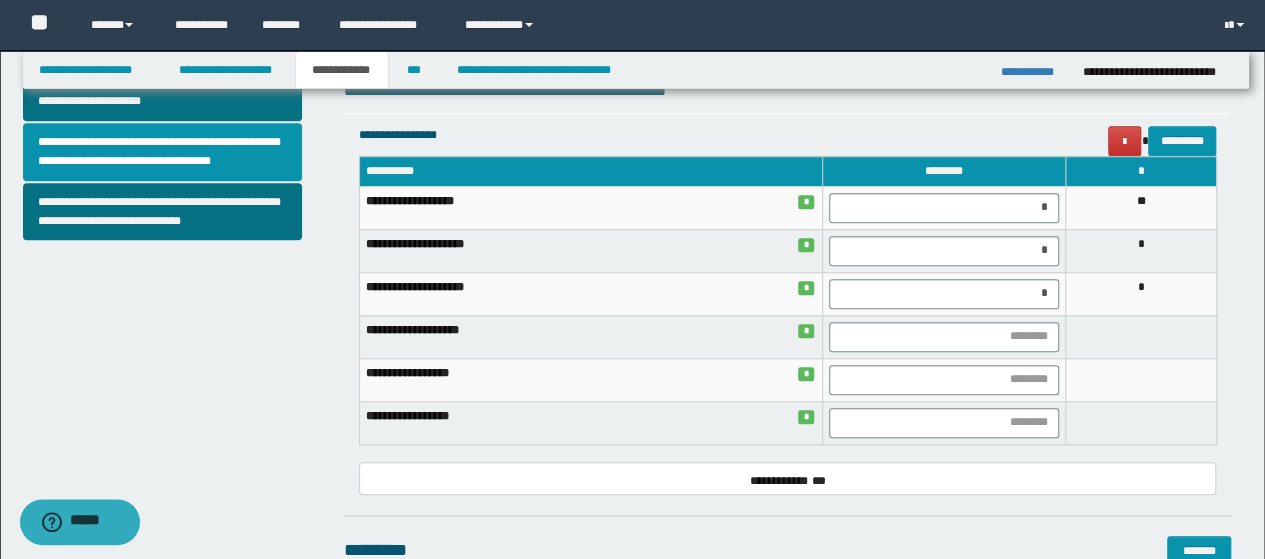 click on "**********" at bounding box center (590, 336) 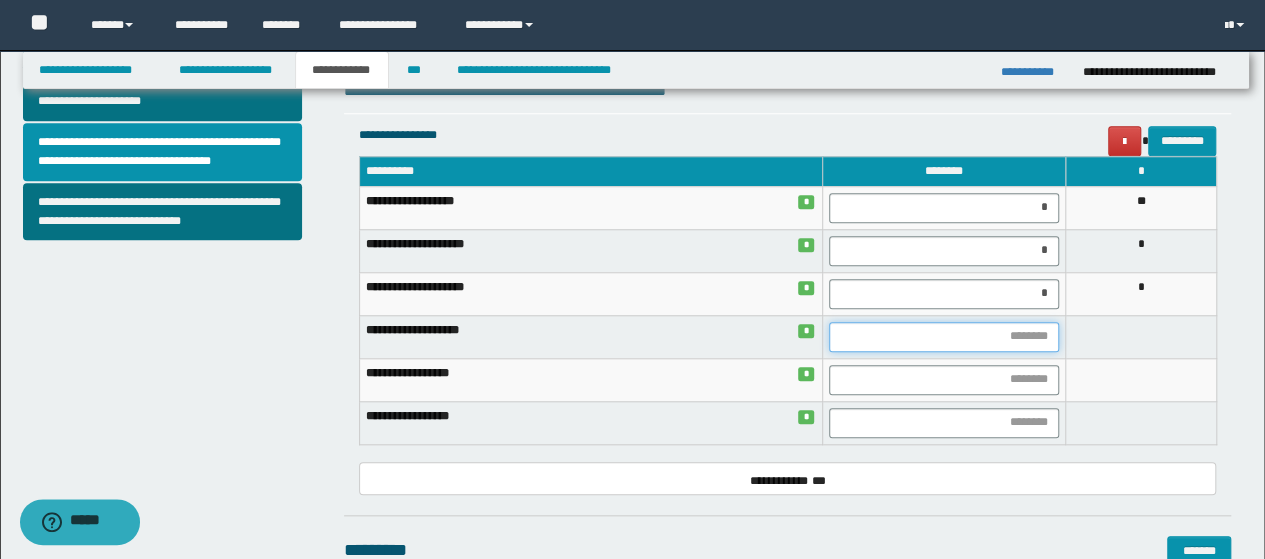 click at bounding box center (944, 337) 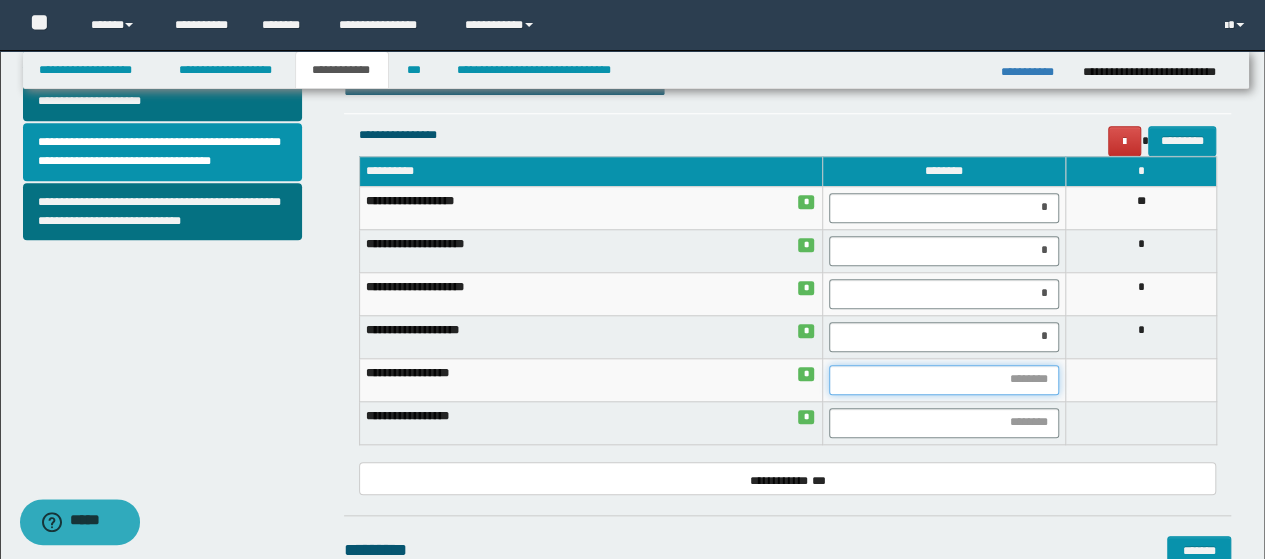 click at bounding box center [944, 380] 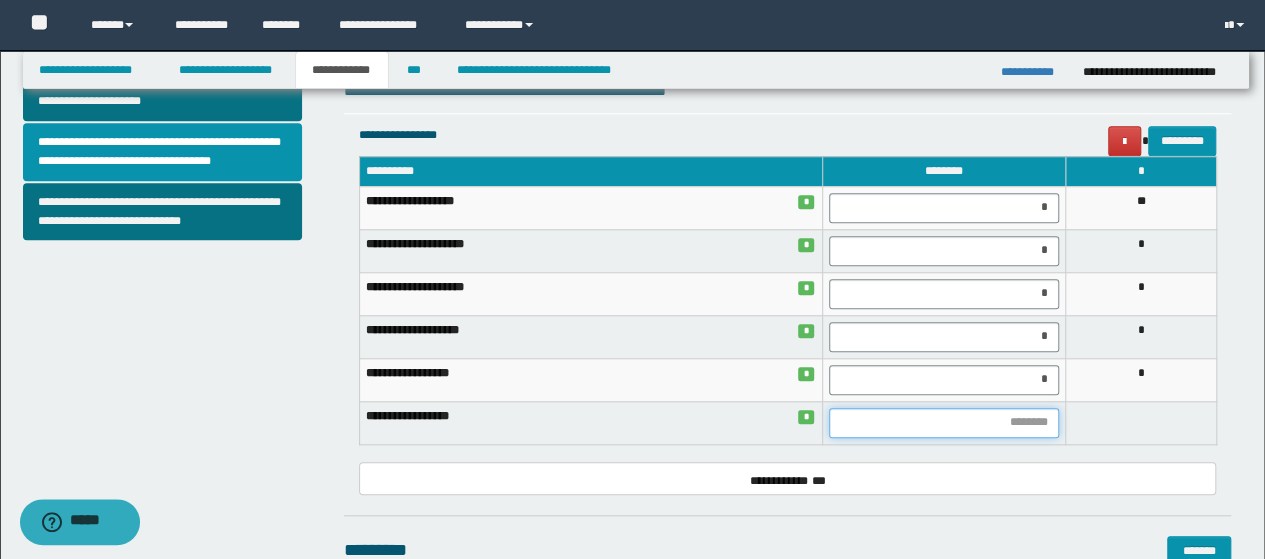 click at bounding box center (944, 423) 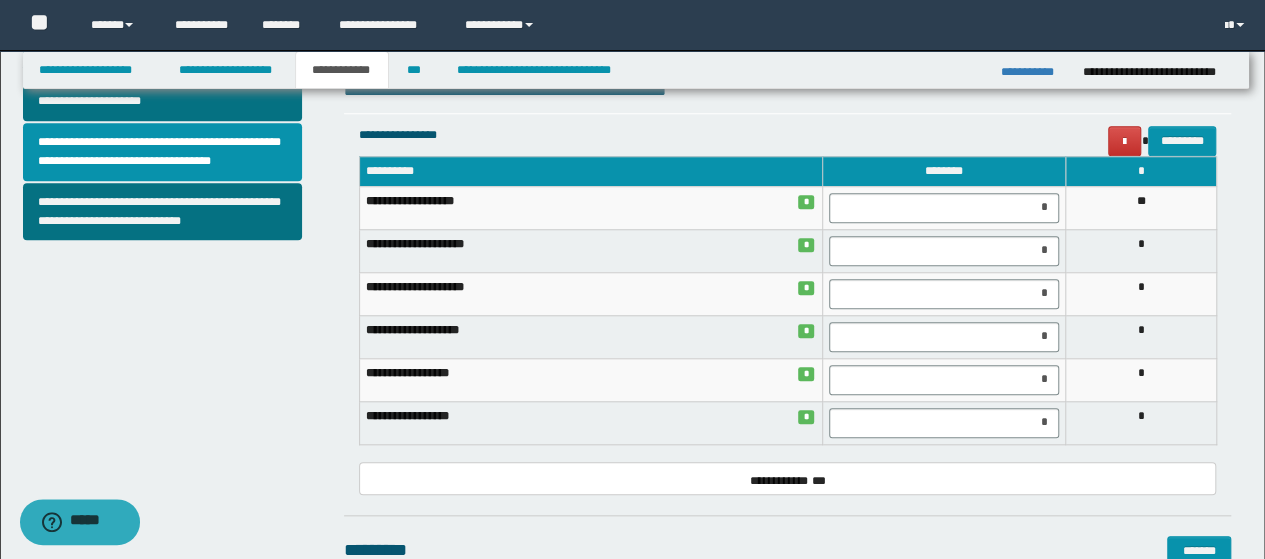 click on "**********" at bounding box center (788, 51) 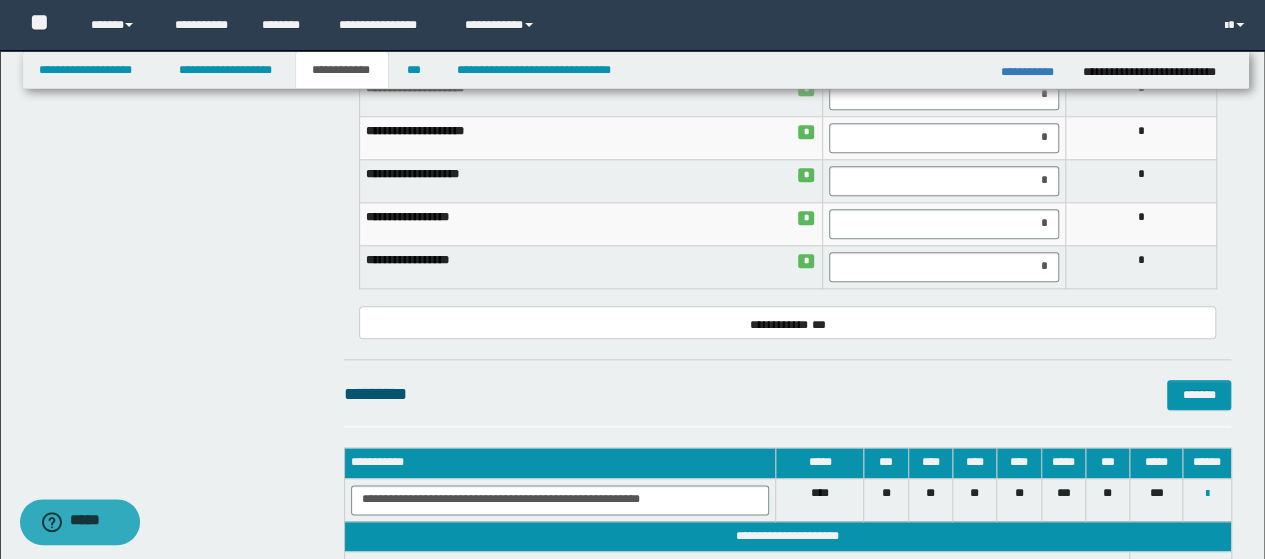 scroll, scrollTop: 1000, scrollLeft: 0, axis: vertical 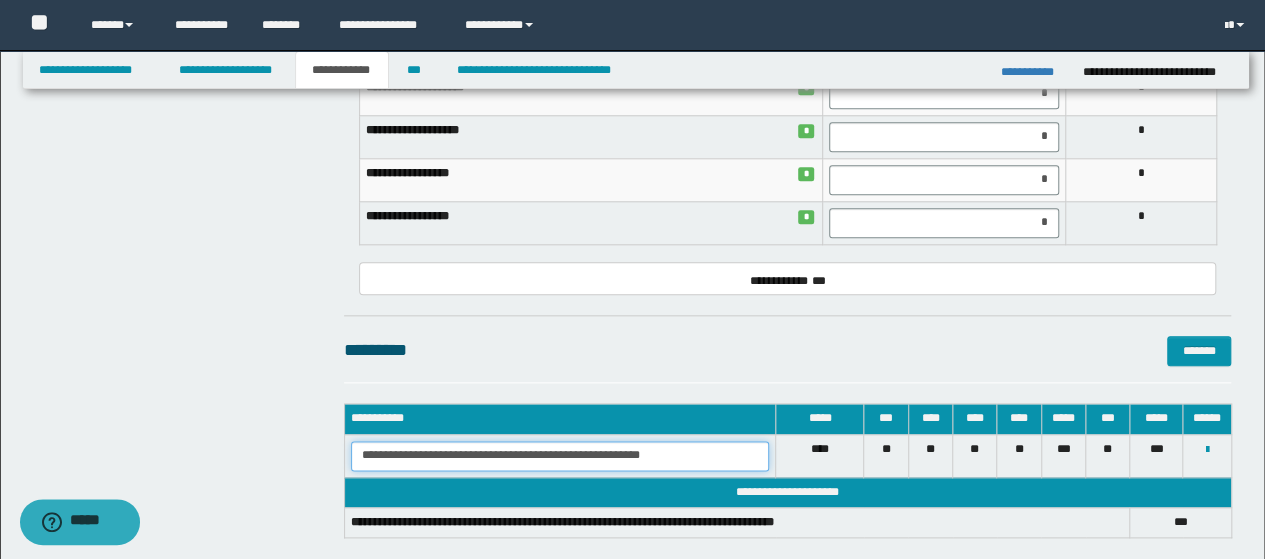 click on "**********" at bounding box center [560, 456] 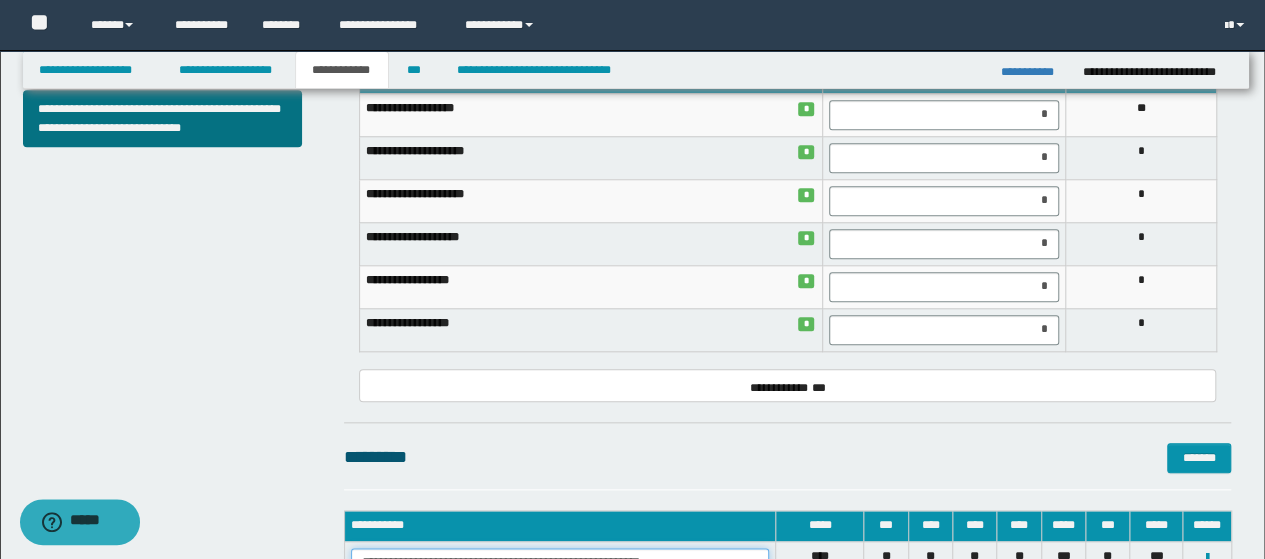 scroll, scrollTop: 1000, scrollLeft: 0, axis: vertical 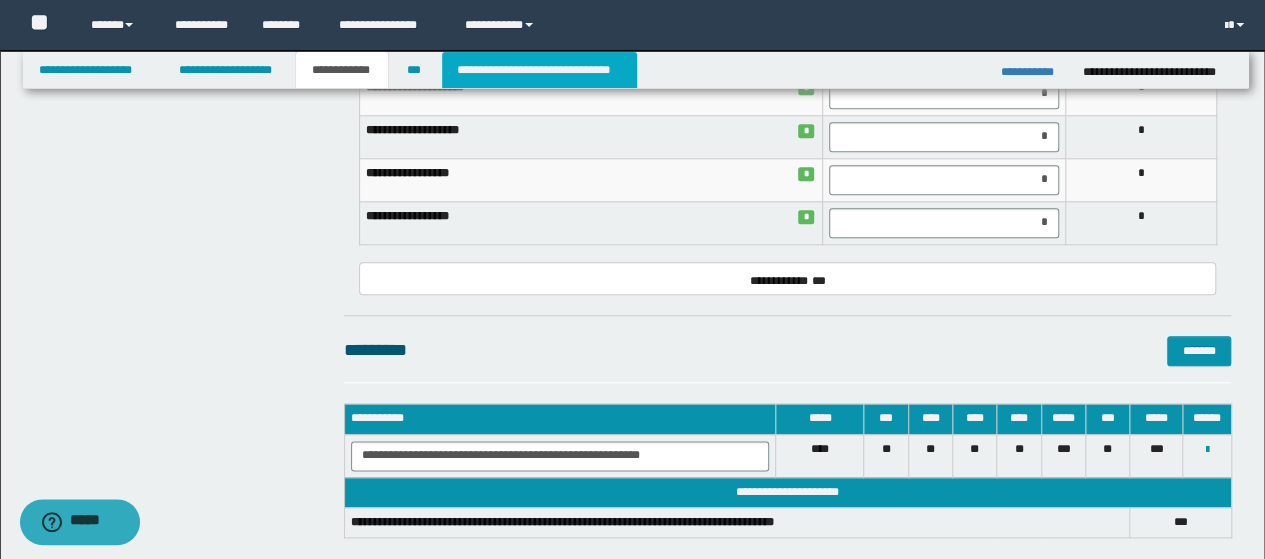 click on "**********" at bounding box center (539, 70) 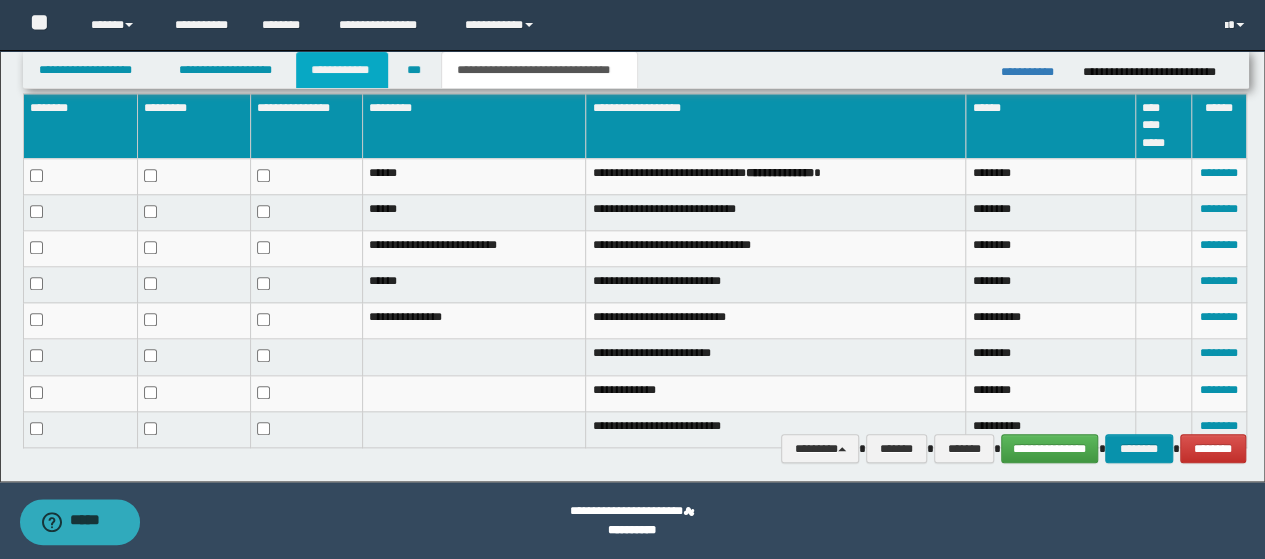 click on "**********" at bounding box center (342, 70) 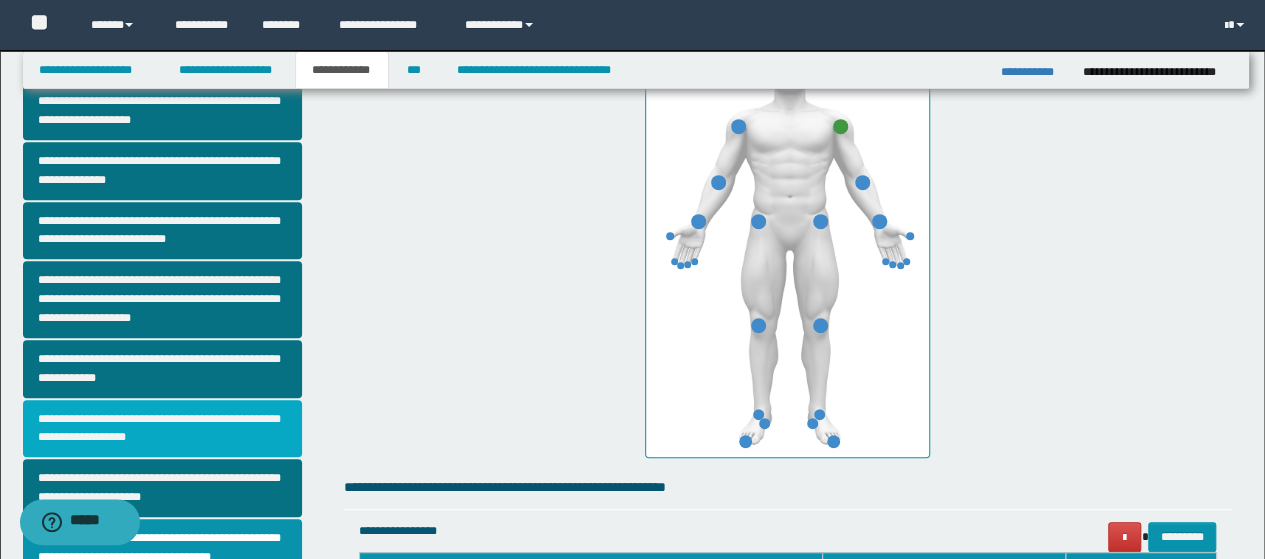 scroll, scrollTop: 504, scrollLeft: 0, axis: vertical 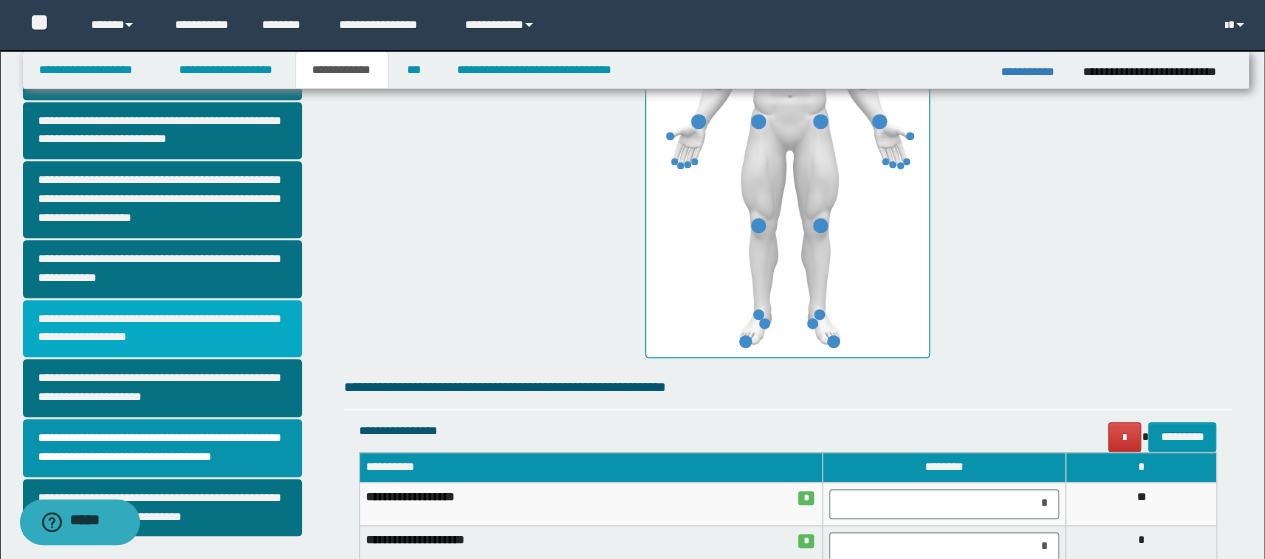 click on "**********" at bounding box center (162, 329) 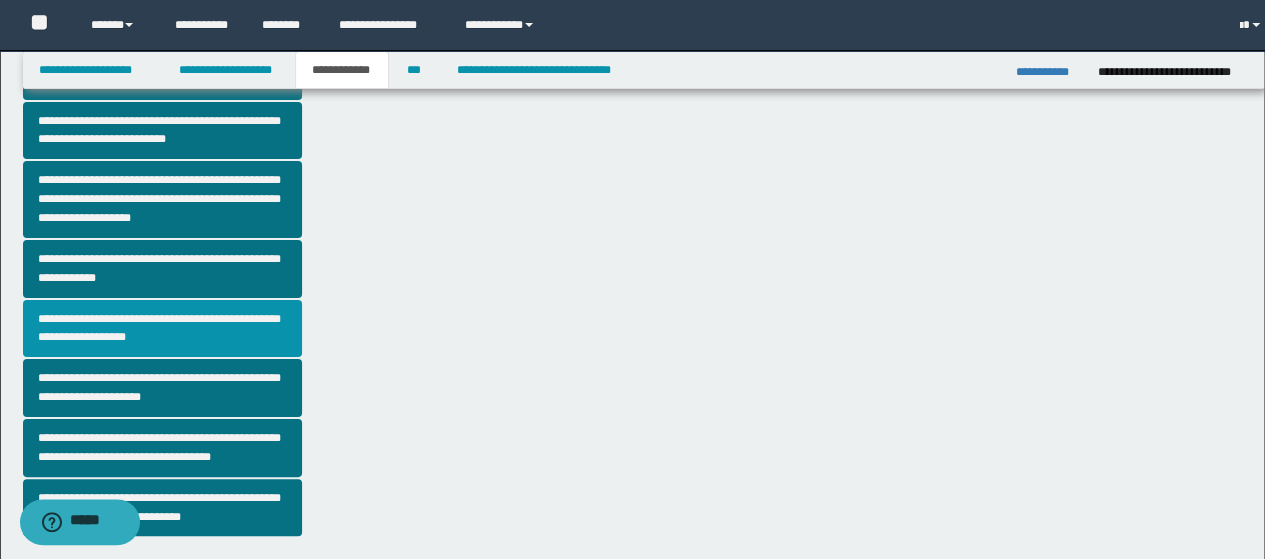 scroll, scrollTop: 0, scrollLeft: 0, axis: both 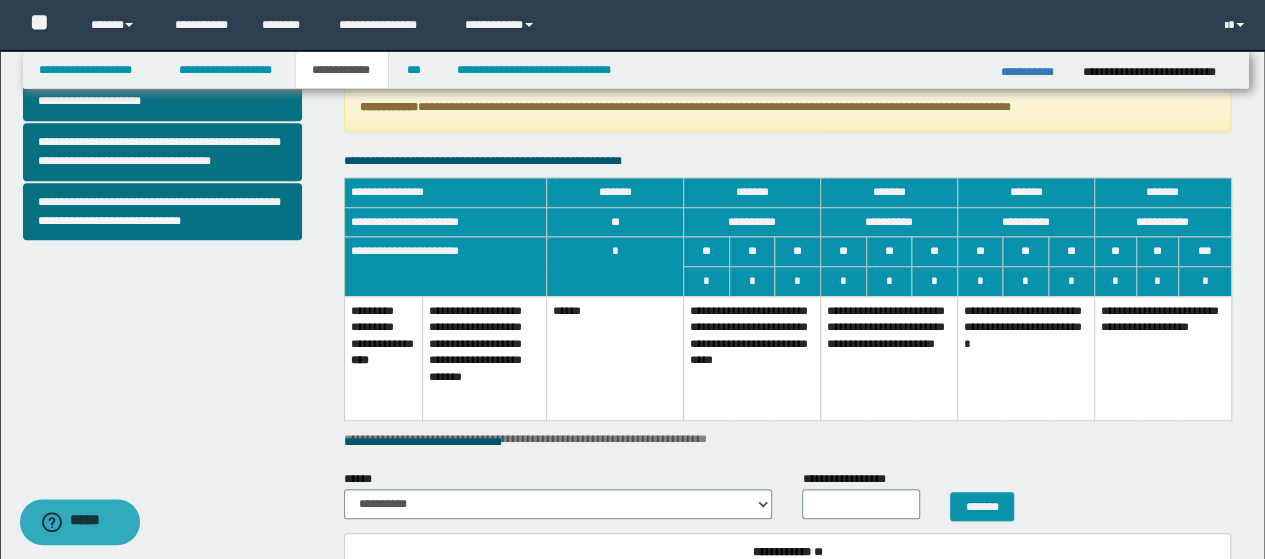 click on "**********" at bounding box center (751, 358) 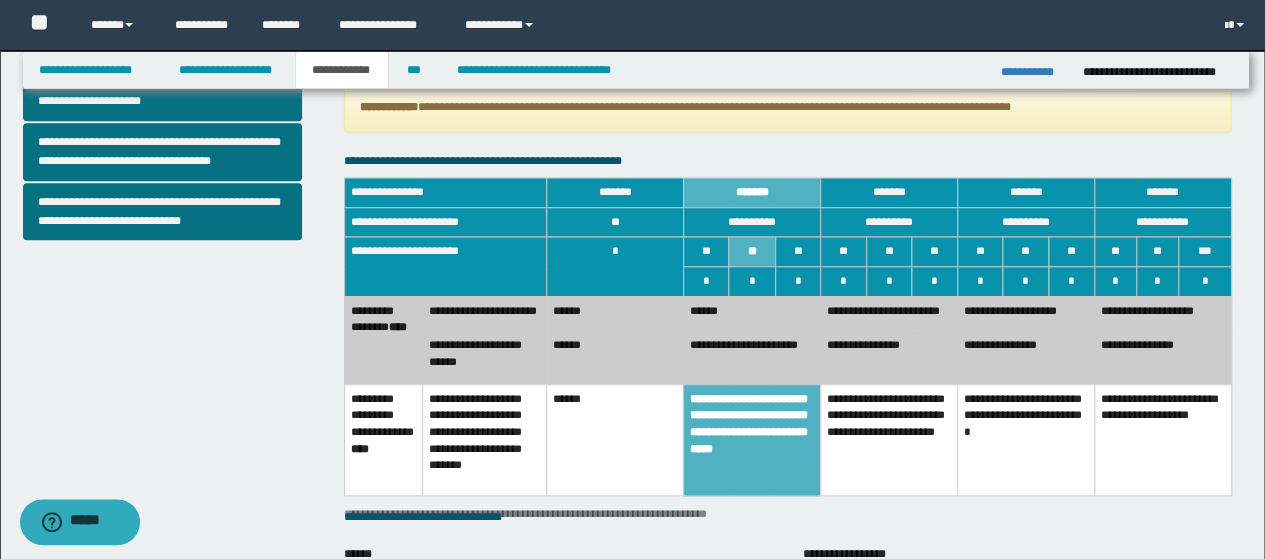 click on "**********" at bounding box center [888, 357] 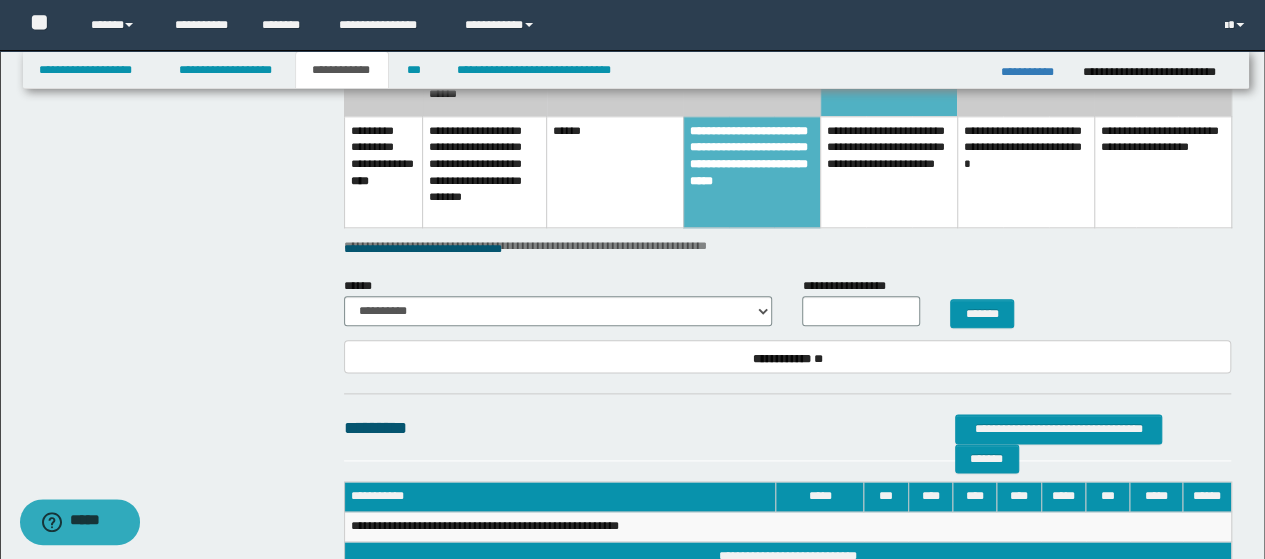 scroll, scrollTop: 1100, scrollLeft: 0, axis: vertical 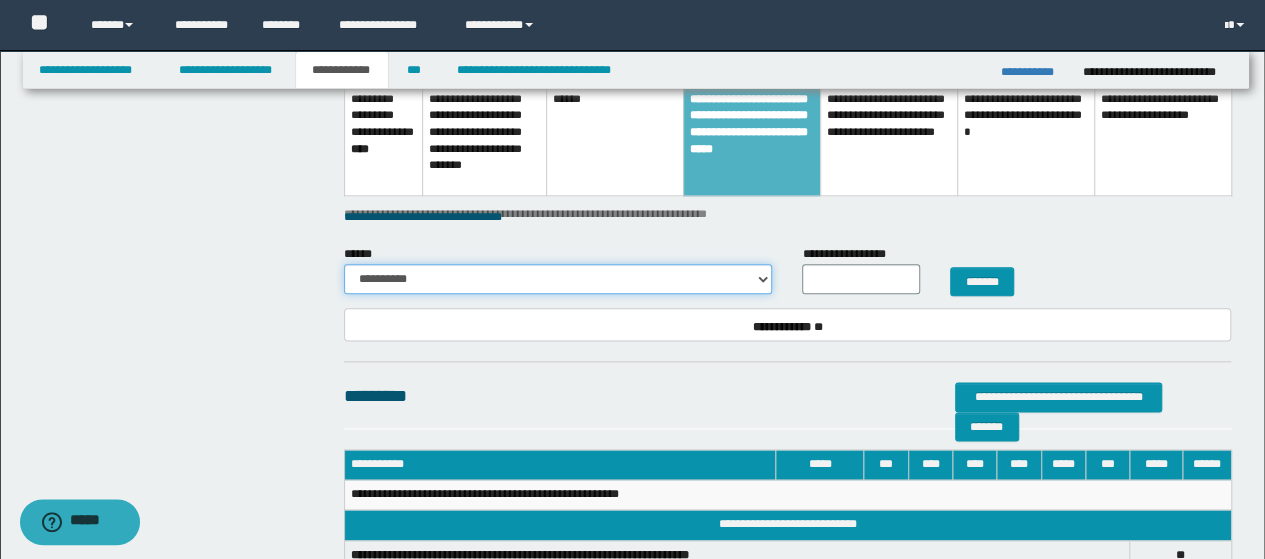 click on "**********" at bounding box center (558, 279) 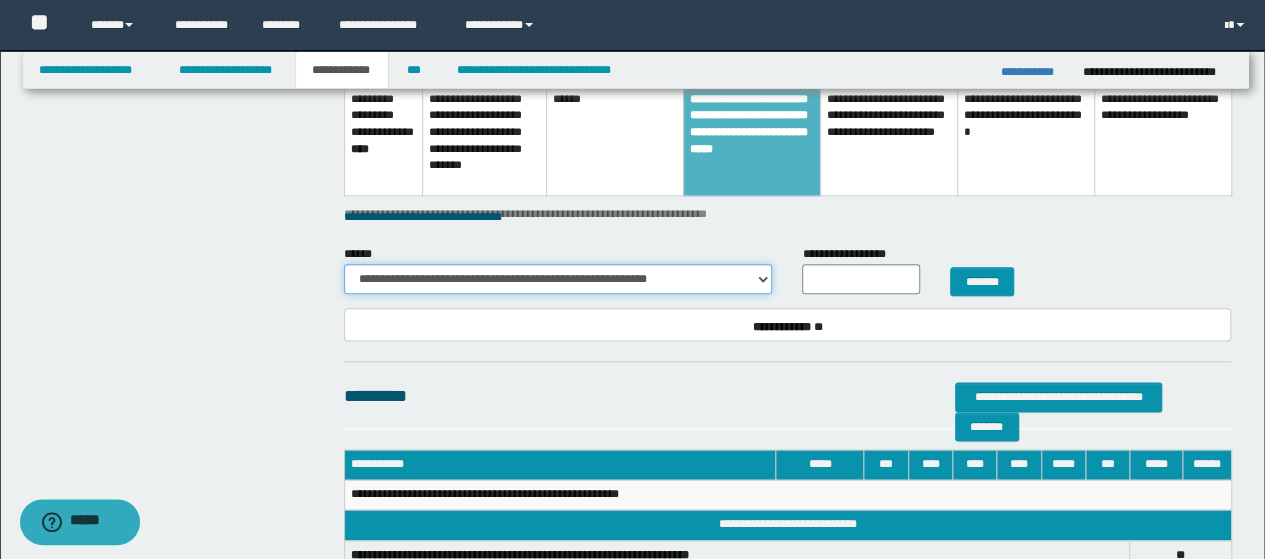 click on "**********" at bounding box center [558, 279] 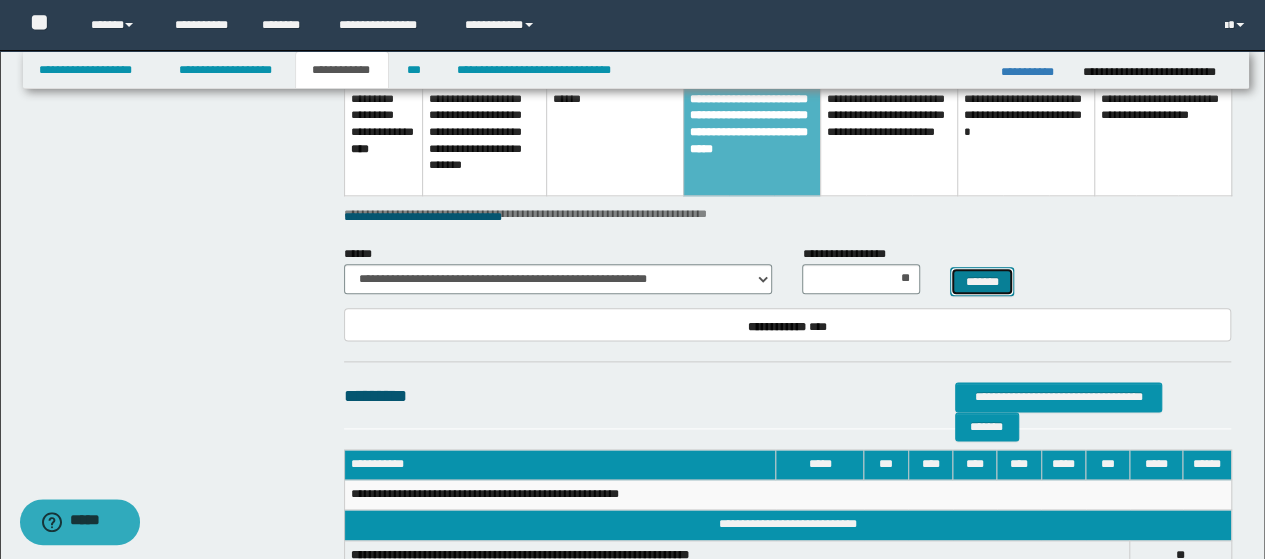 click on "*******" at bounding box center (982, 281) 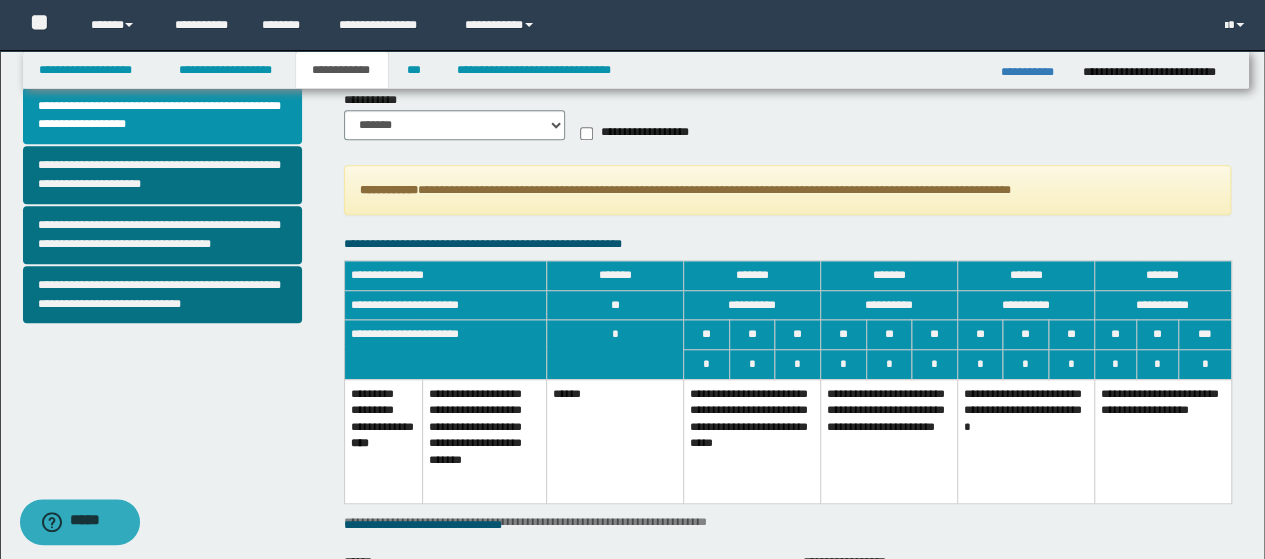 scroll, scrollTop: 575, scrollLeft: 0, axis: vertical 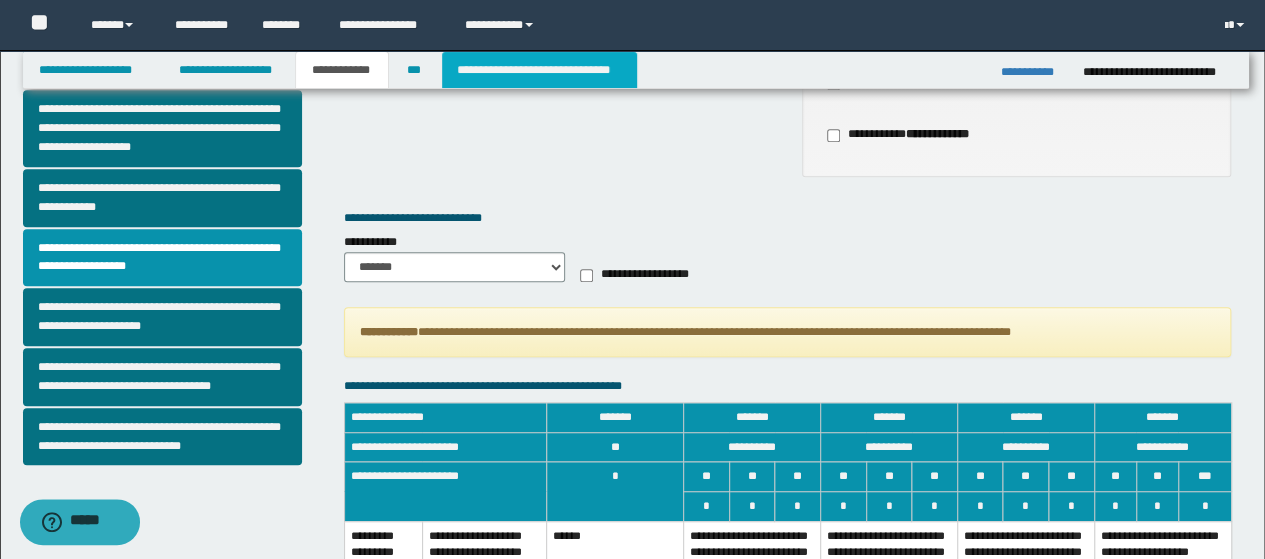 click on "**********" at bounding box center (539, 70) 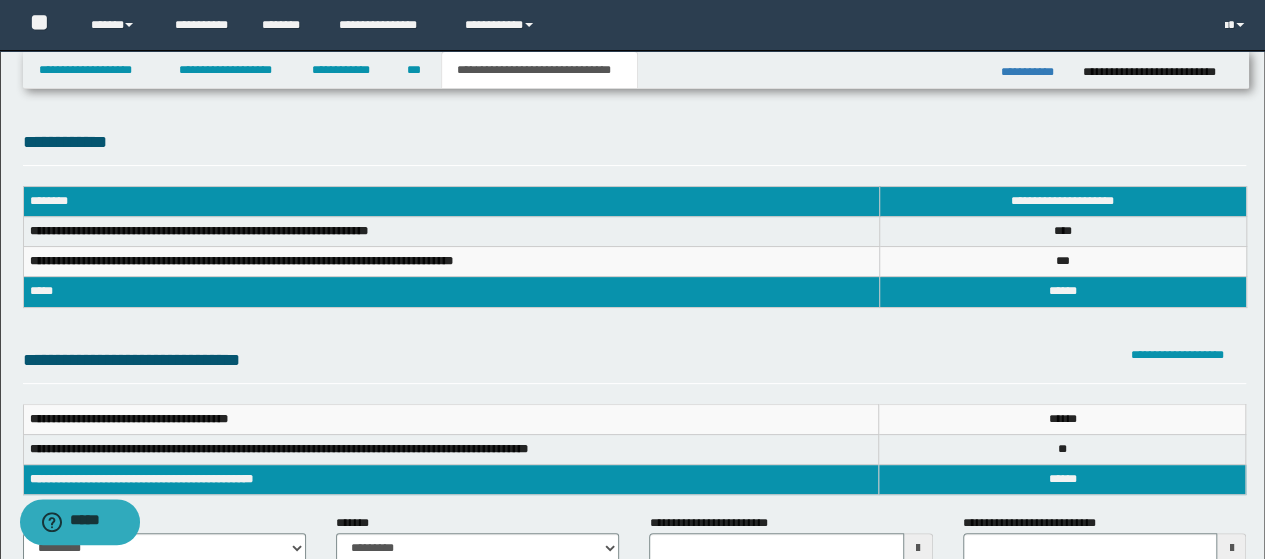 scroll, scrollTop: 200, scrollLeft: 0, axis: vertical 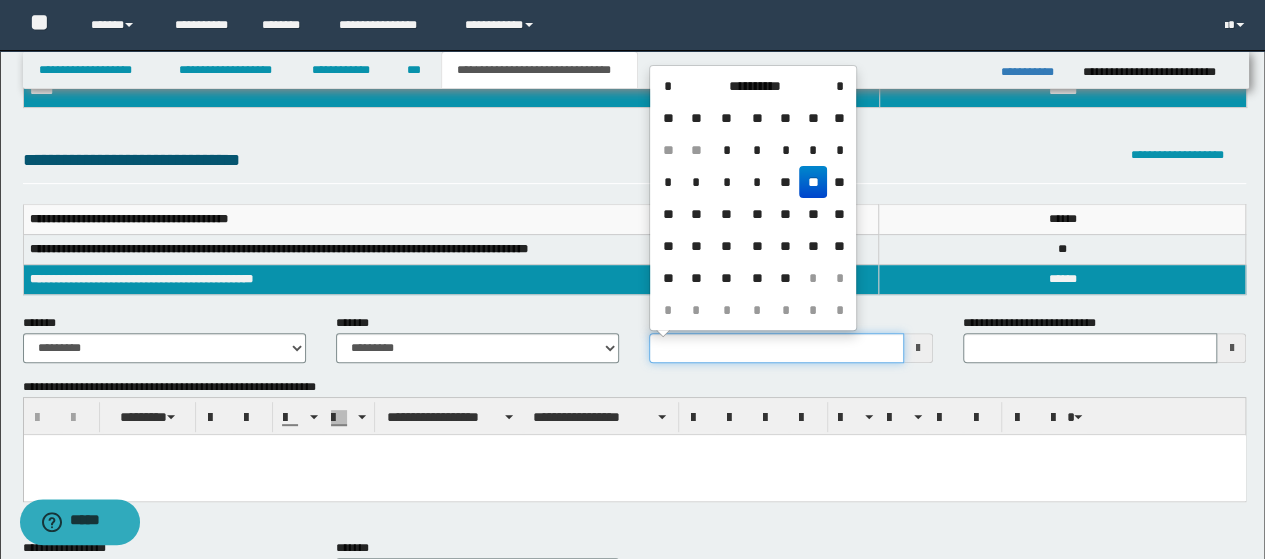 drag, startPoint x: 682, startPoint y: 340, endPoint x: 678, endPoint y: 369, distance: 29.274563 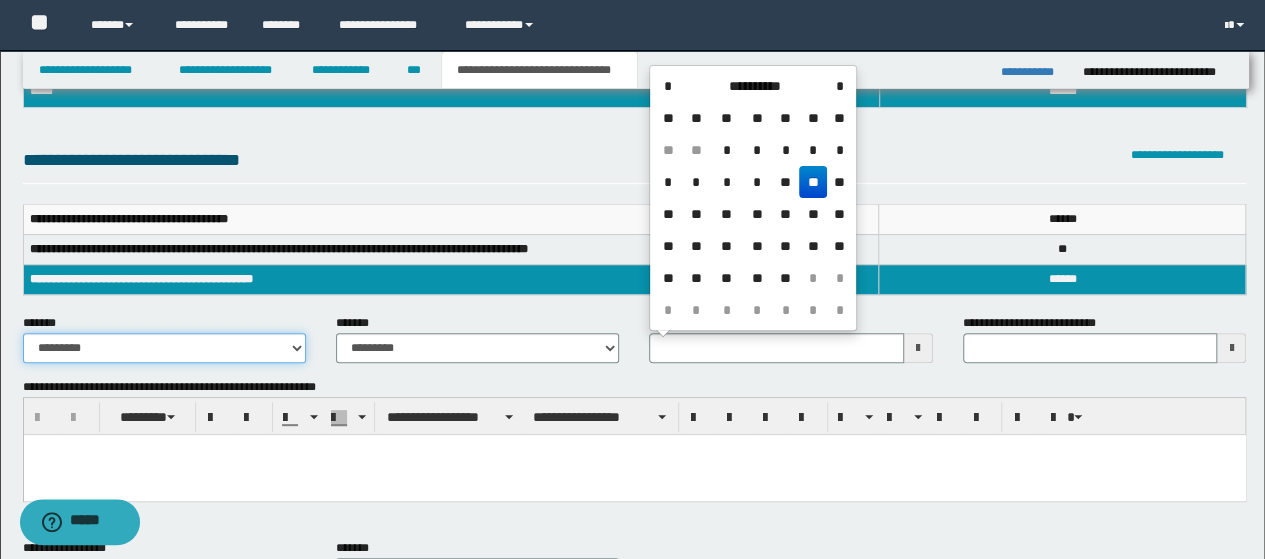 type 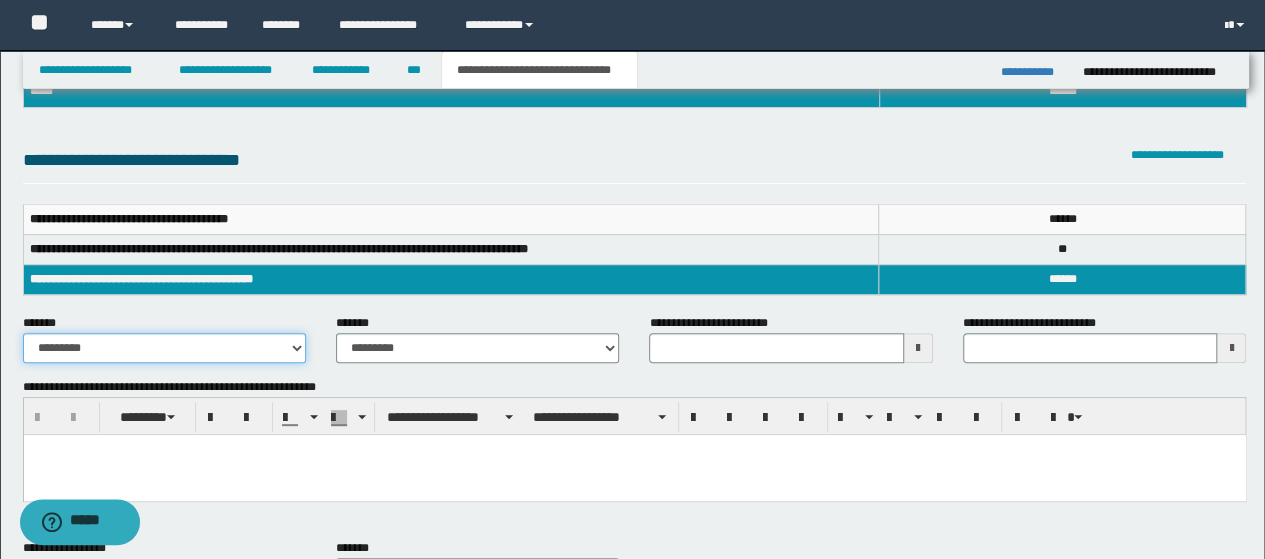 click on "**********" at bounding box center [164, 348] 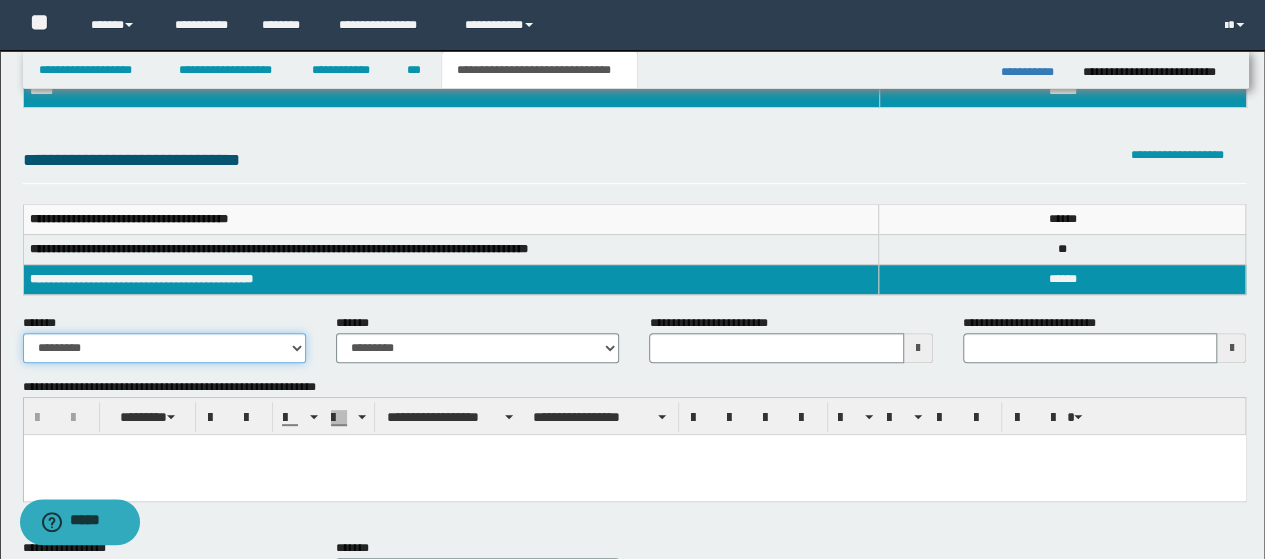 select on "*" 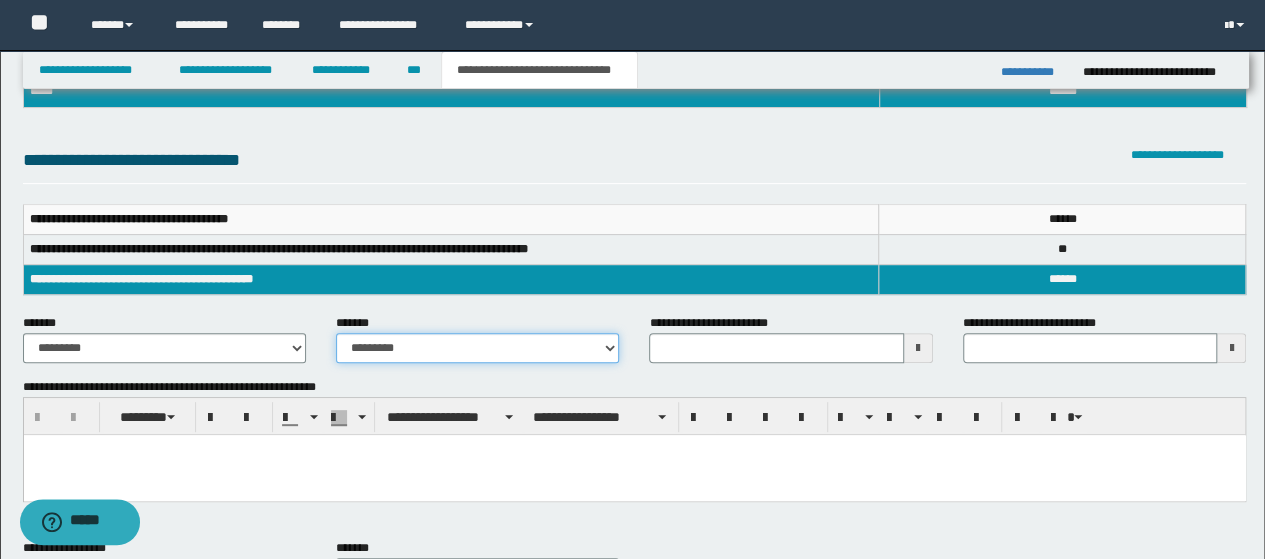 click on "**********" at bounding box center [477, 348] 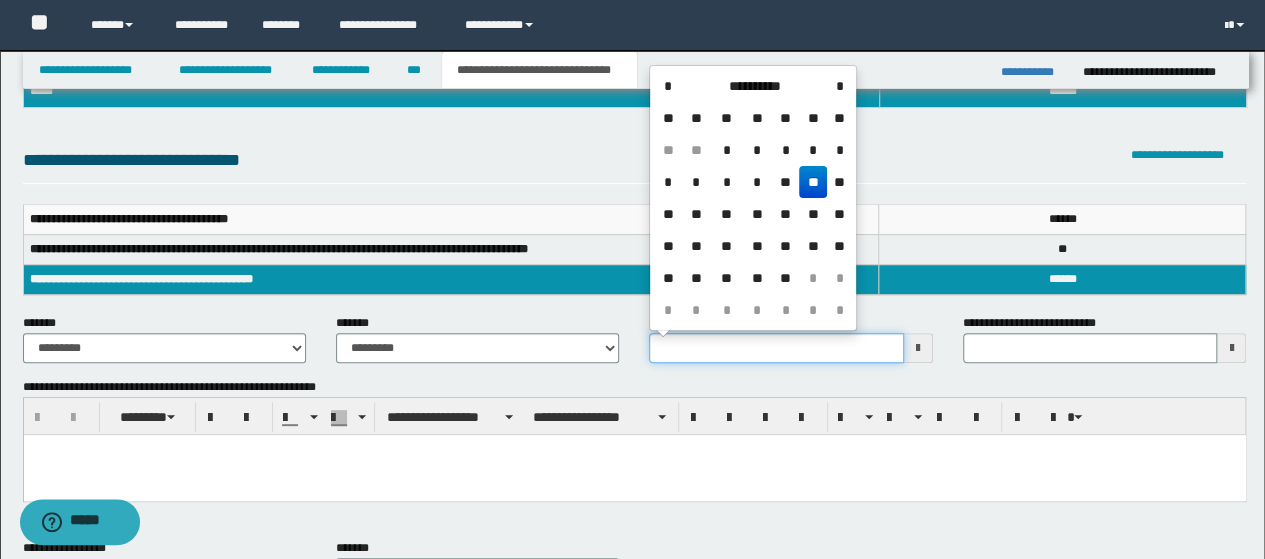 click on "**********" at bounding box center [776, 348] 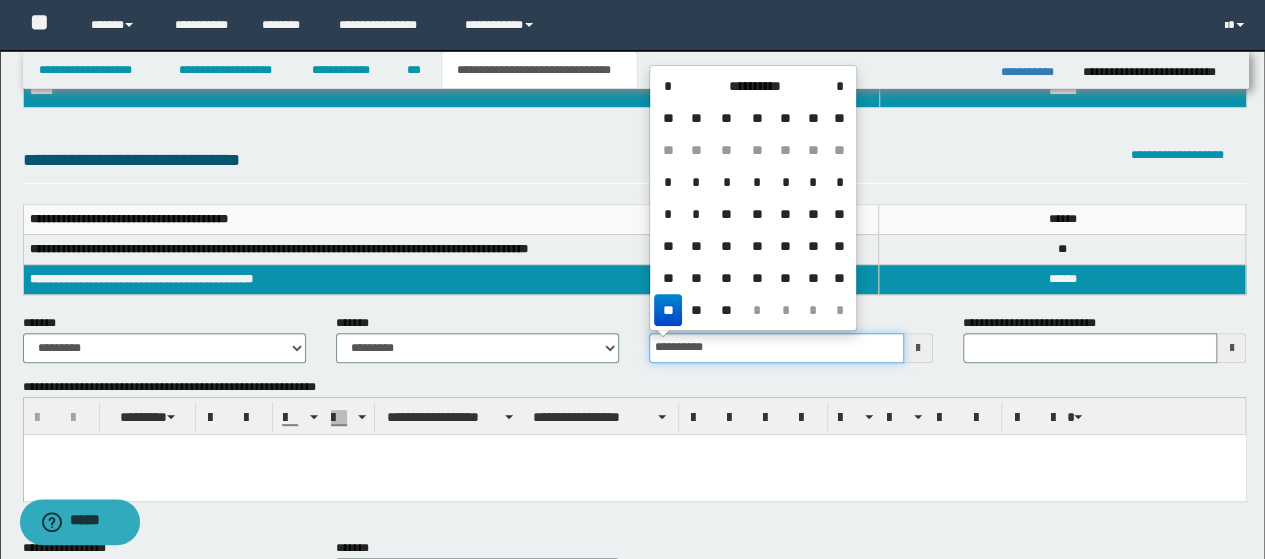 type on "**********" 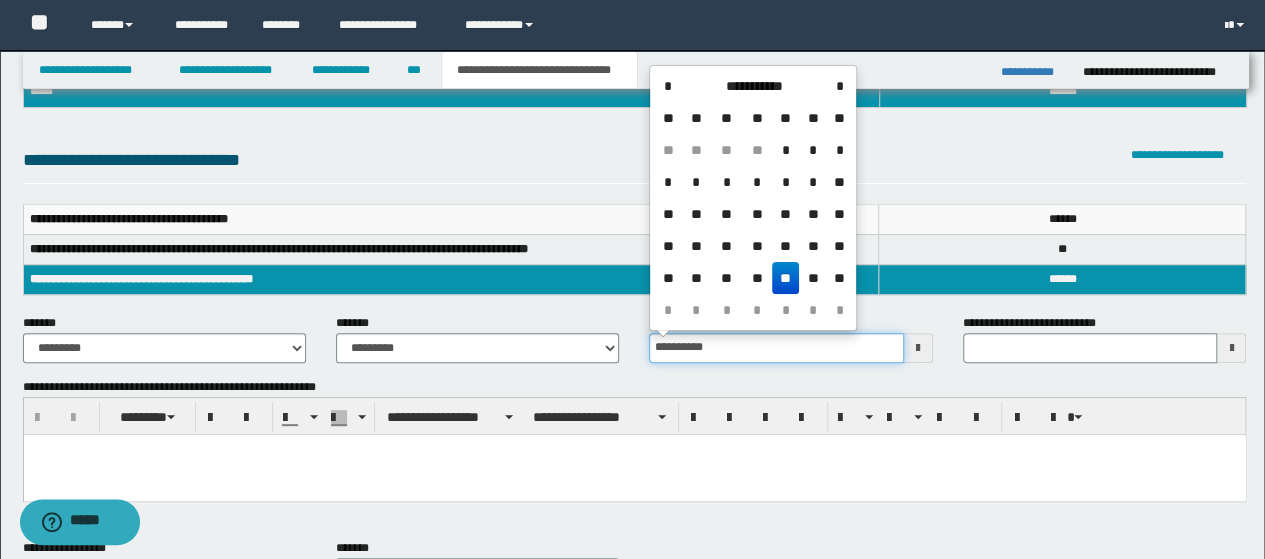 type 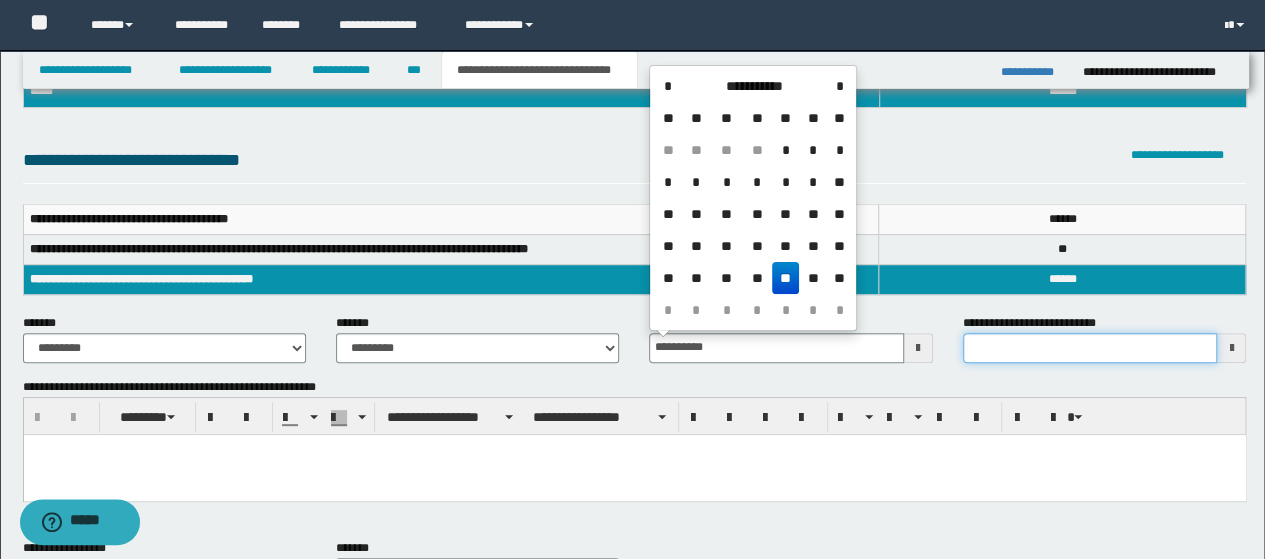 type on "**********" 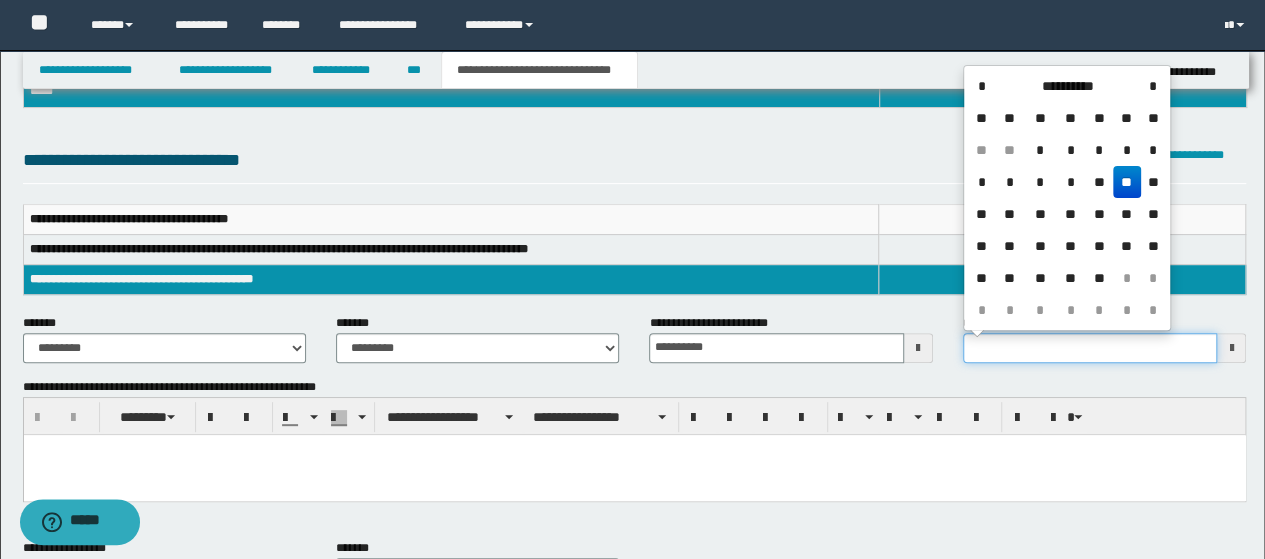 click on "**********" at bounding box center (1090, 348) 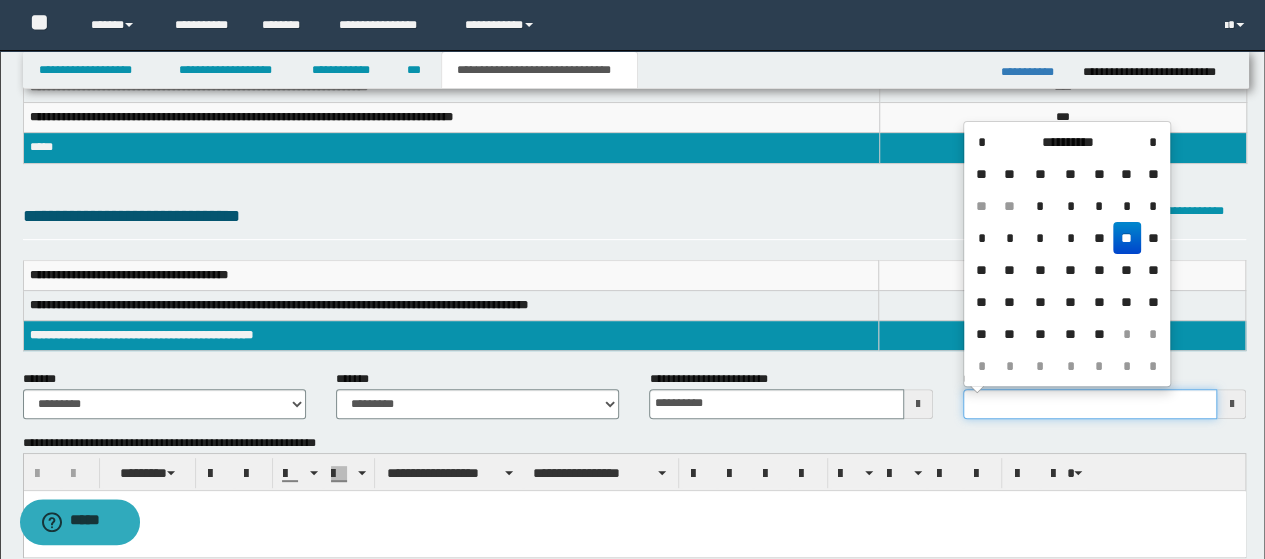 scroll, scrollTop: 200, scrollLeft: 0, axis: vertical 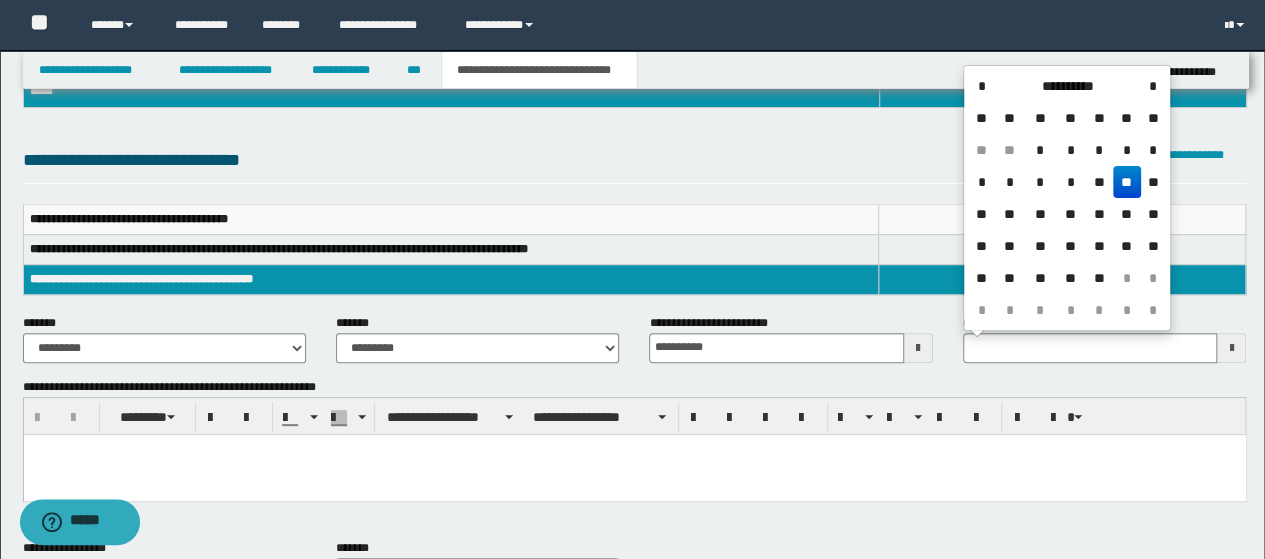 type 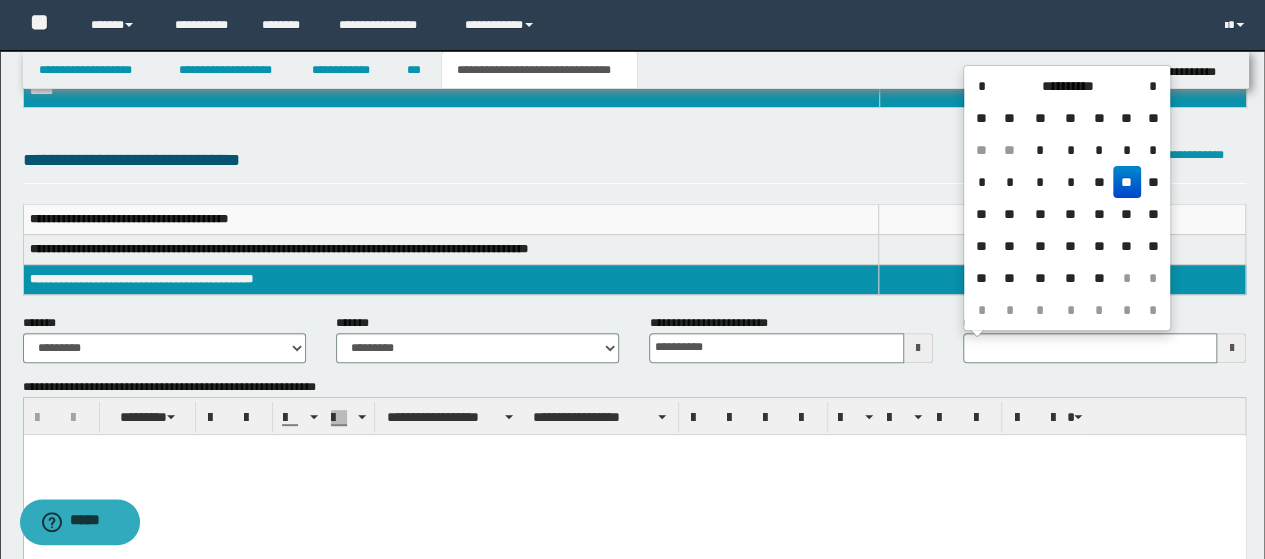 click at bounding box center (634, 449) 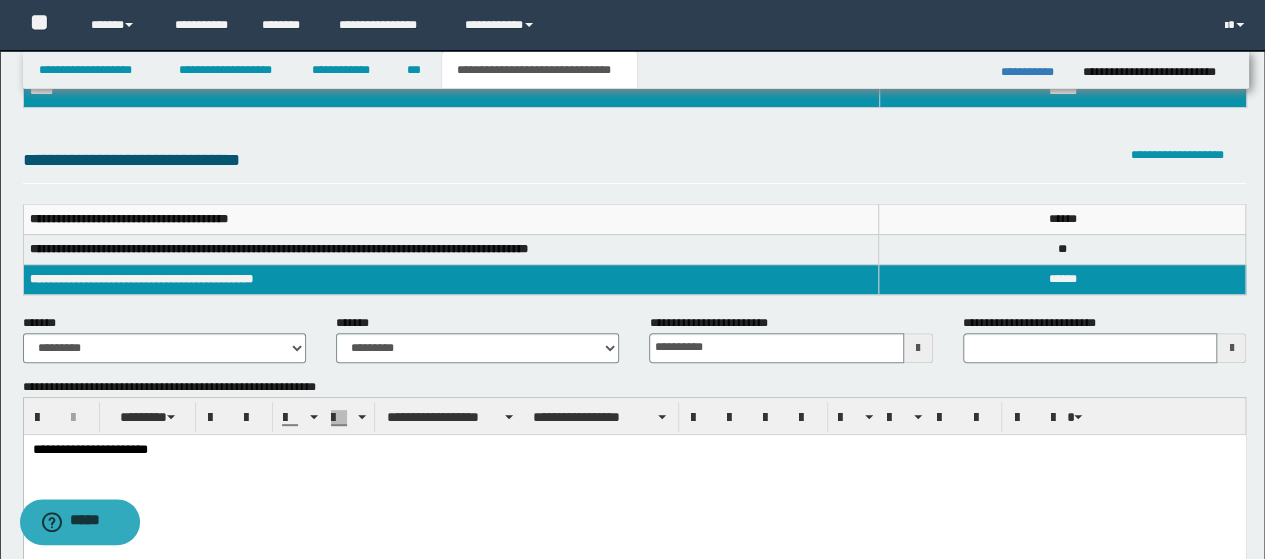 drag, startPoint x: 145, startPoint y: 854, endPoint x: 350, endPoint y: 456, distance: 447.69296 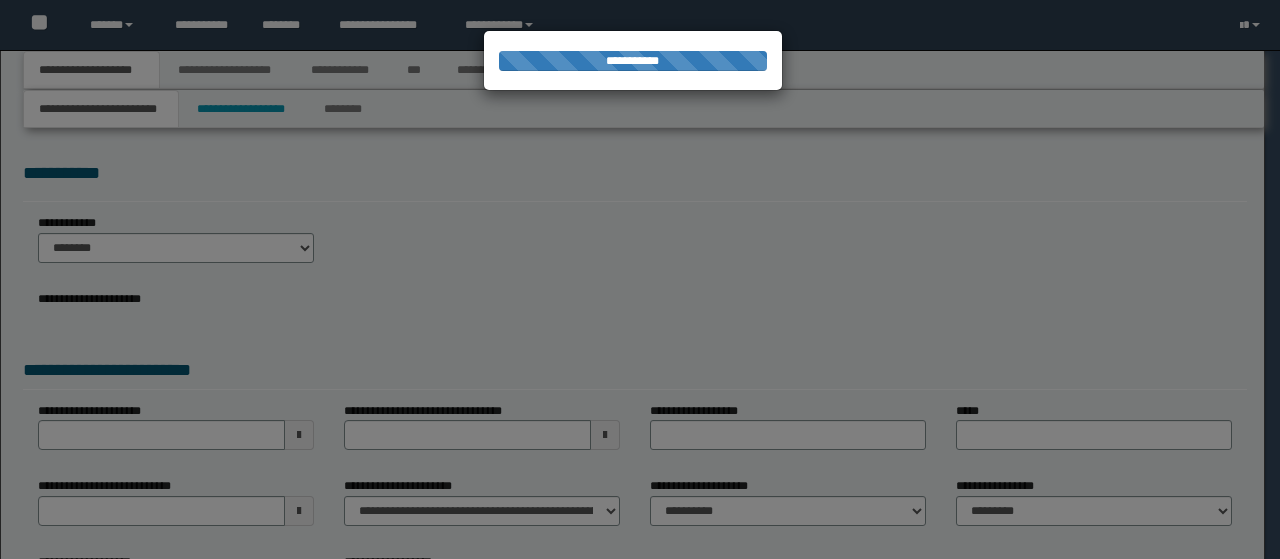 scroll, scrollTop: 0, scrollLeft: 0, axis: both 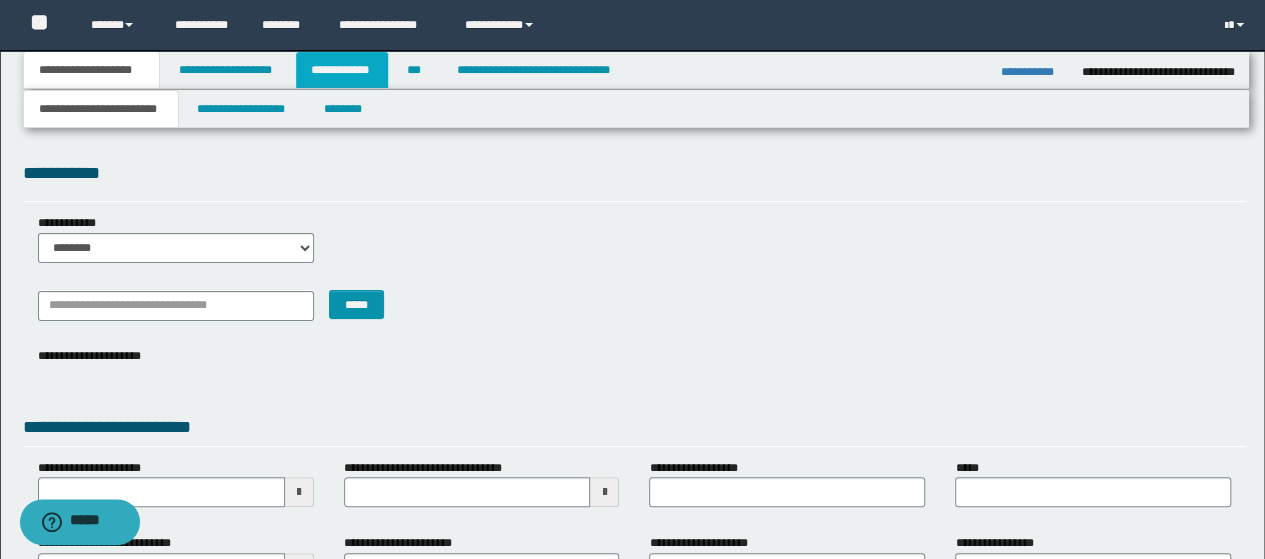 click on "**********" at bounding box center [342, 70] 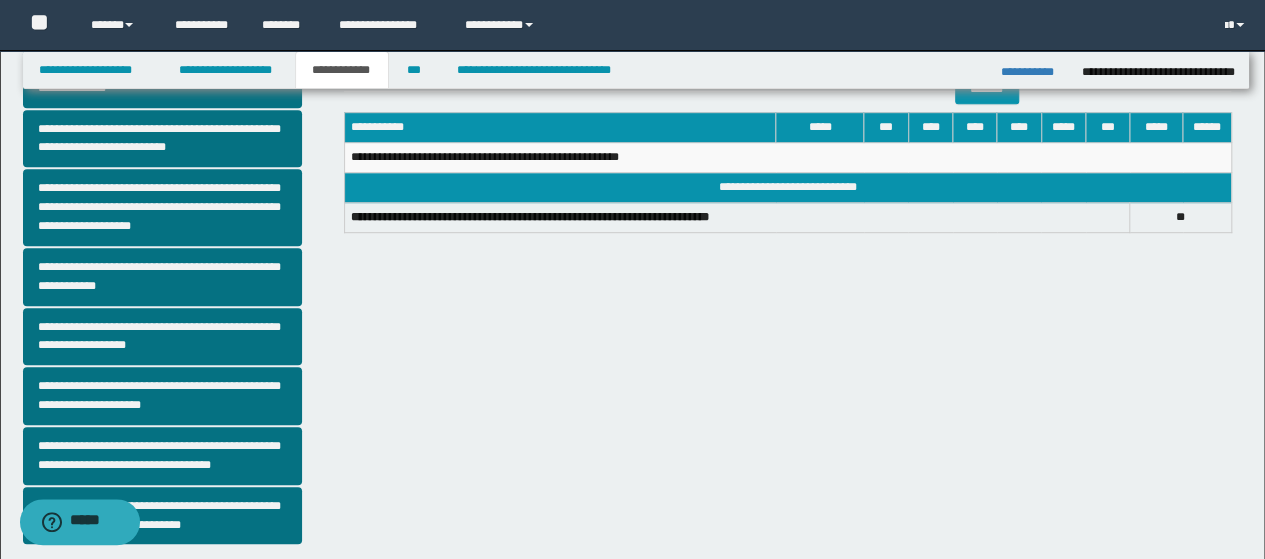 scroll, scrollTop: 589, scrollLeft: 0, axis: vertical 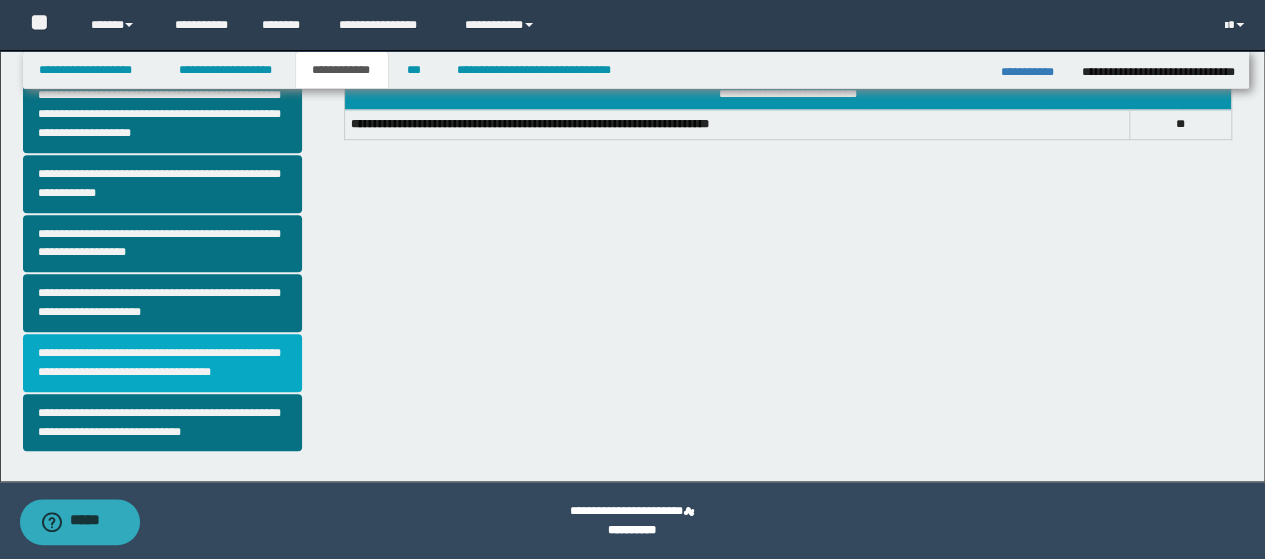 click on "**********" at bounding box center (162, 363) 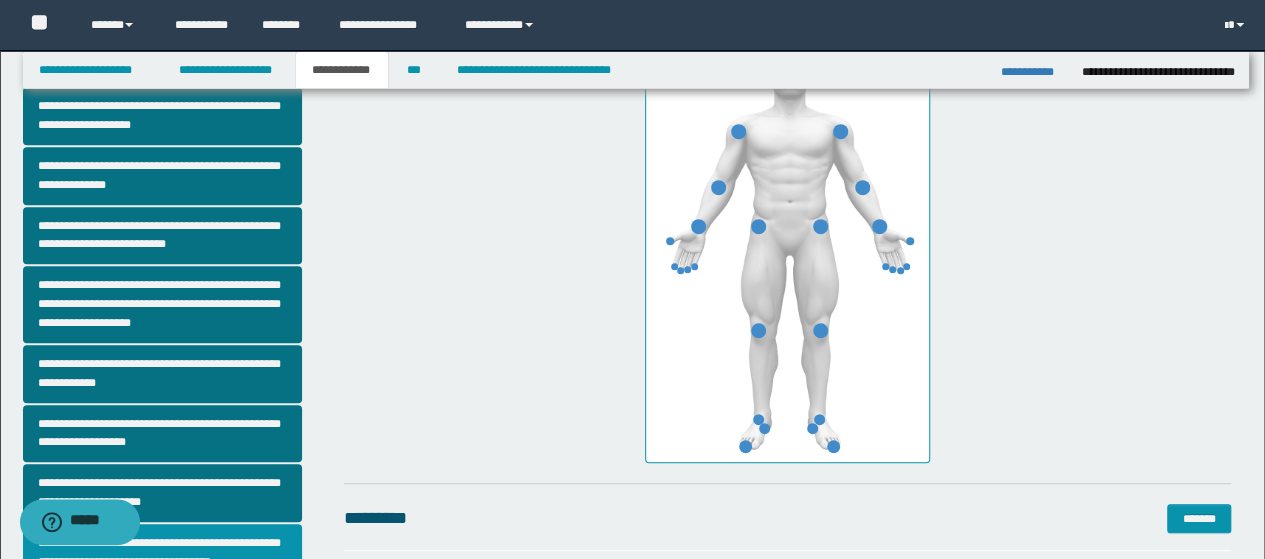 scroll, scrollTop: 400, scrollLeft: 0, axis: vertical 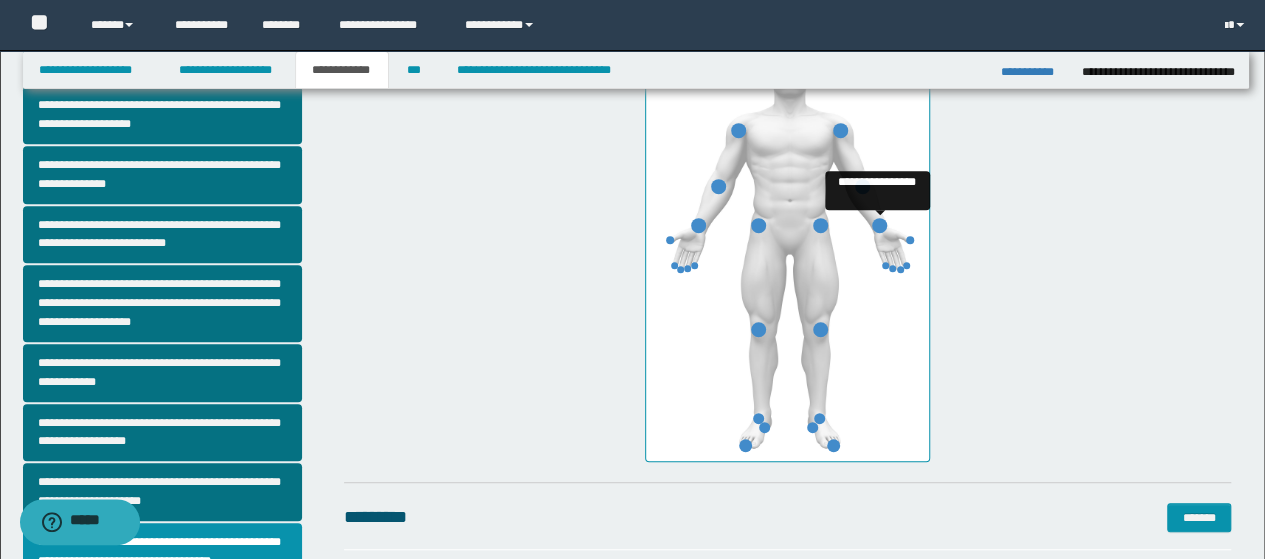 click at bounding box center (879, 225) 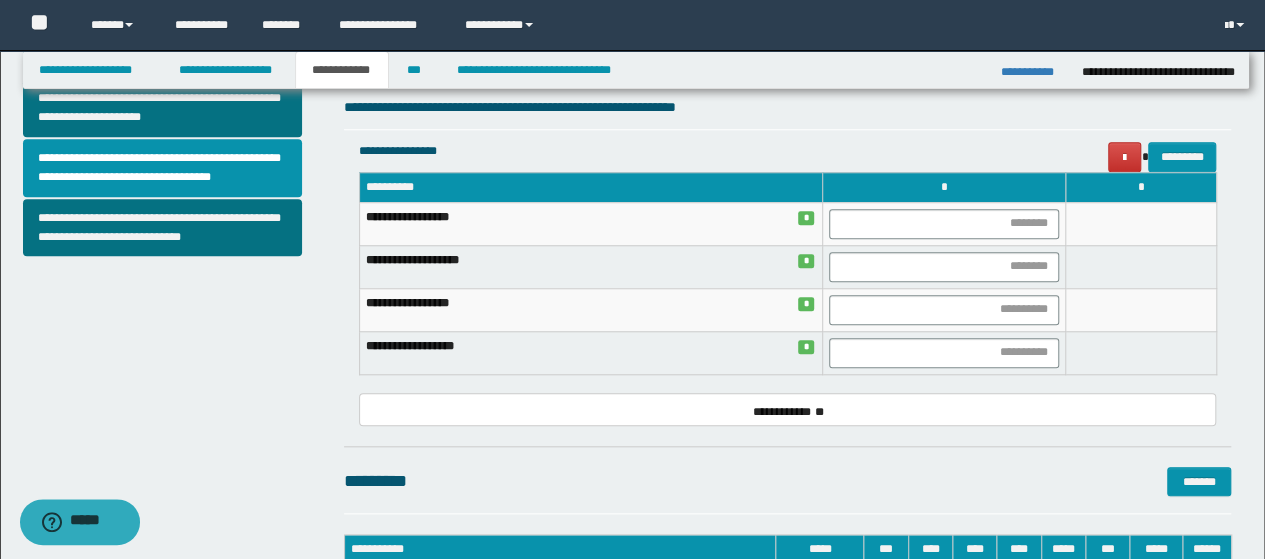 scroll, scrollTop: 800, scrollLeft: 0, axis: vertical 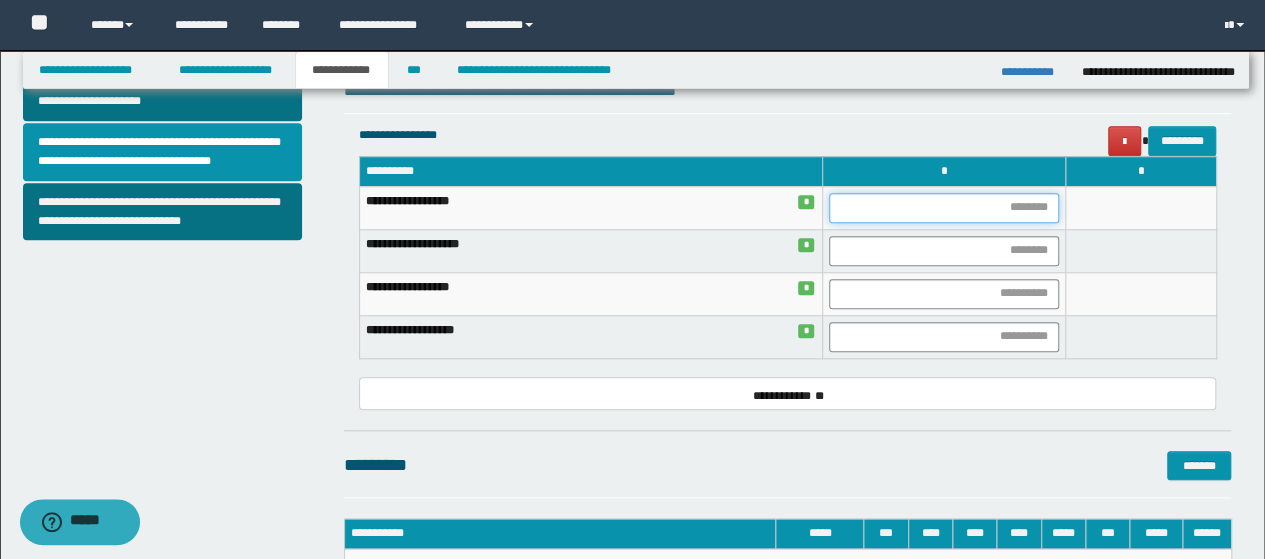 drag, startPoint x: 1020, startPoint y: 206, endPoint x: 975, endPoint y: 241, distance: 57.00877 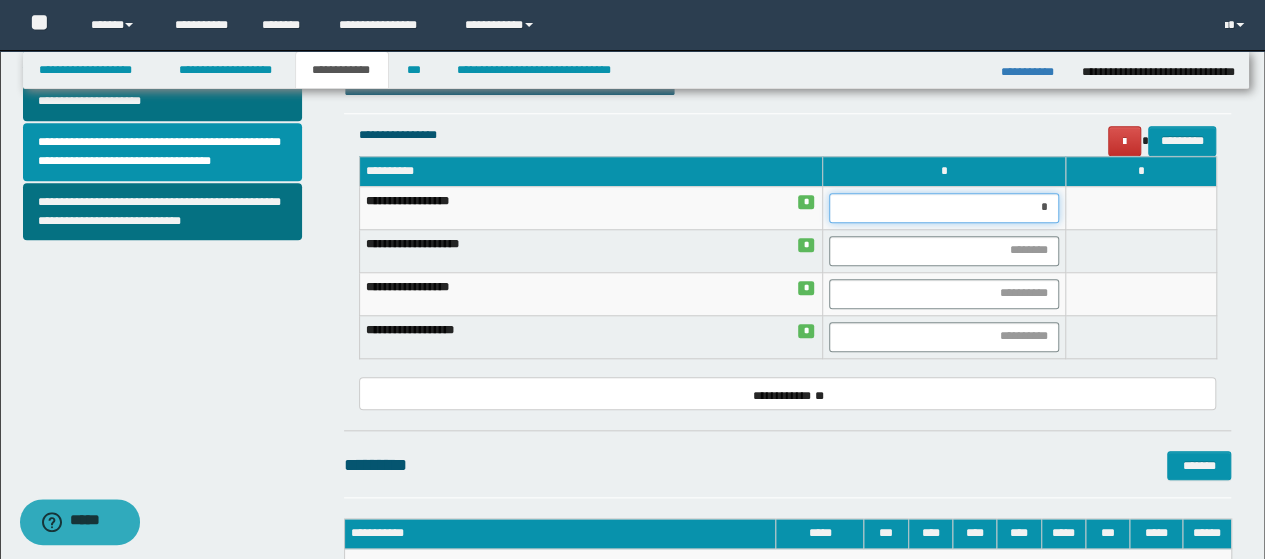 type on "**" 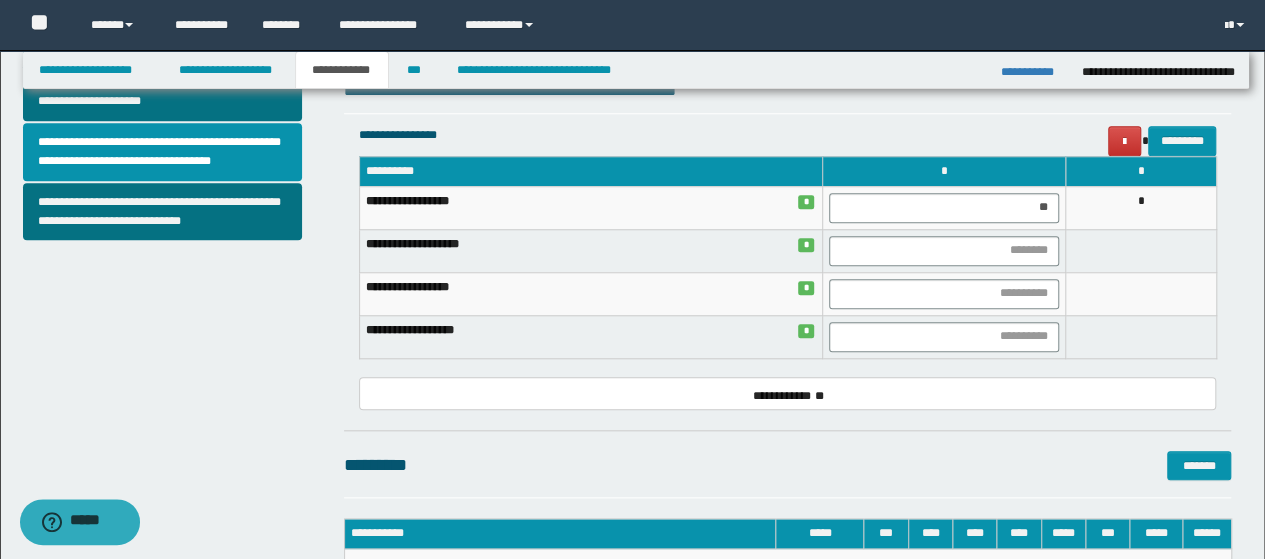 click on "**********" at bounding box center (640, 135) 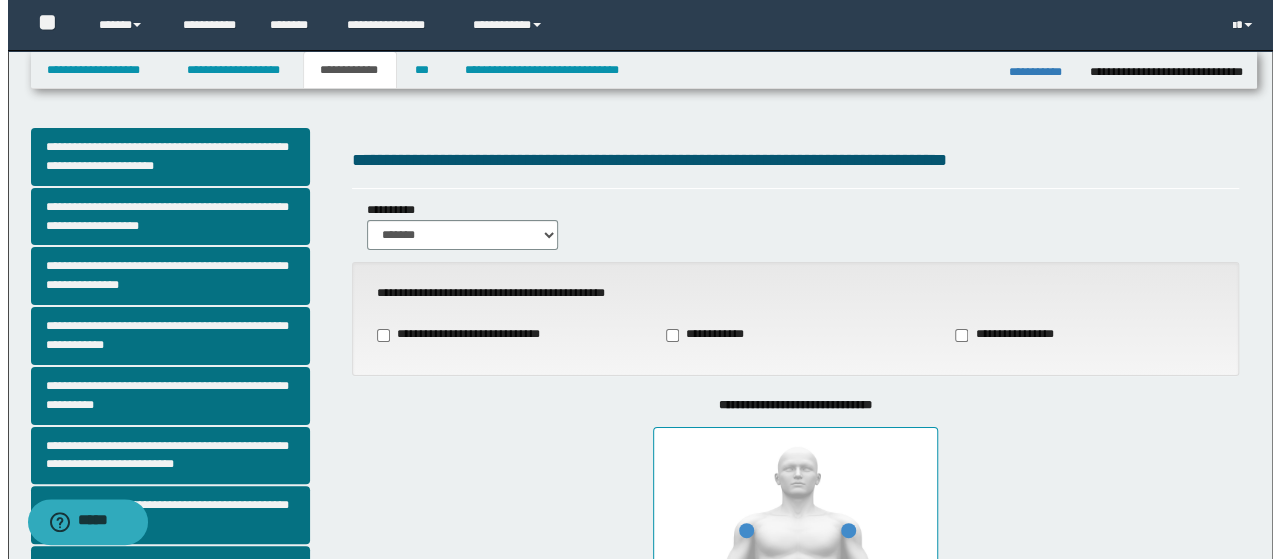 scroll, scrollTop: 0, scrollLeft: 0, axis: both 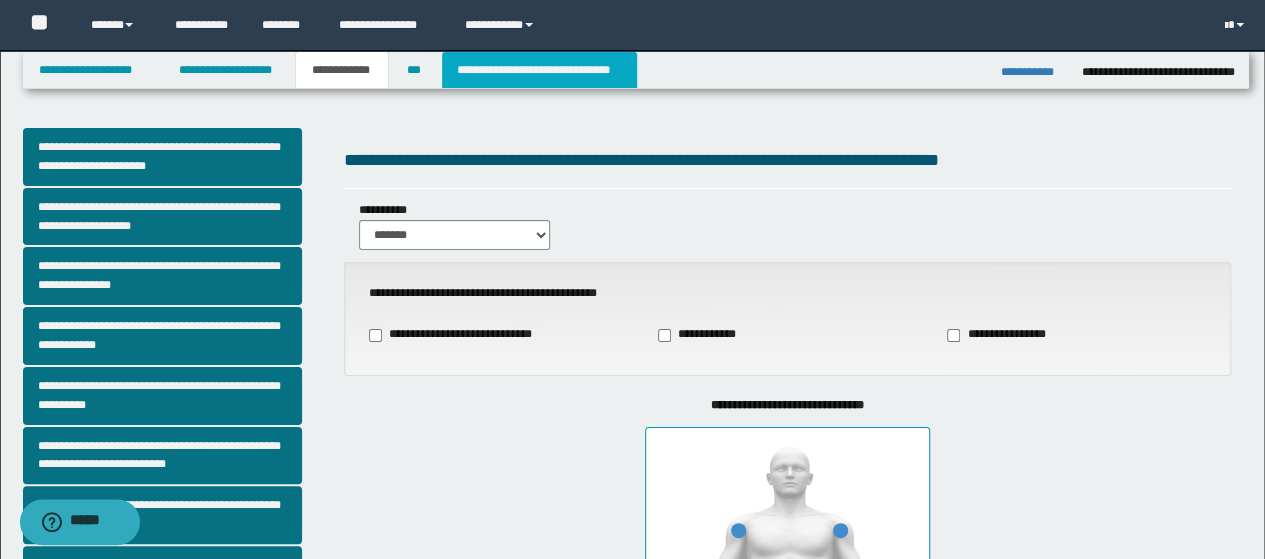 click on "**********" at bounding box center [539, 70] 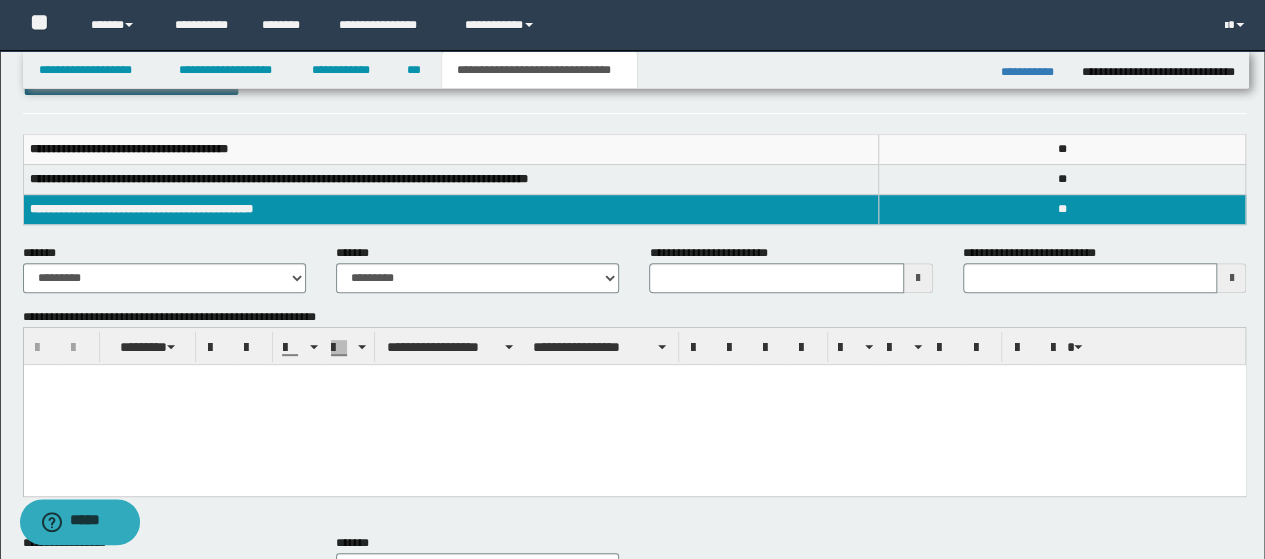 scroll, scrollTop: 300, scrollLeft: 0, axis: vertical 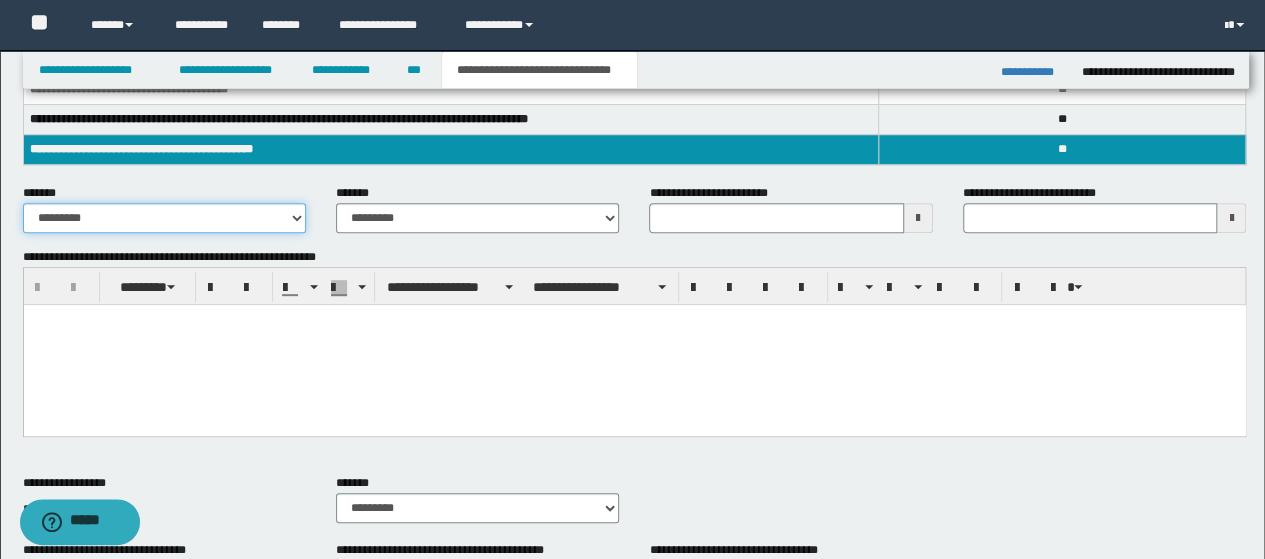 click on "**********" at bounding box center [164, 218] 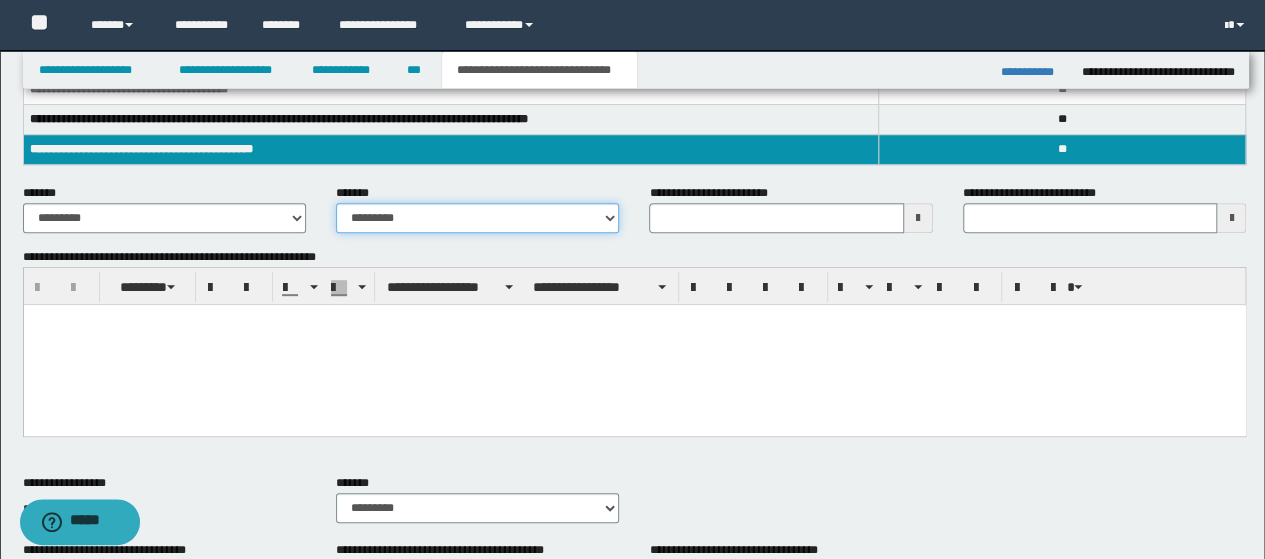 click on "**********" at bounding box center (477, 218) 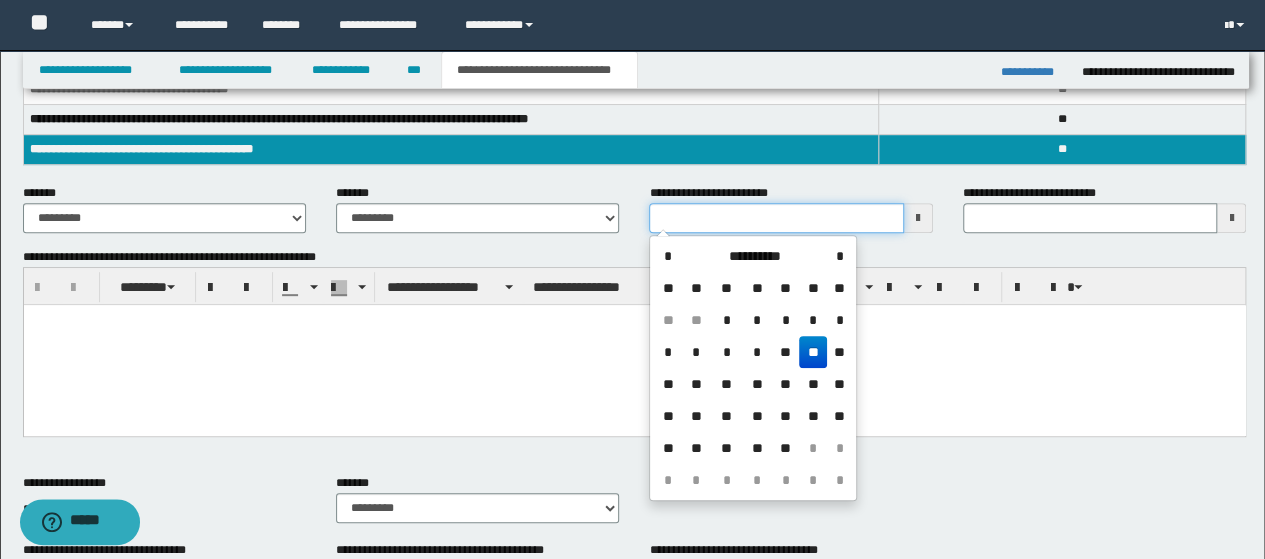 click on "**********" at bounding box center (776, 218) 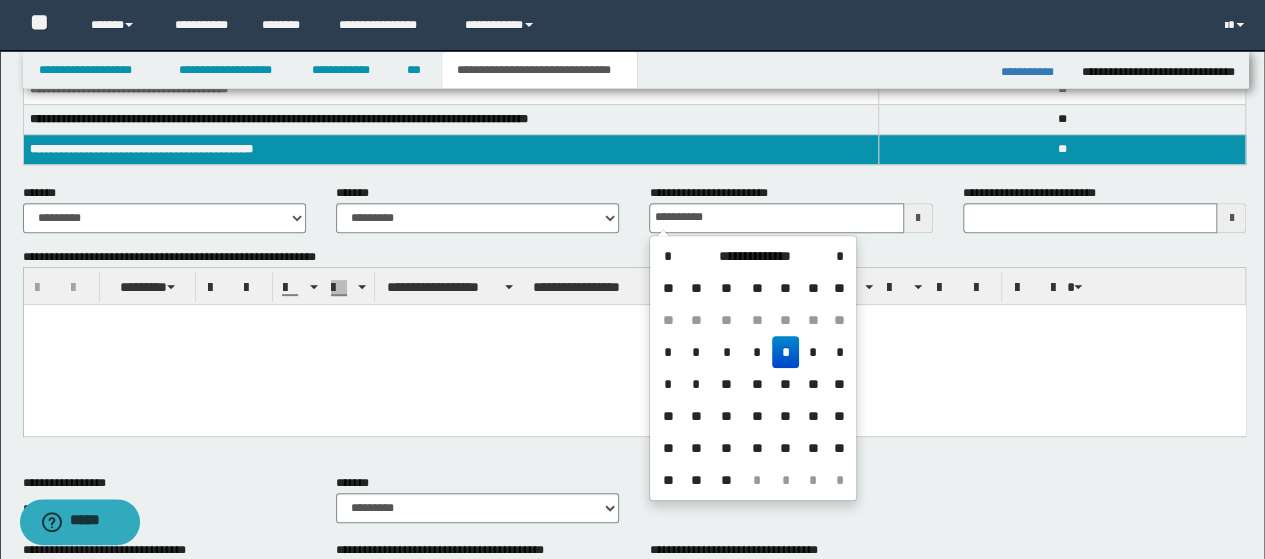 type on "**********" 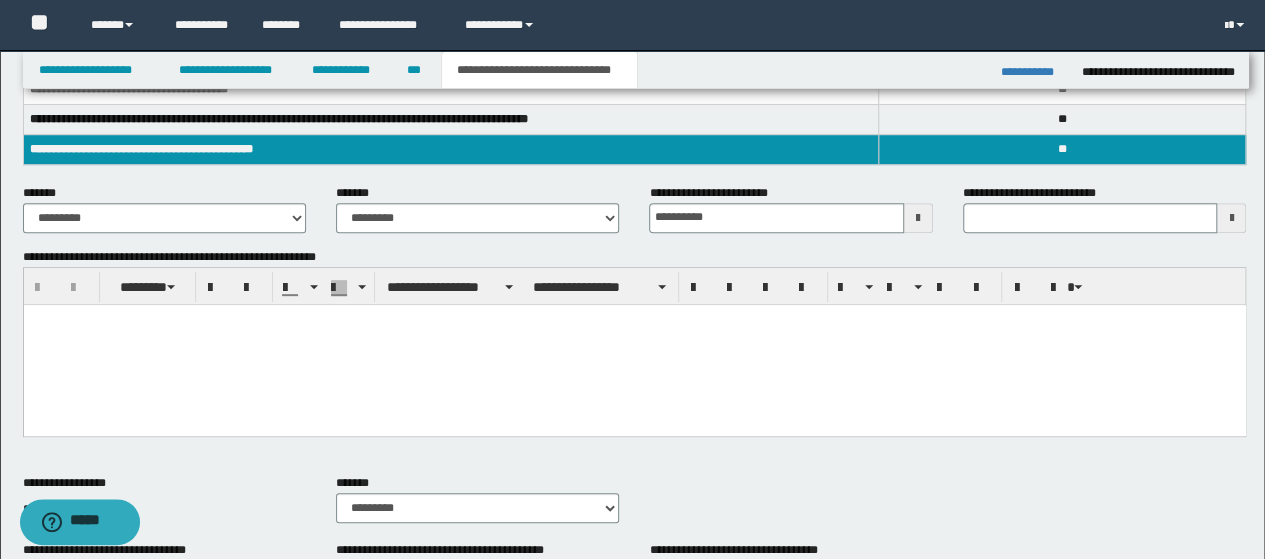 click at bounding box center (634, 344) 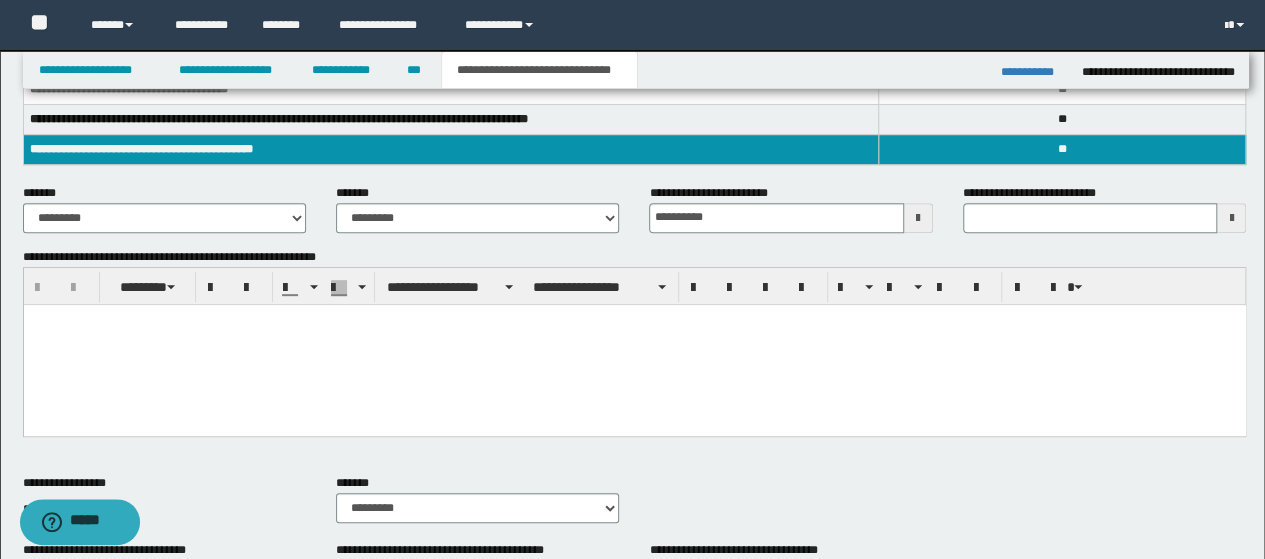type 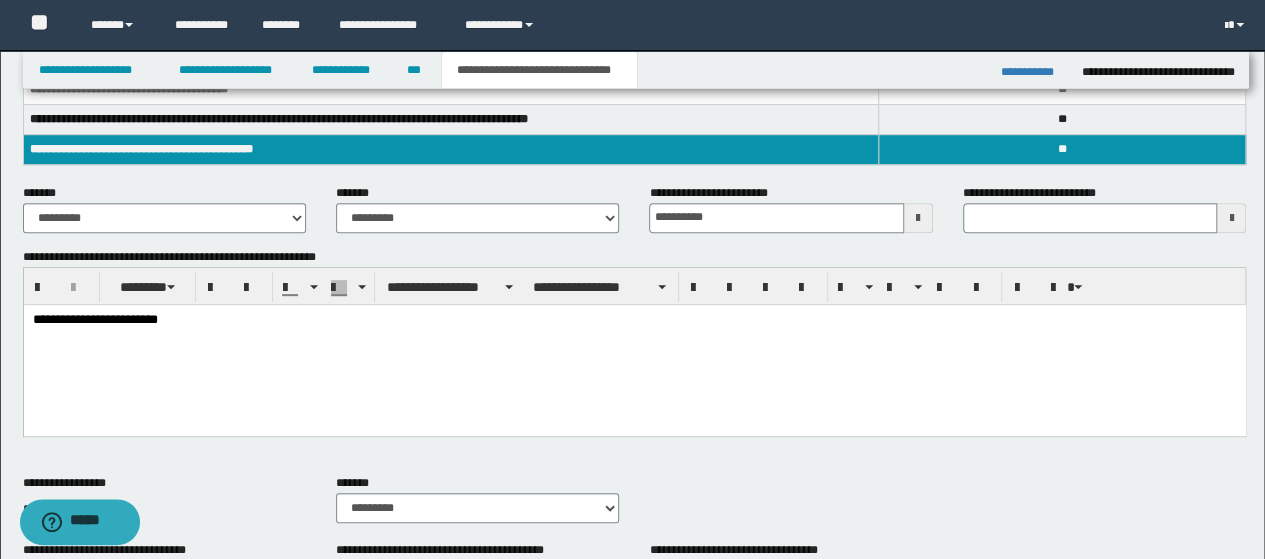 click on "**********" at bounding box center [634, 344] 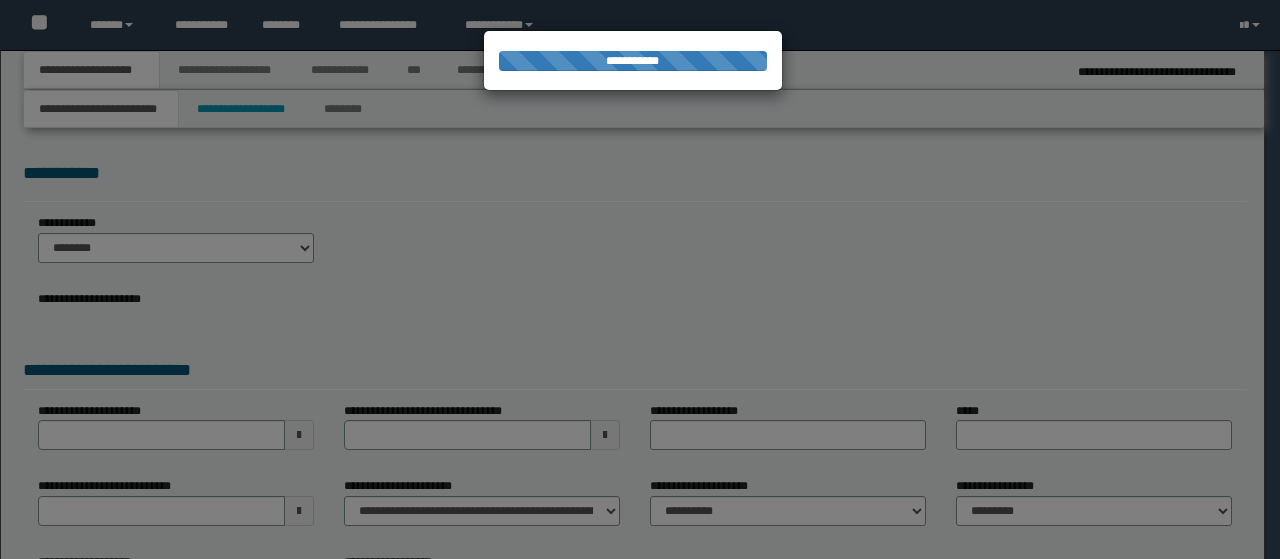 scroll, scrollTop: 0, scrollLeft: 0, axis: both 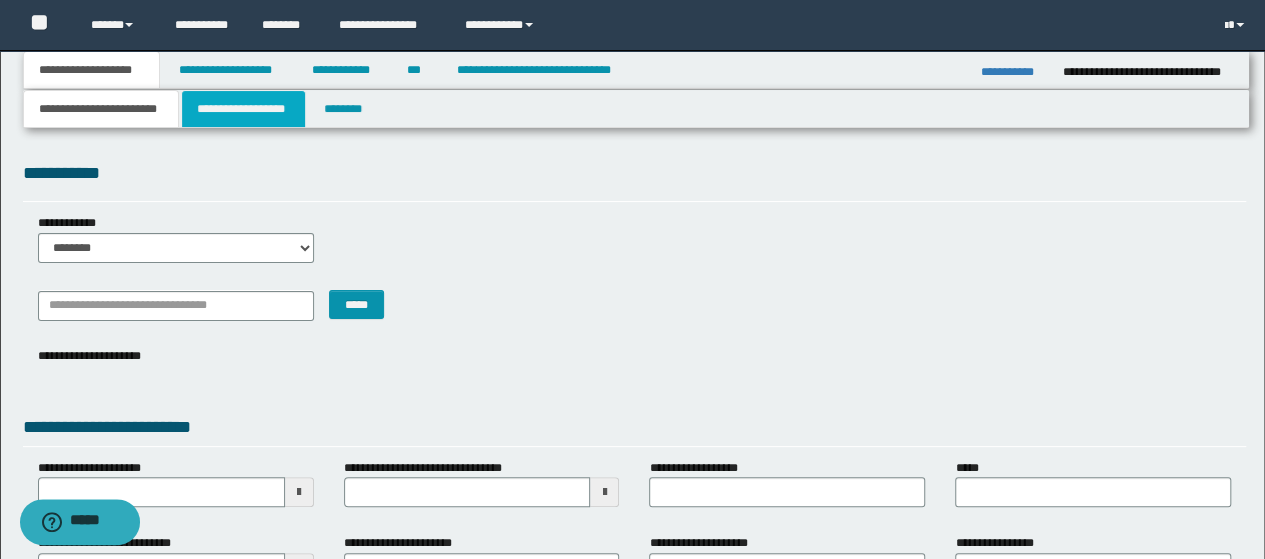 click on "**********" at bounding box center [243, 109] 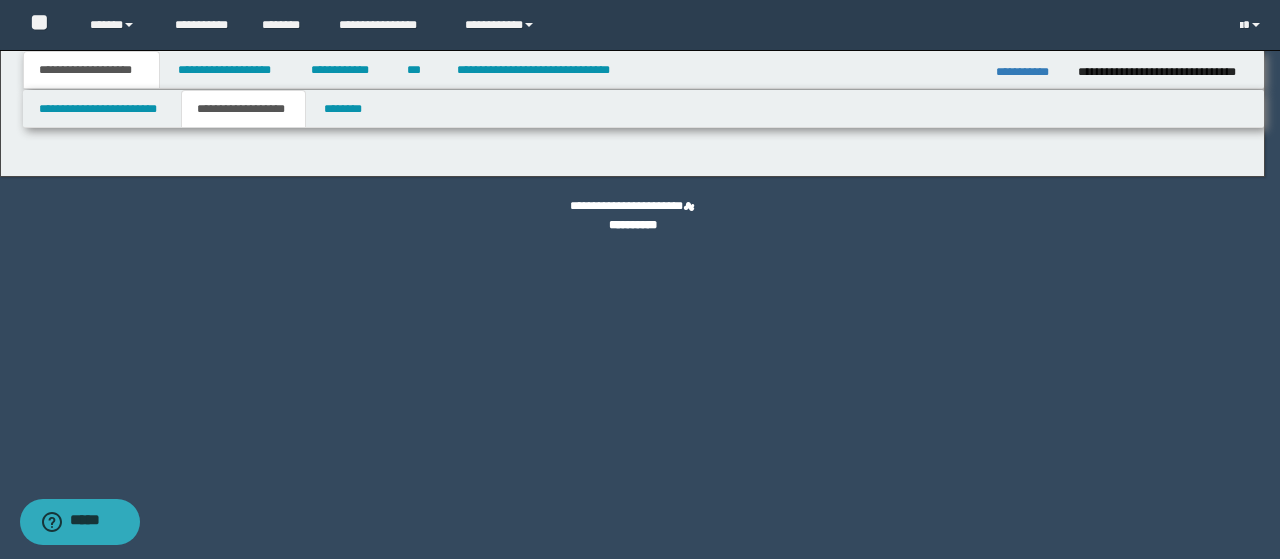 type on "********" 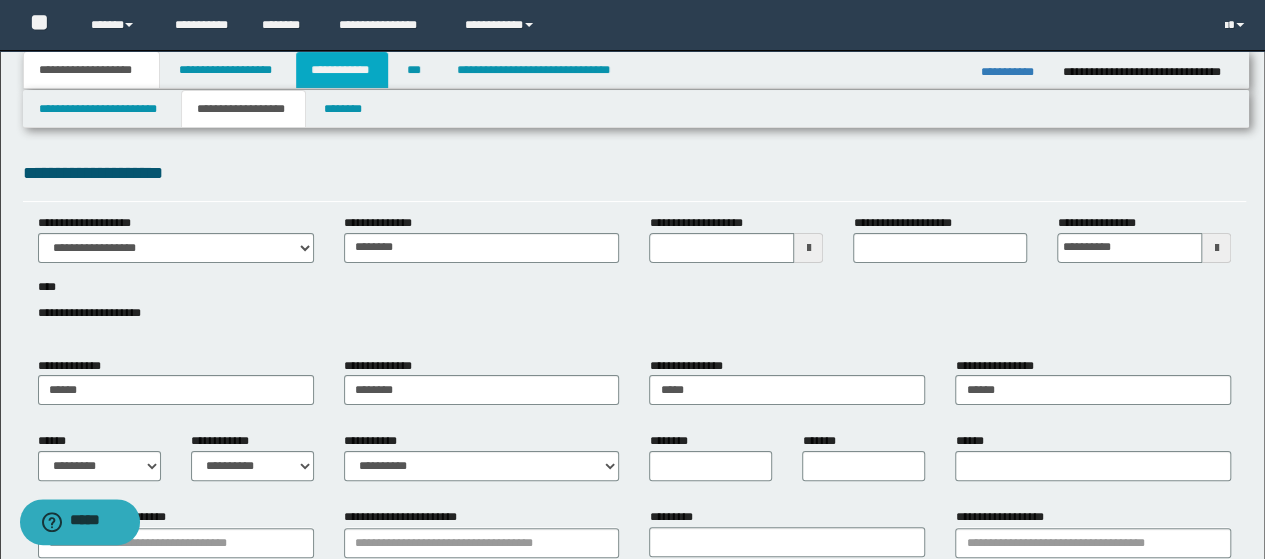 click on "**********" at bounding box center [342, 70] 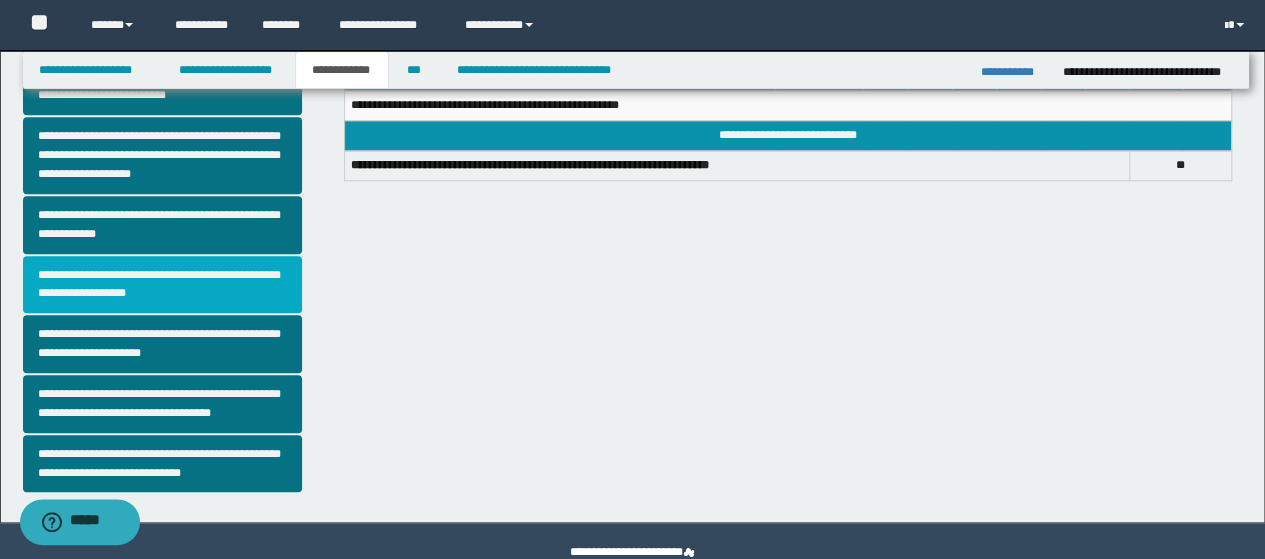 scroll, scrollTop: 589, scrollLeft: 0, axis: vertical 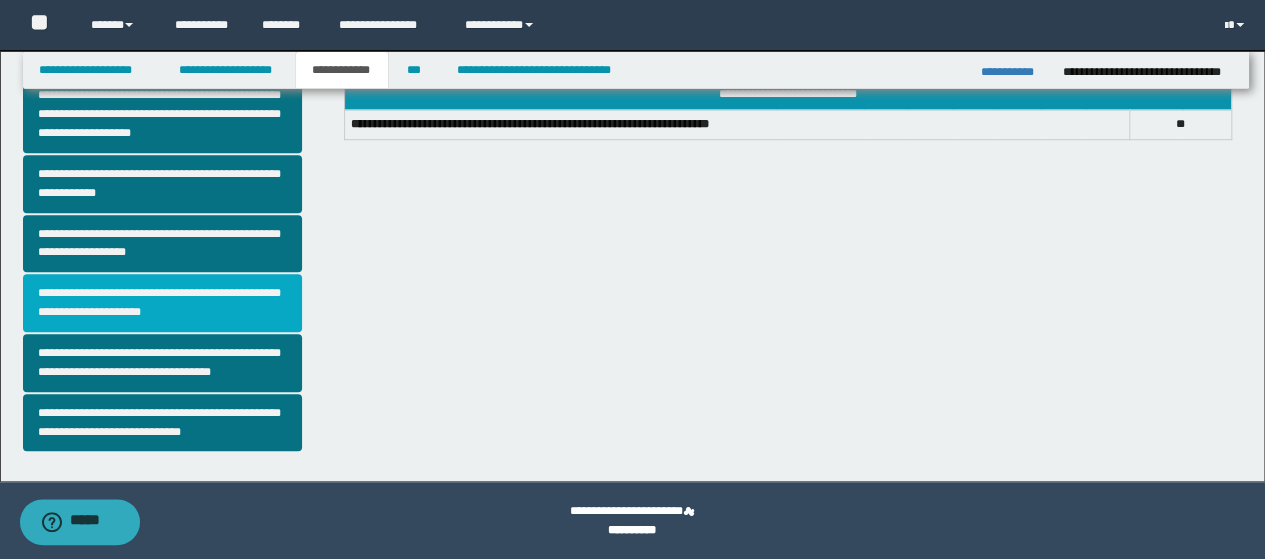 click on "**********" at bounding box center (162, 303) 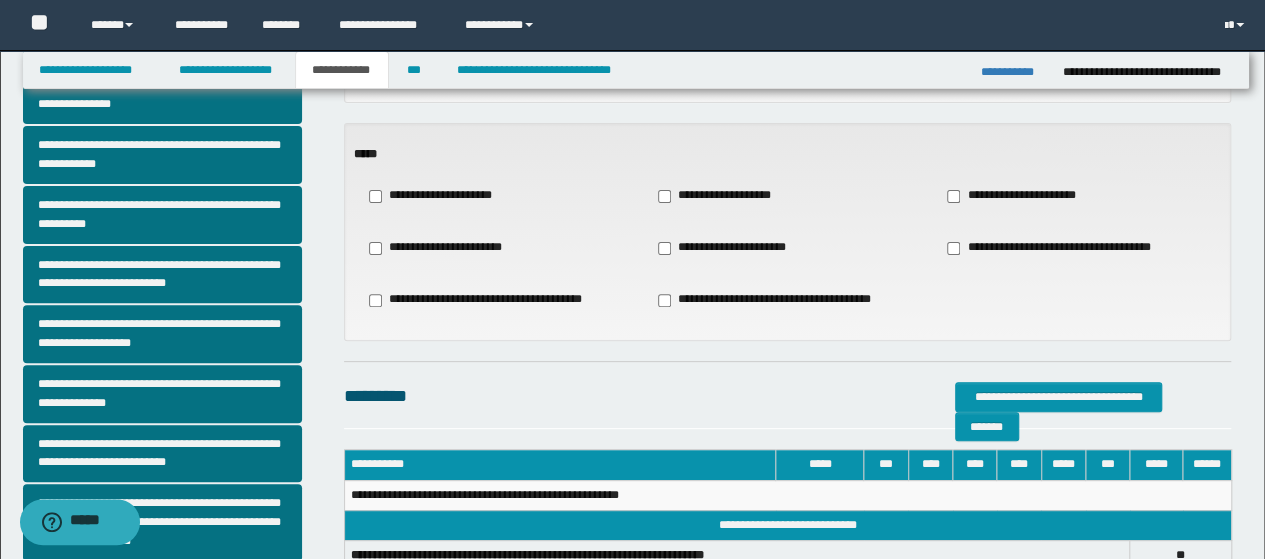 scroll, scrollTop: 200, scrollLeft: 0, axis: vertical 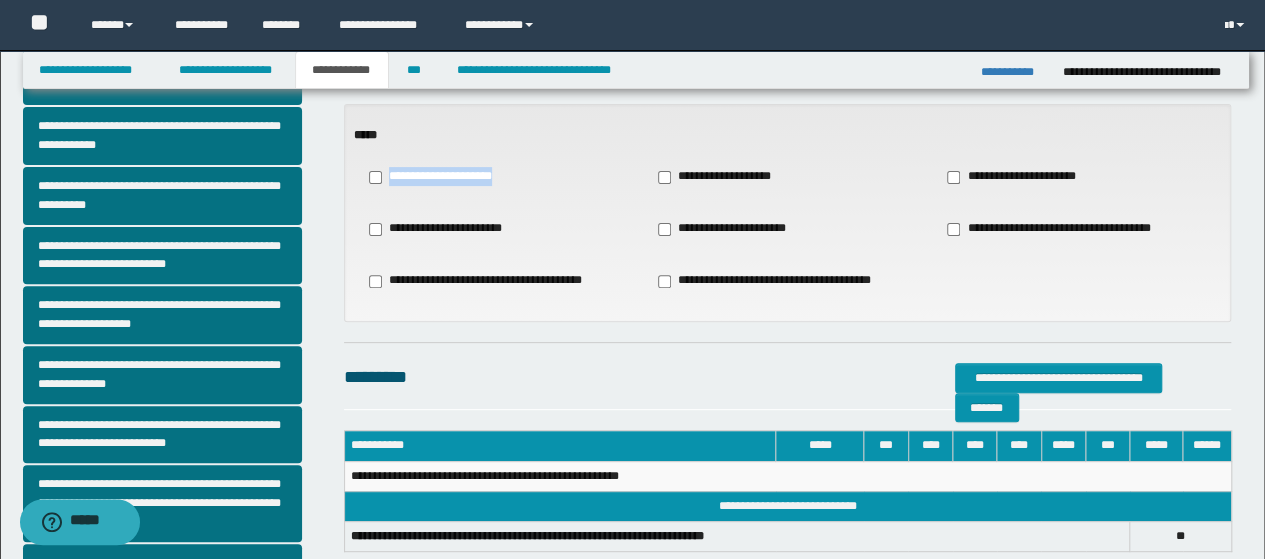click on "**********" at bounding box center [498, 177] 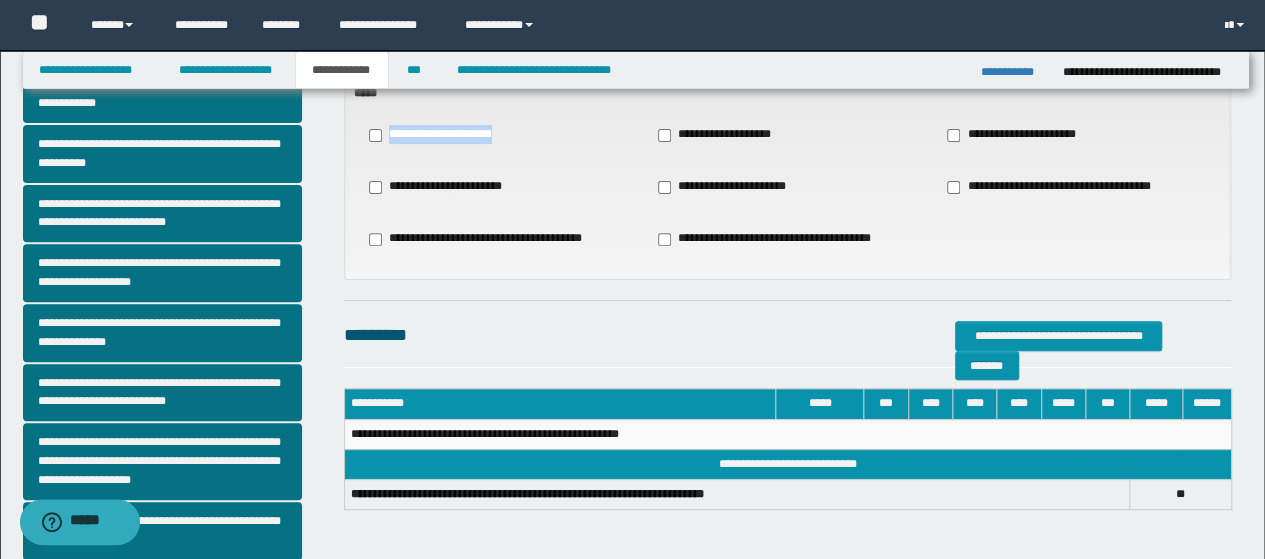 scroll, scrollTop: 200, scrollLeft: 0, axis: vertical 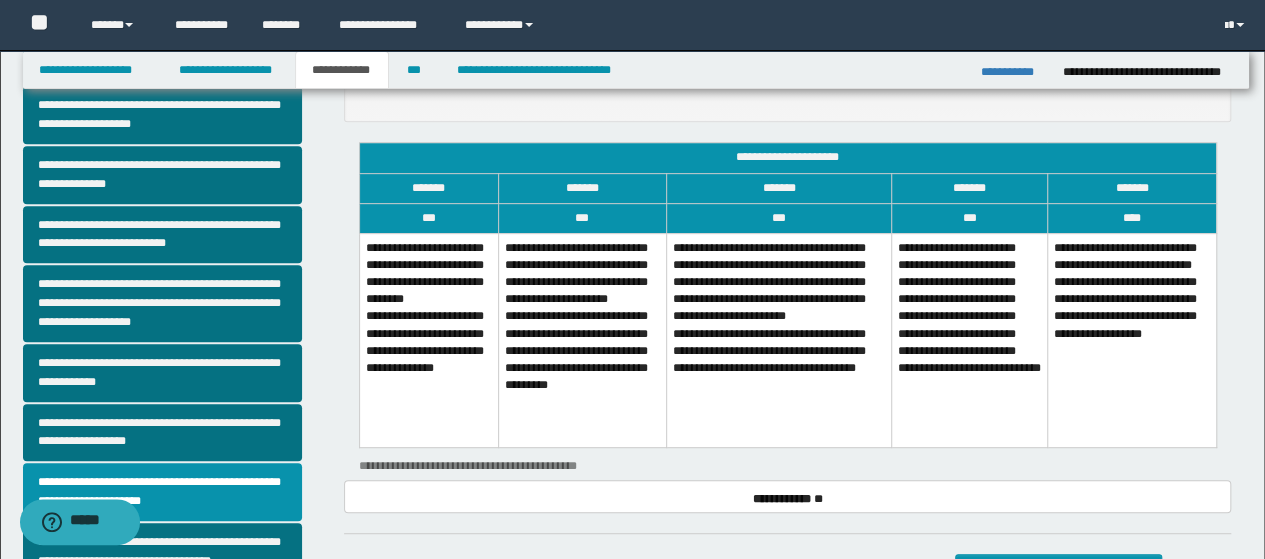 click on "**********" at bounding box center [969, 340] 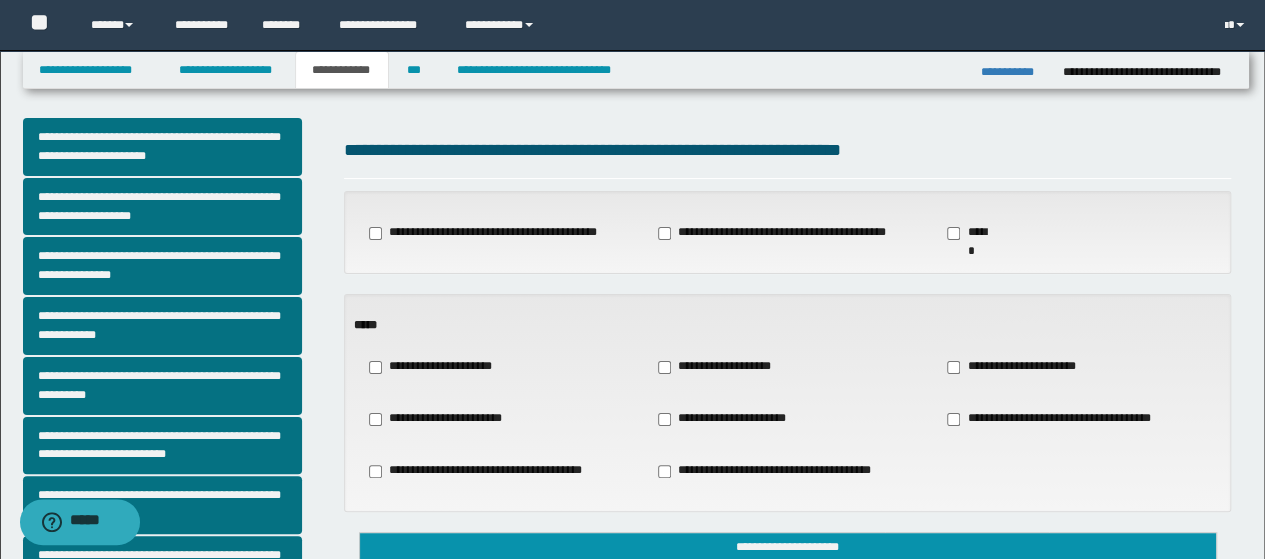 scroll, scrollTop: 0, scrollLeft: 0, axis: both 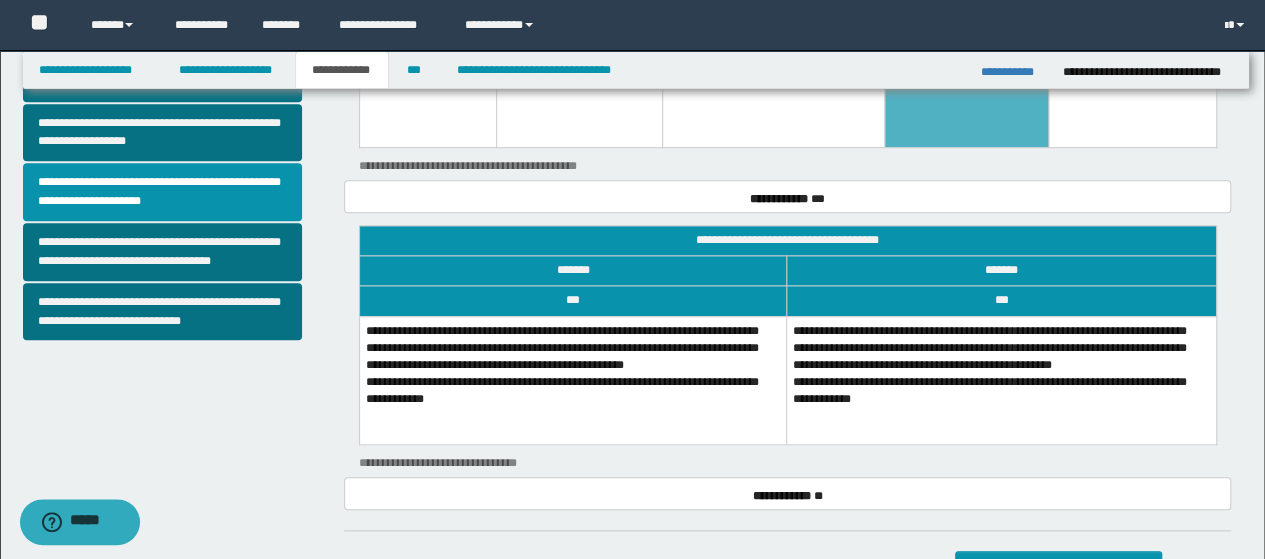 click on "**********" at bounding box center (1001, 380) 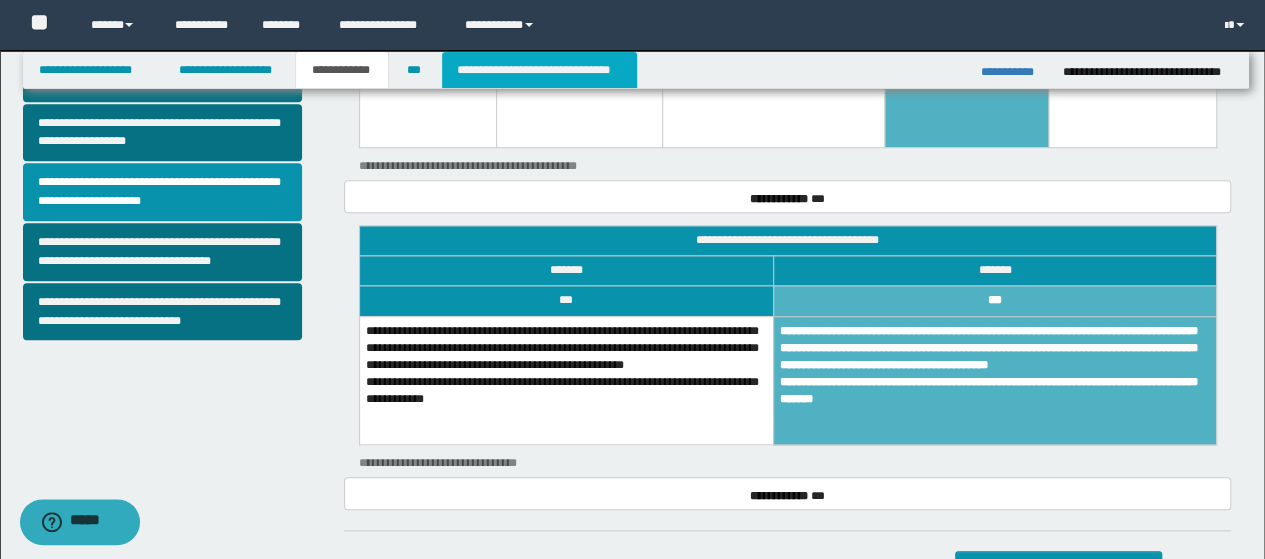 click on "**********" at bounding box center (539, 70) 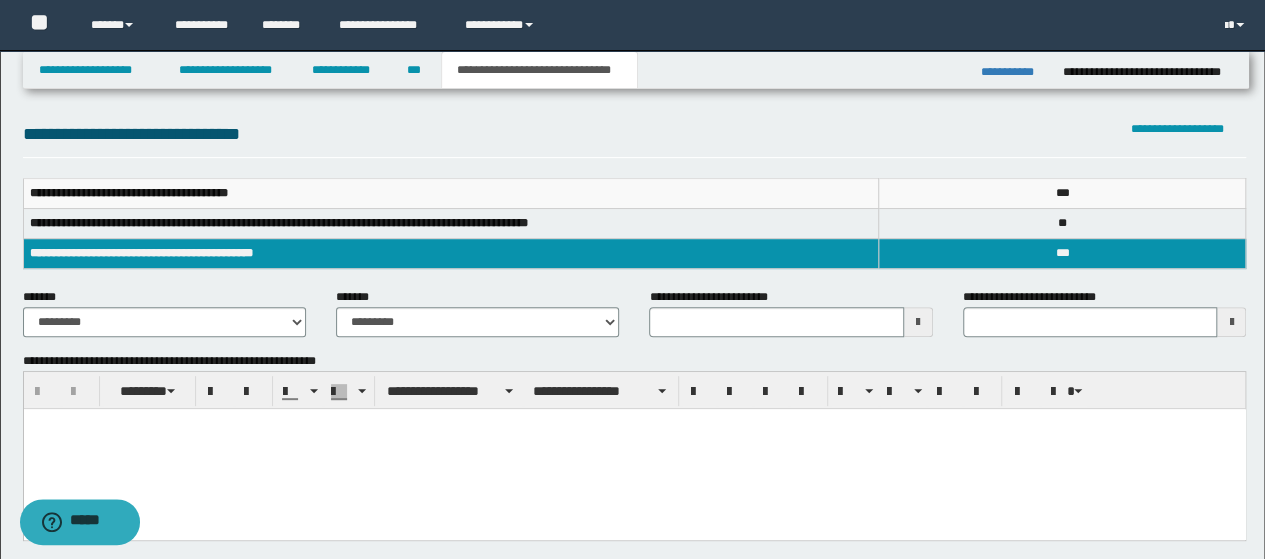 scroll, scrollTop: 200, scrollLeft: 0, axis: vertical 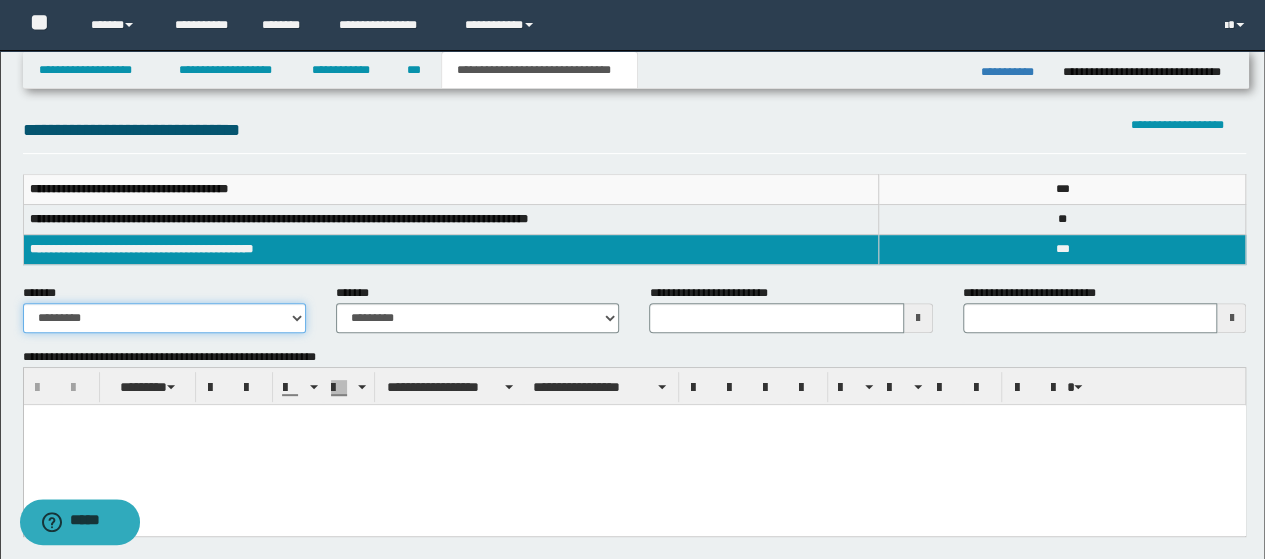 click on "**********" at bounding box center [164, 318] 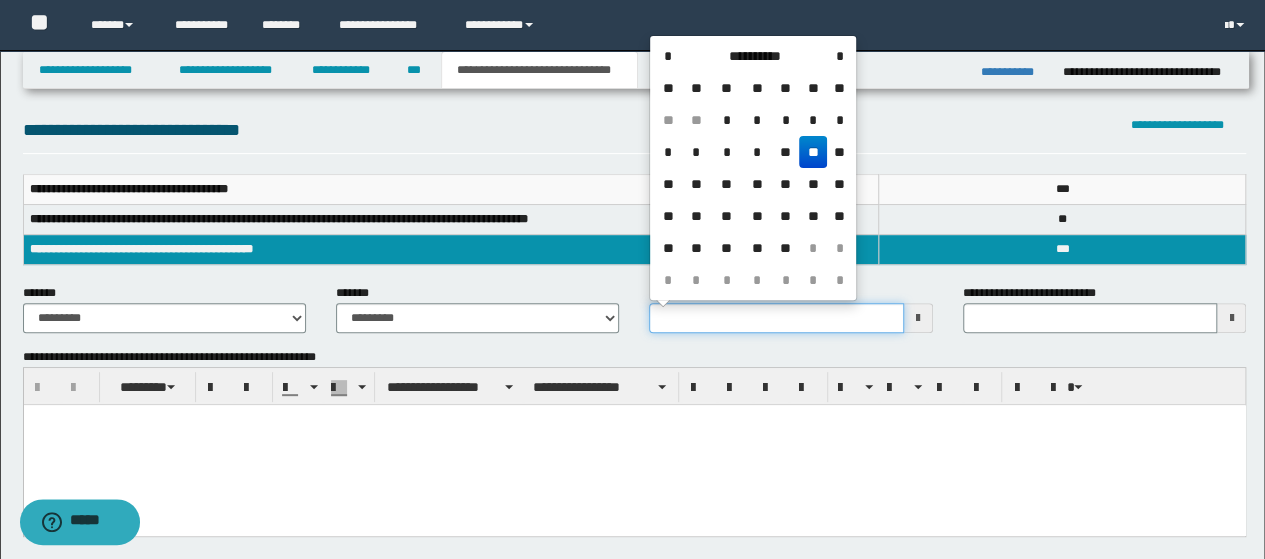 click on "**********" at bounding box center (776, 318) 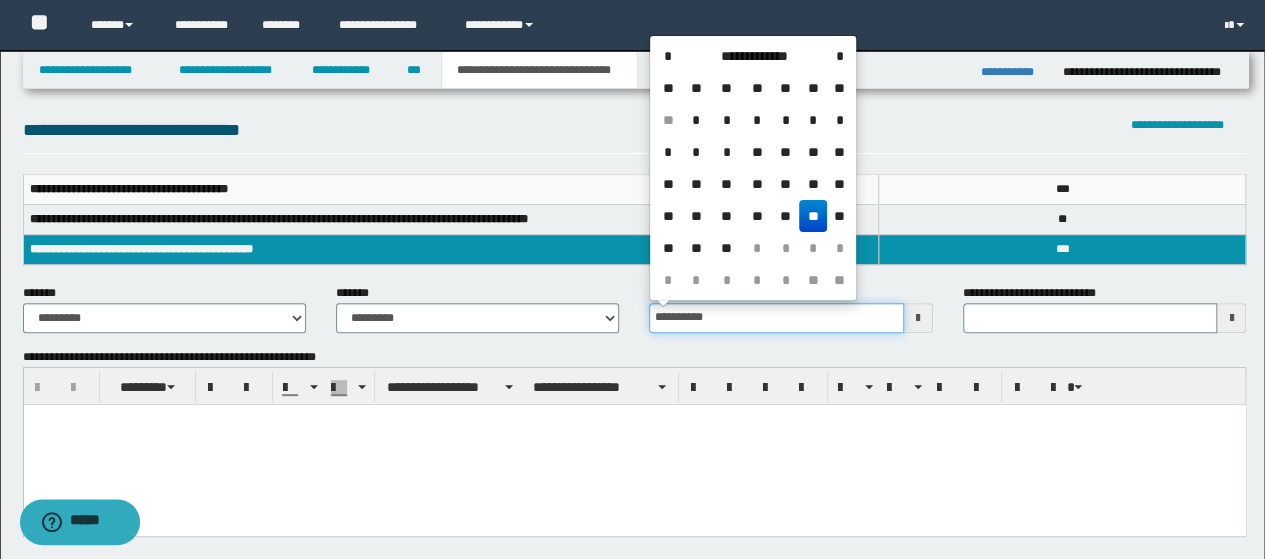 type on "**********" 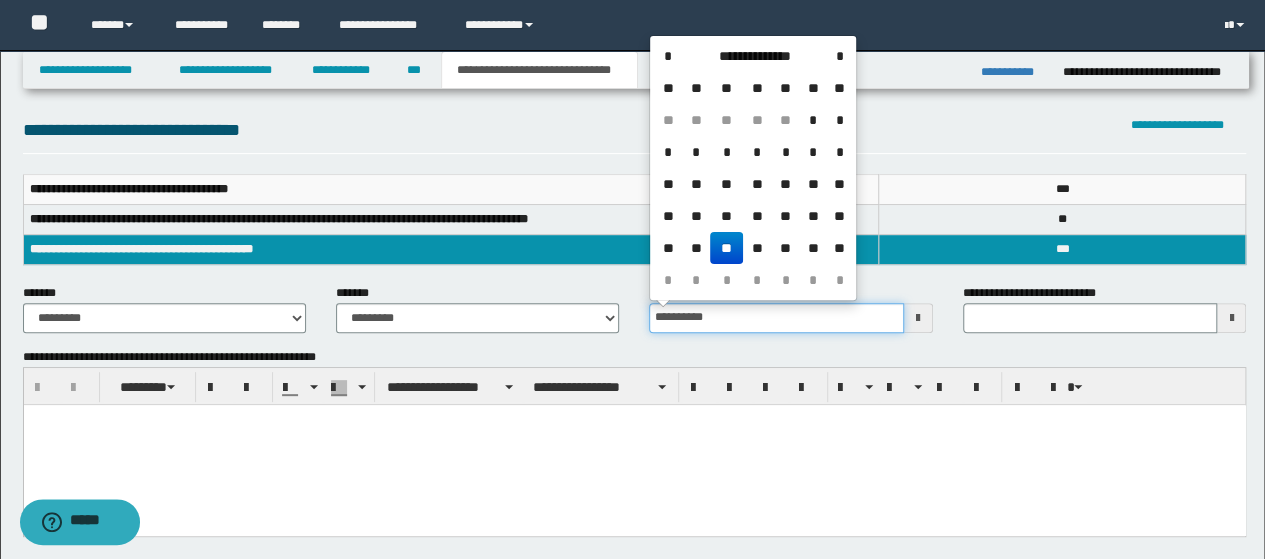 type 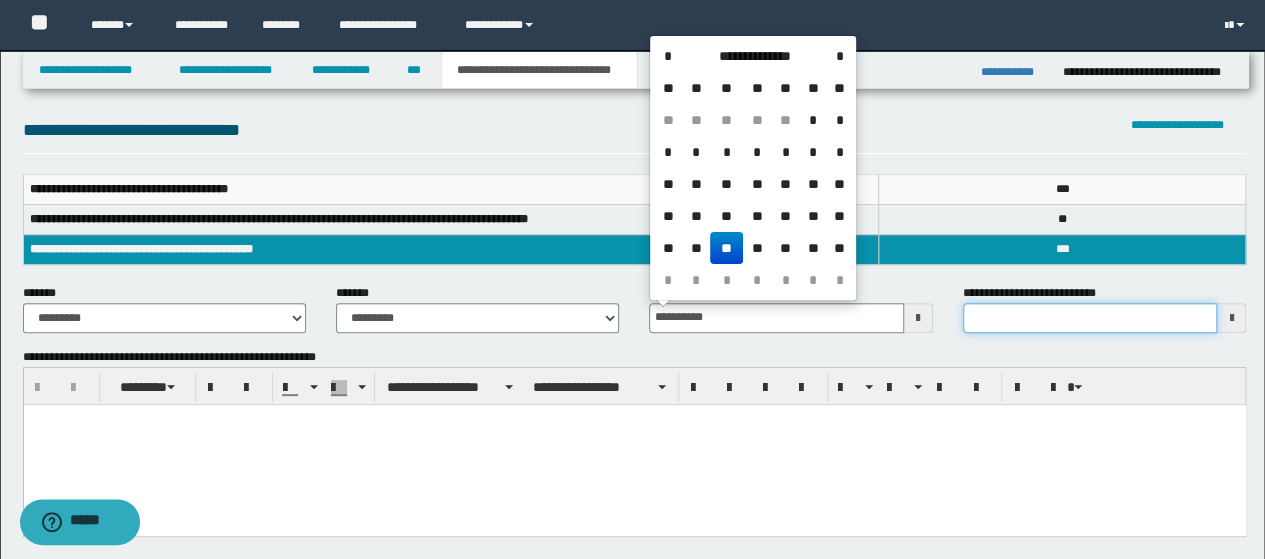 type on "**********" 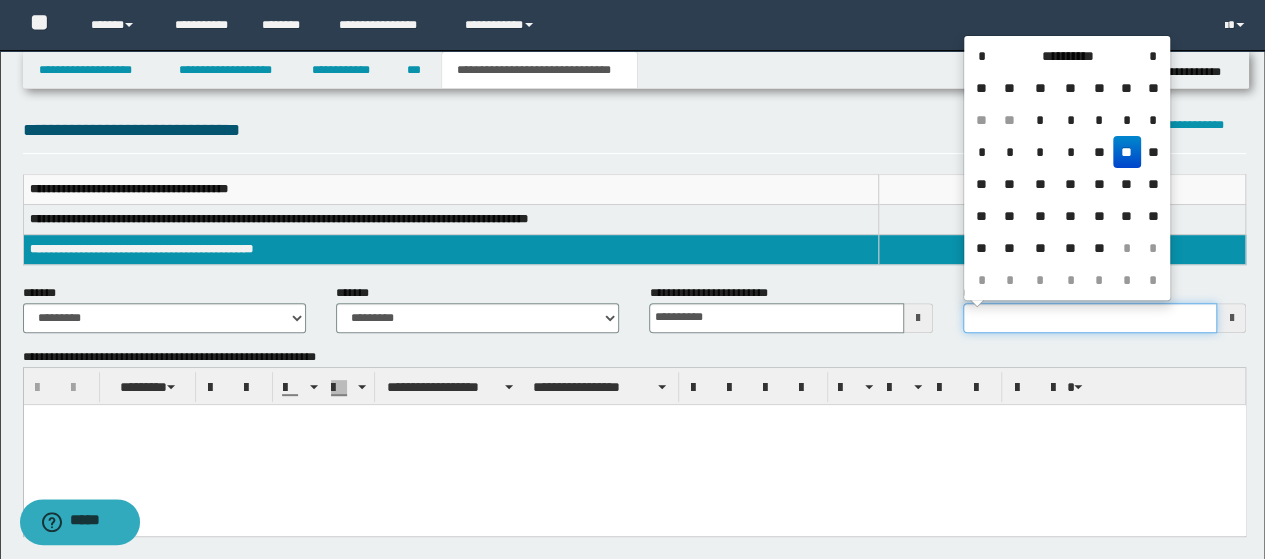 click on "**********" at bounding box center (1090, 318) 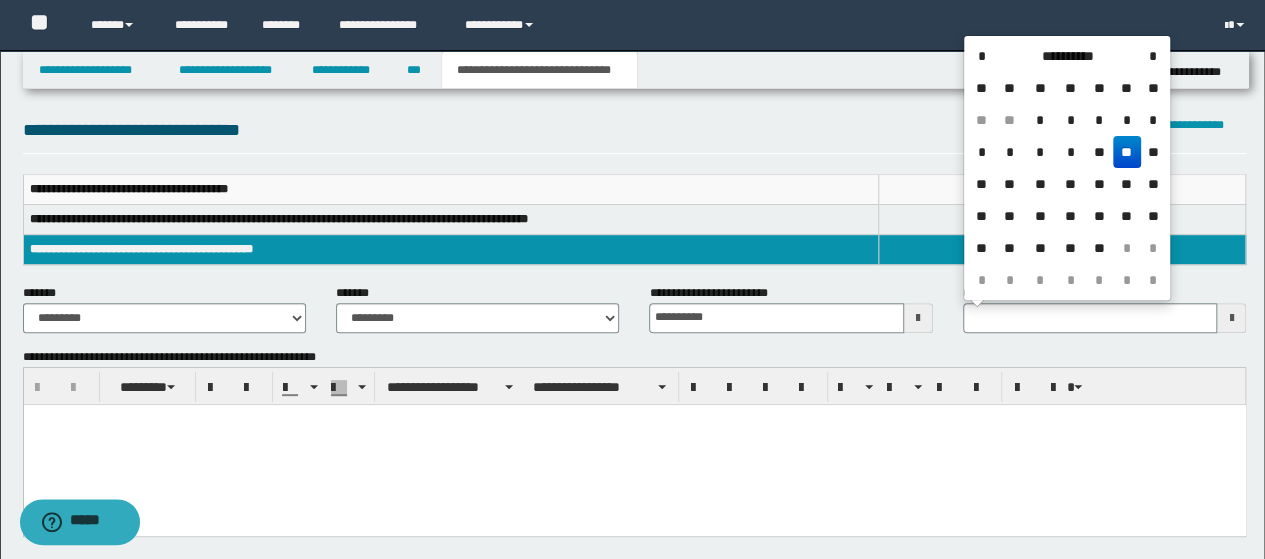 type 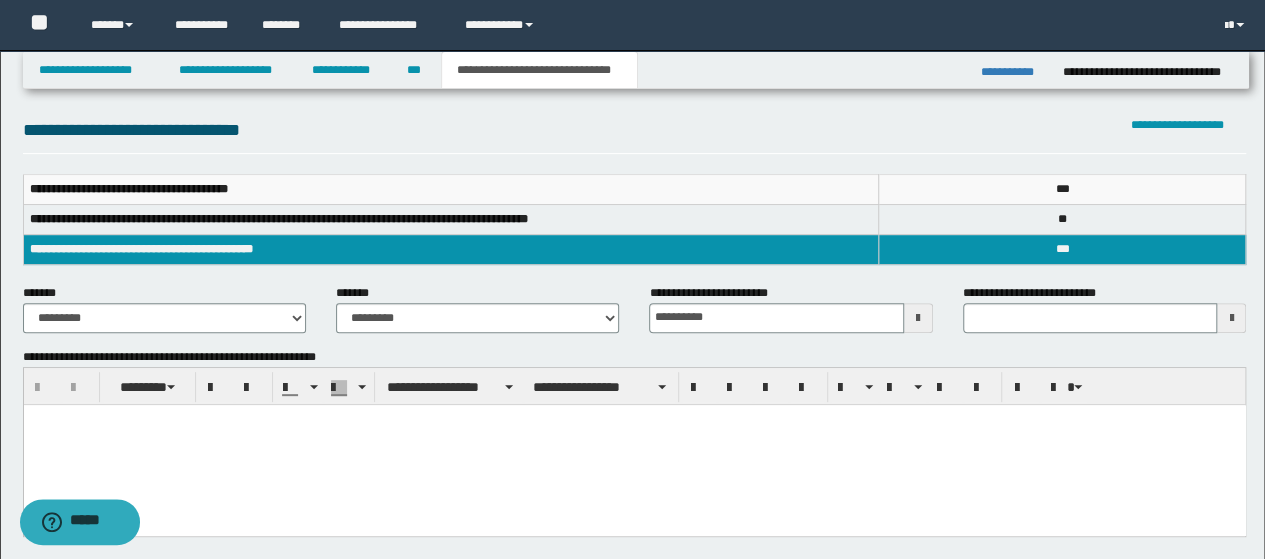 click on "**********" at bounding box center [635, 106] 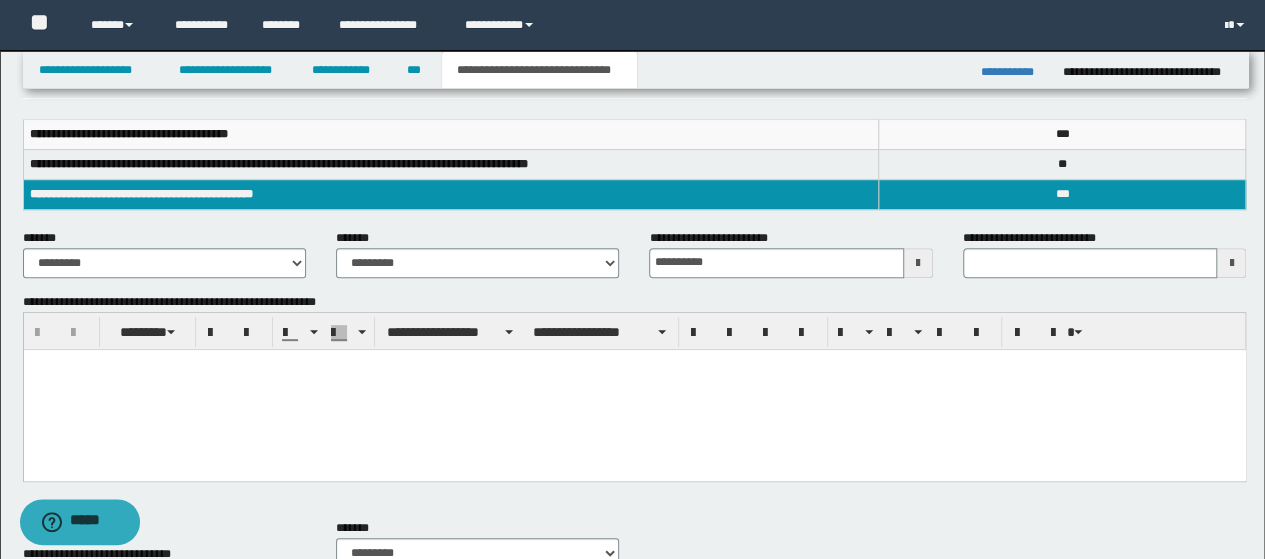 scroll, scrollTop: 300, scrollLeft: 0, axis: vertical 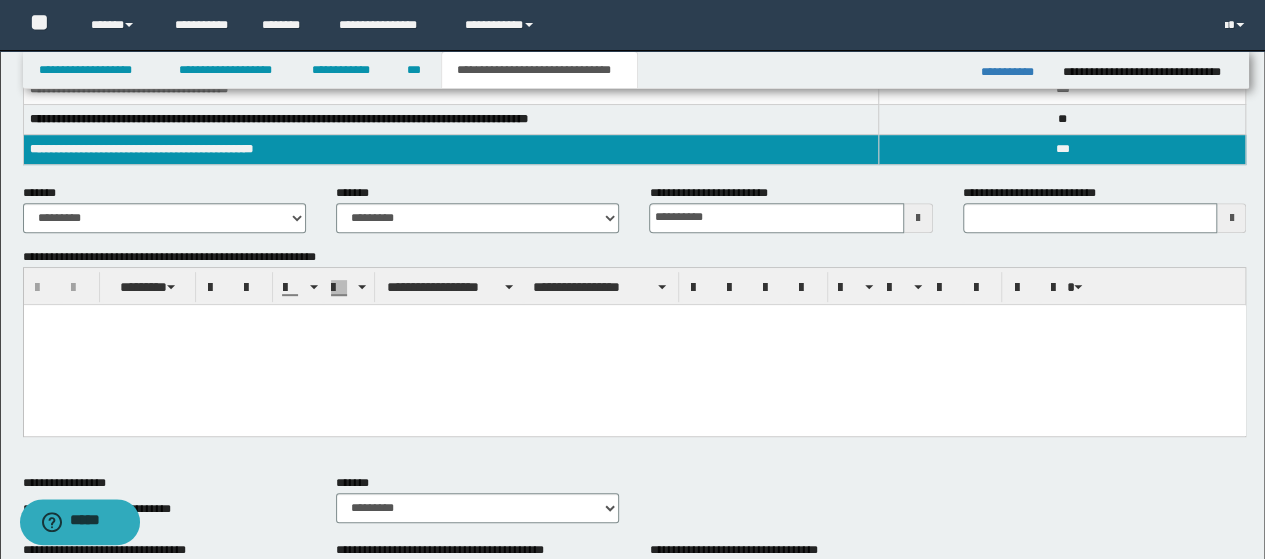 click at bounding box center (634, 319) 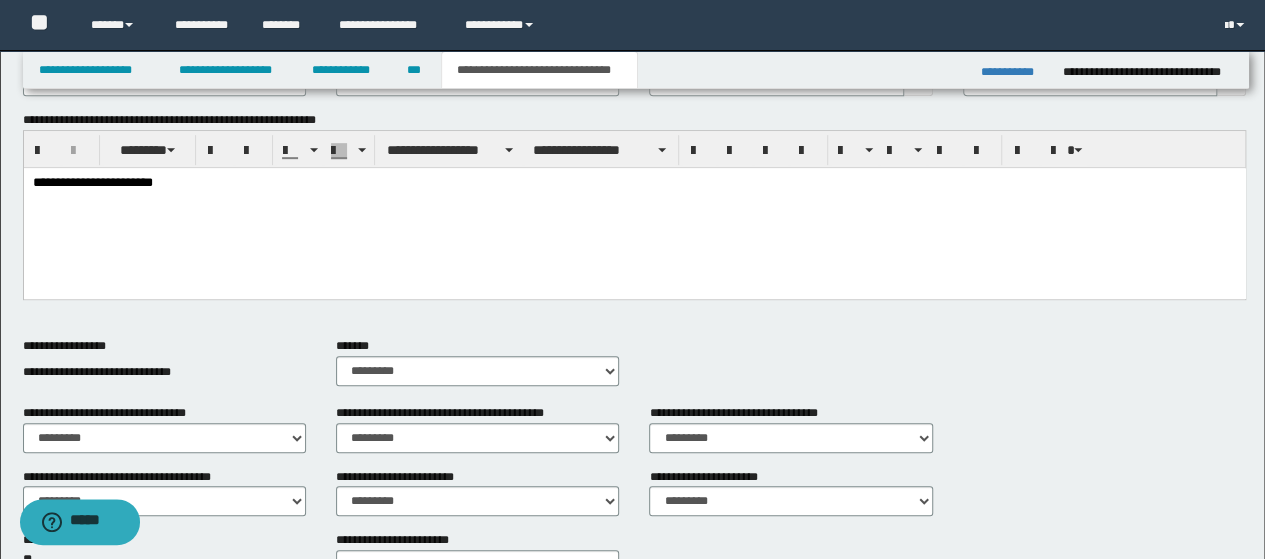 scroll, scrollTop: 500, scrollLeft: 0, axis: vertical 